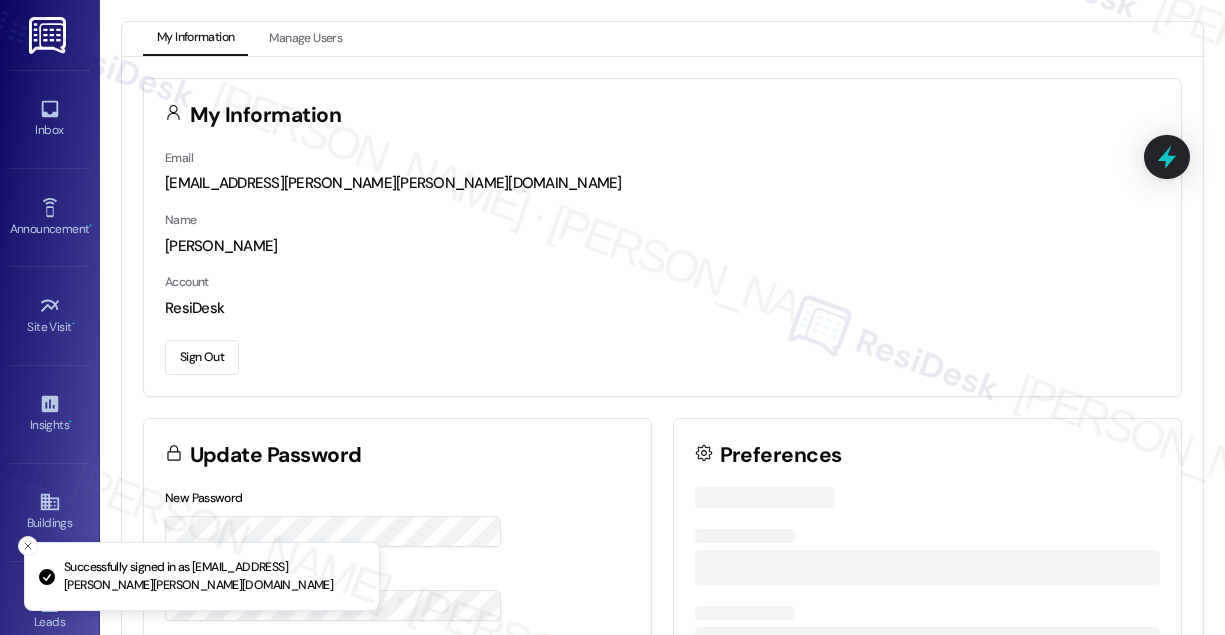 scroll, scrollTop: 0, scrollLeft: 0, axis: both 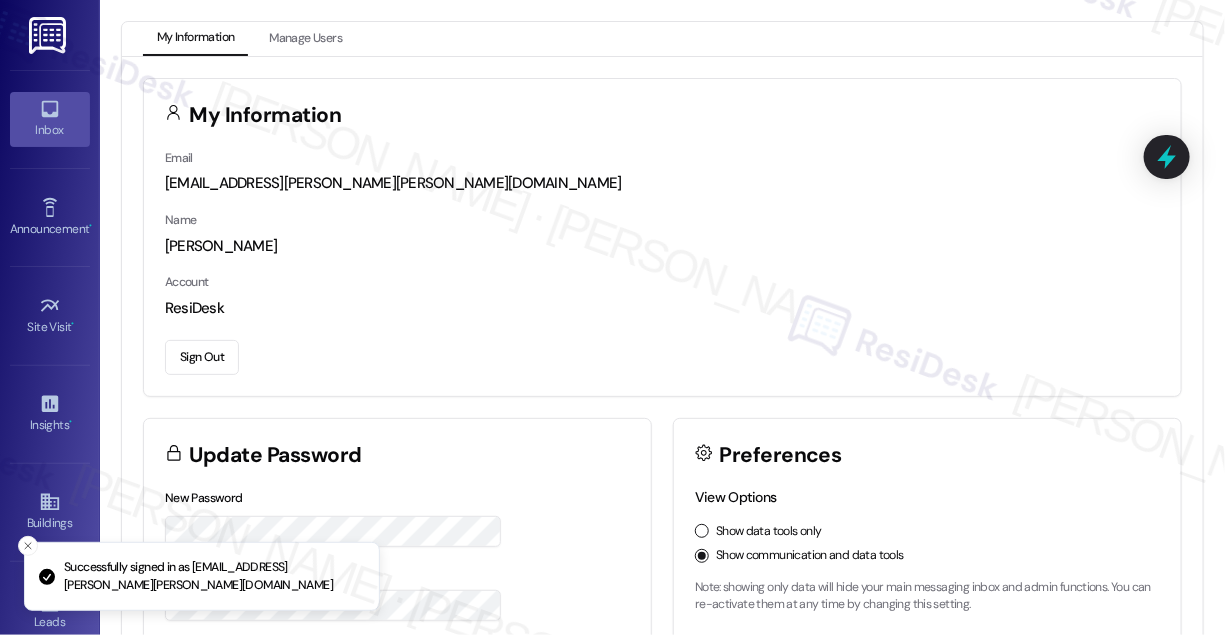 click on "Inbox" at bounding box center [50, 119] 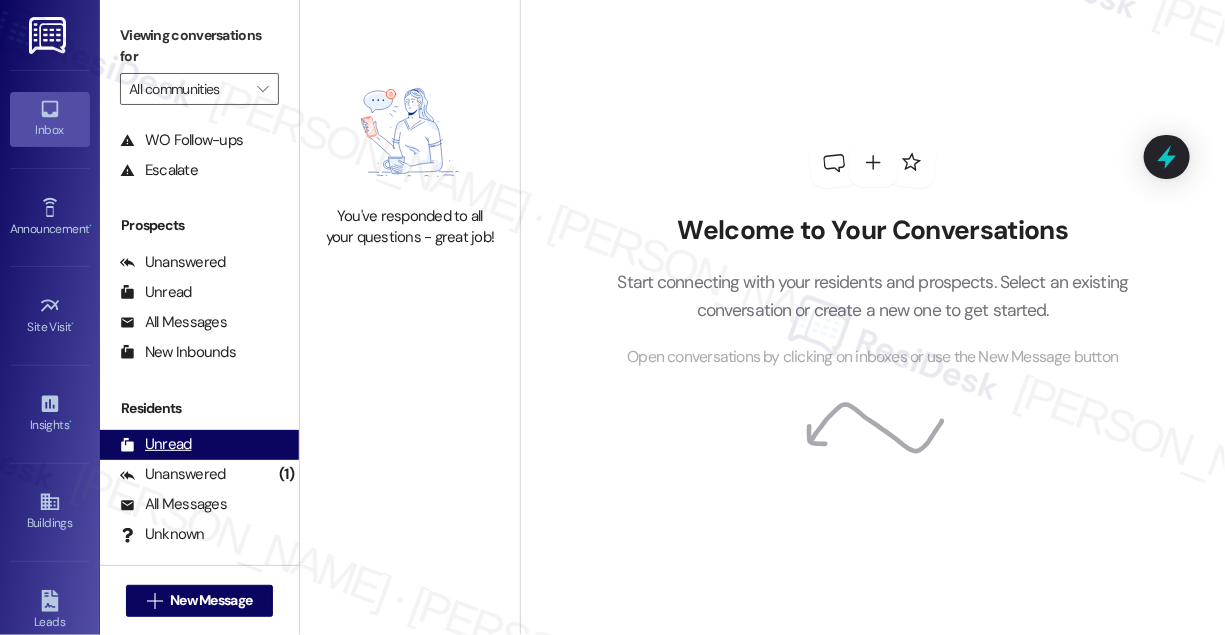 scroll, scrollTop: 261, scrollLeft: 0, axis: vertical 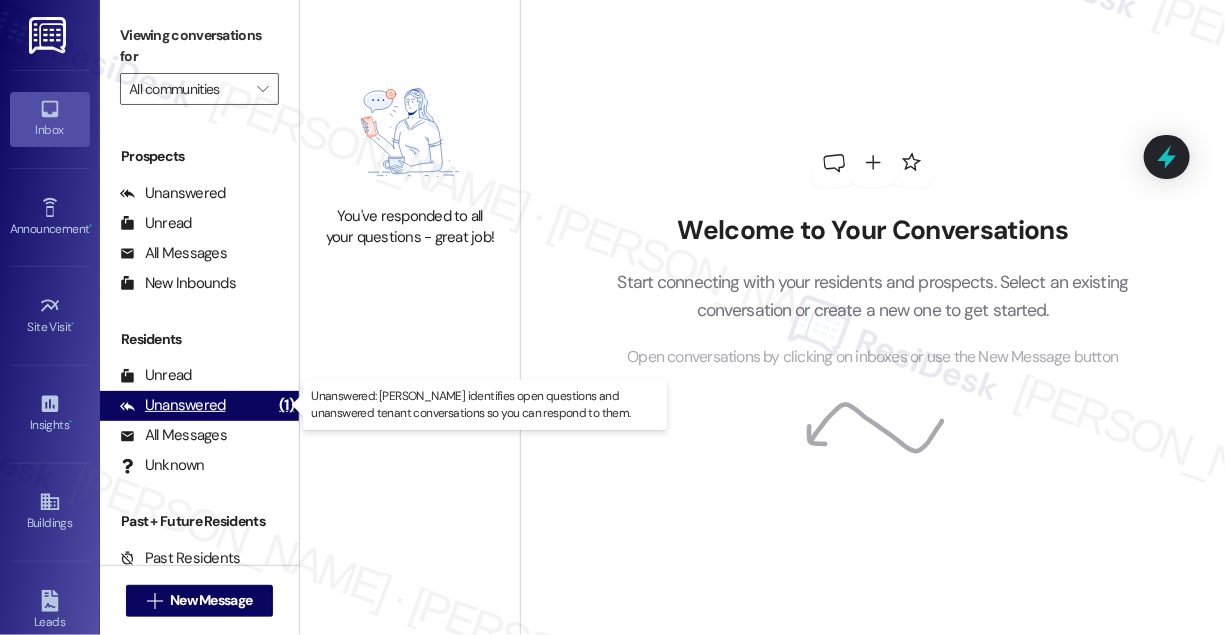 click on "Unanswered" at bounding box center (173, 405) 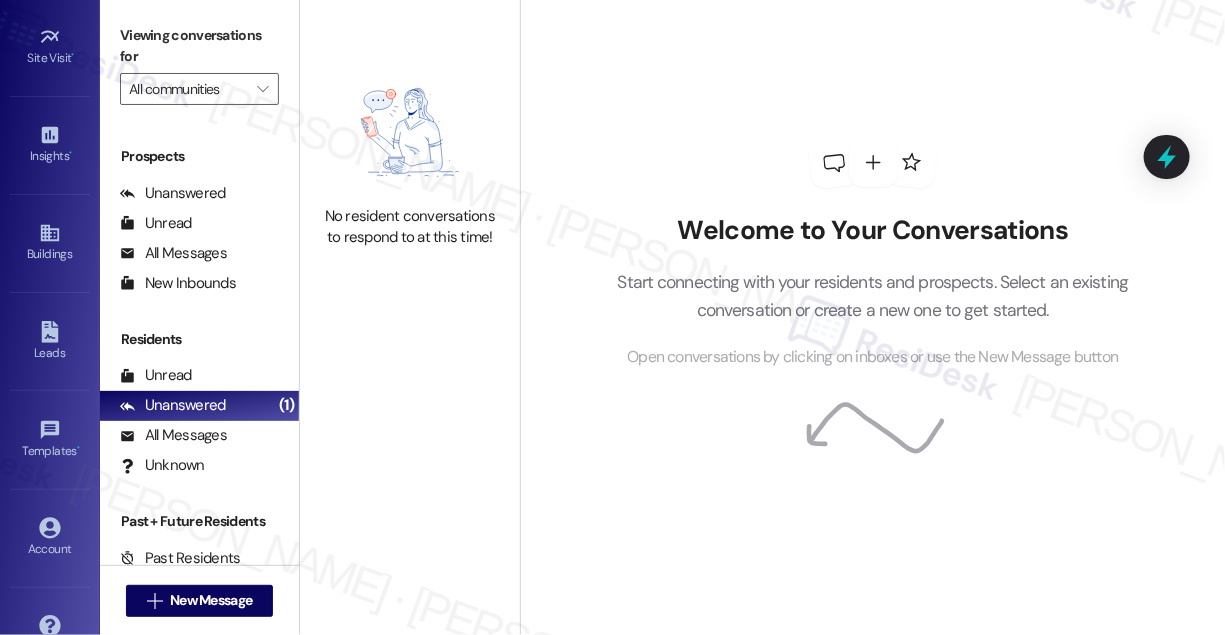 scroll, scrollTop: 312, scrollLeft: 0, axis: vertical 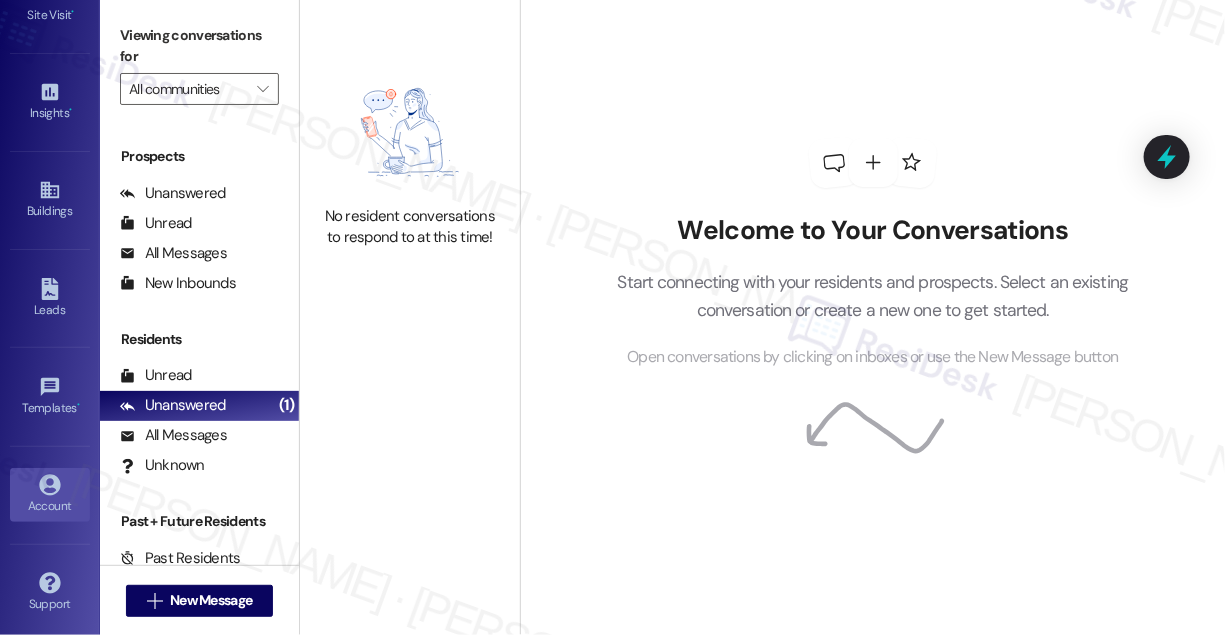 click 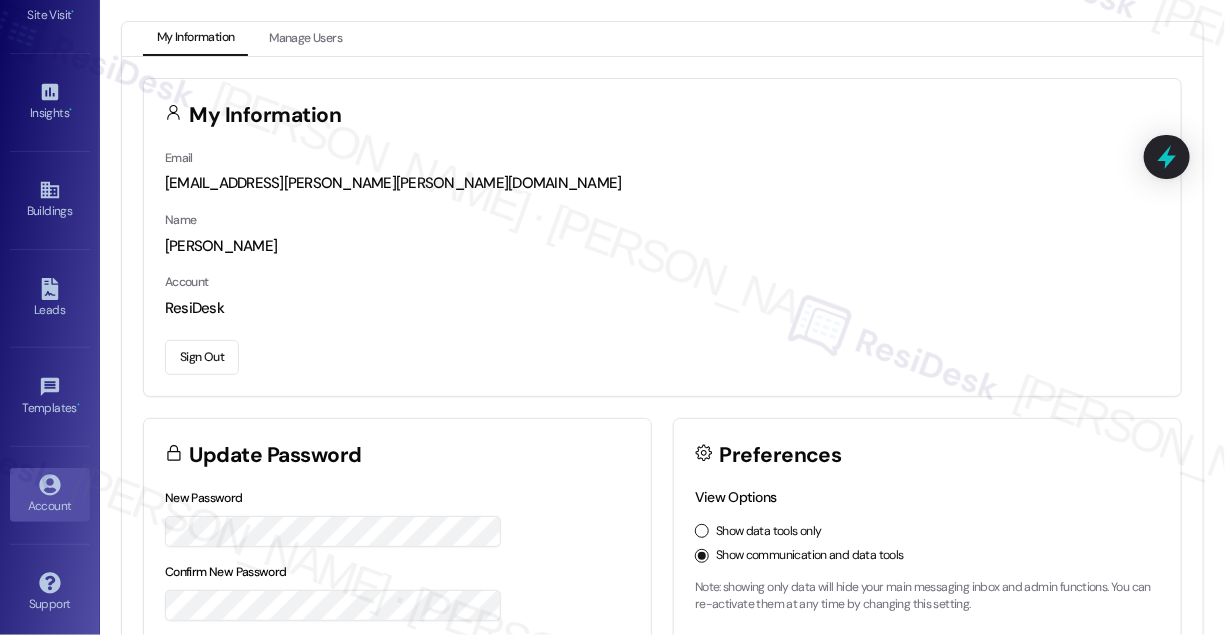 click on "Sign Out" at bounding box center [202, 357] 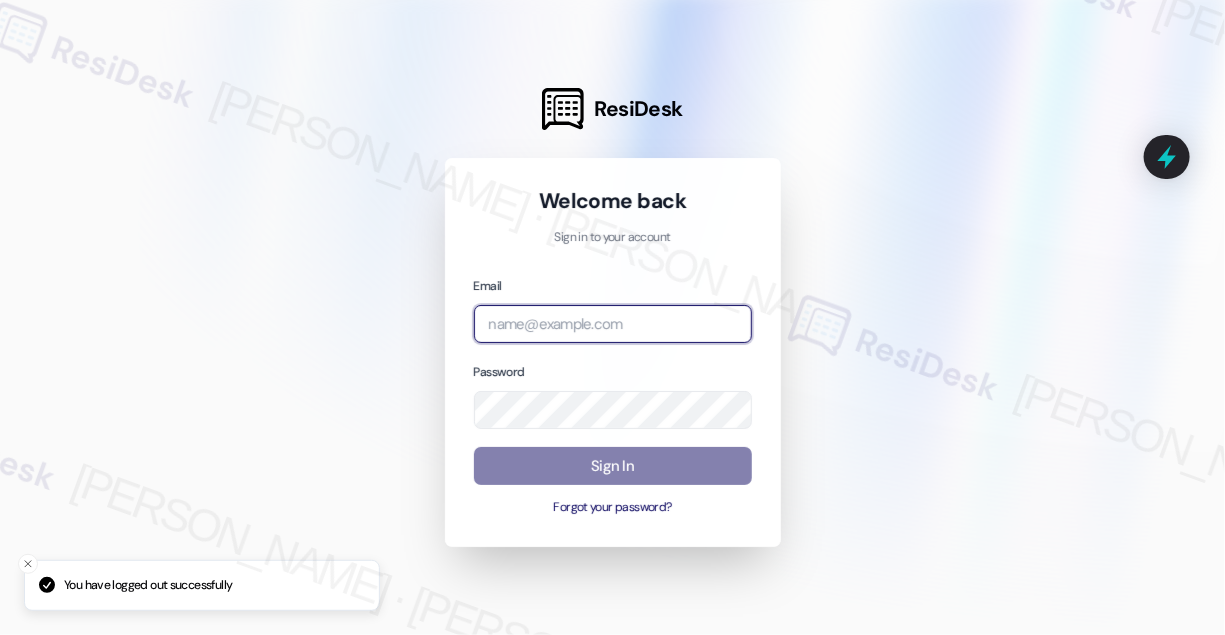 click at bounding box center (613, 324) 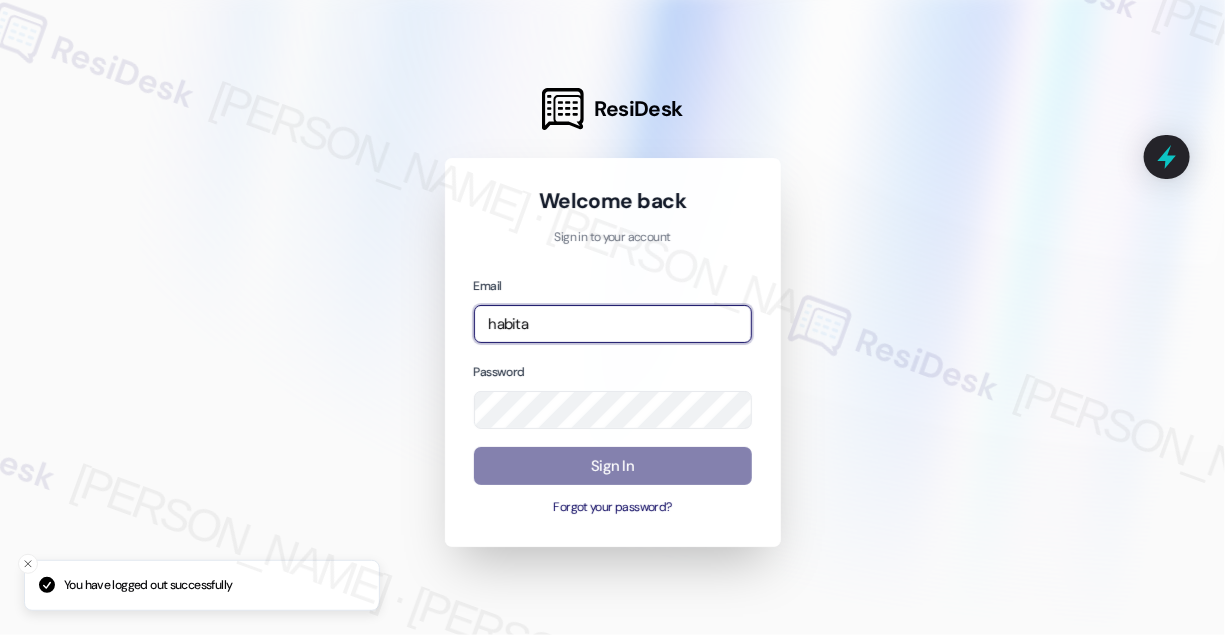 type on "[EMAIL_ADDRESS][PERSON_NAME][PERSON_NAME][DOMAIN_NAME]" 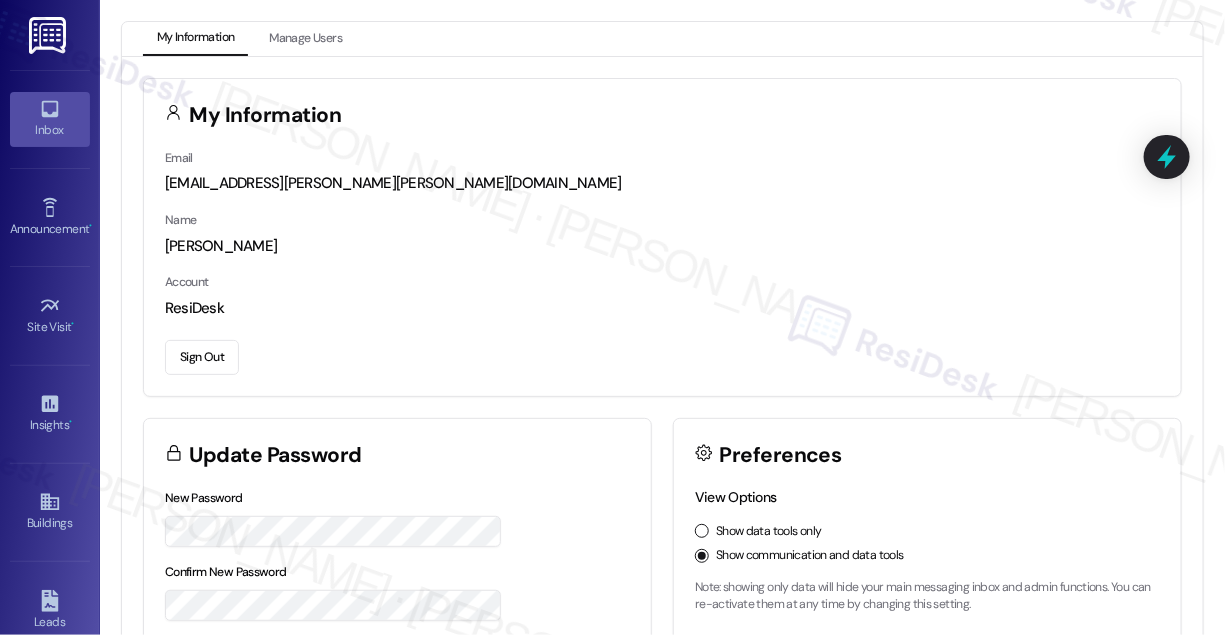 click on "Inbox" at bounding box center (50, 119) 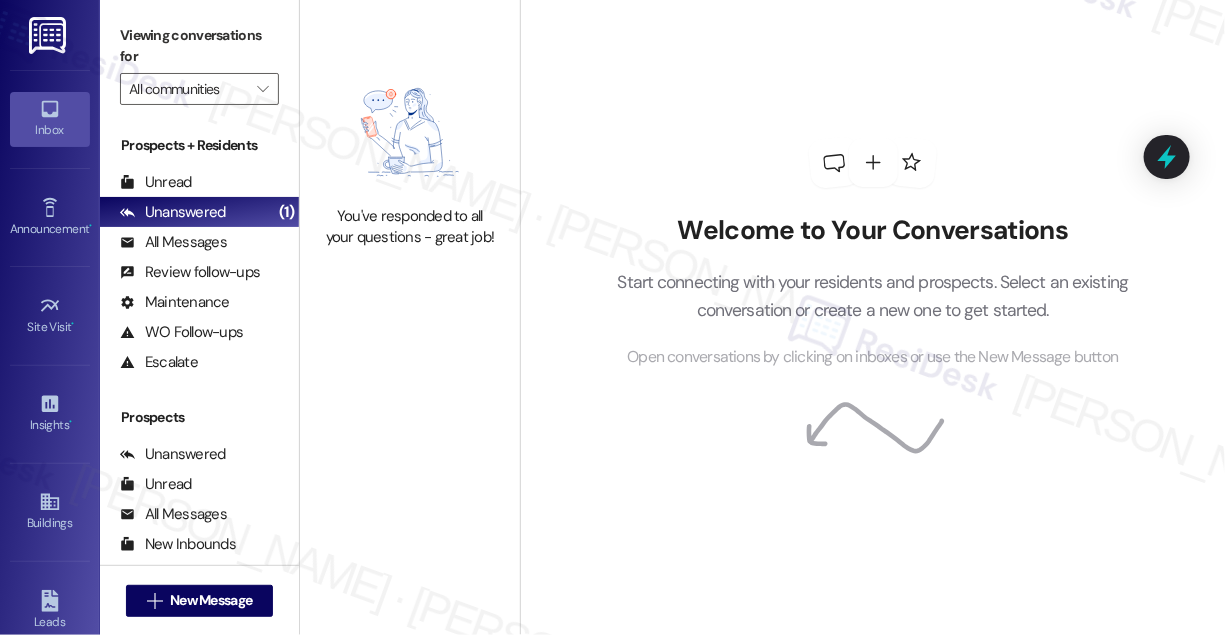 drag, startPoint x: 1185, startPoint y: 204, endPoint x: 1167, endPoint y: 203, distance: 18.027756 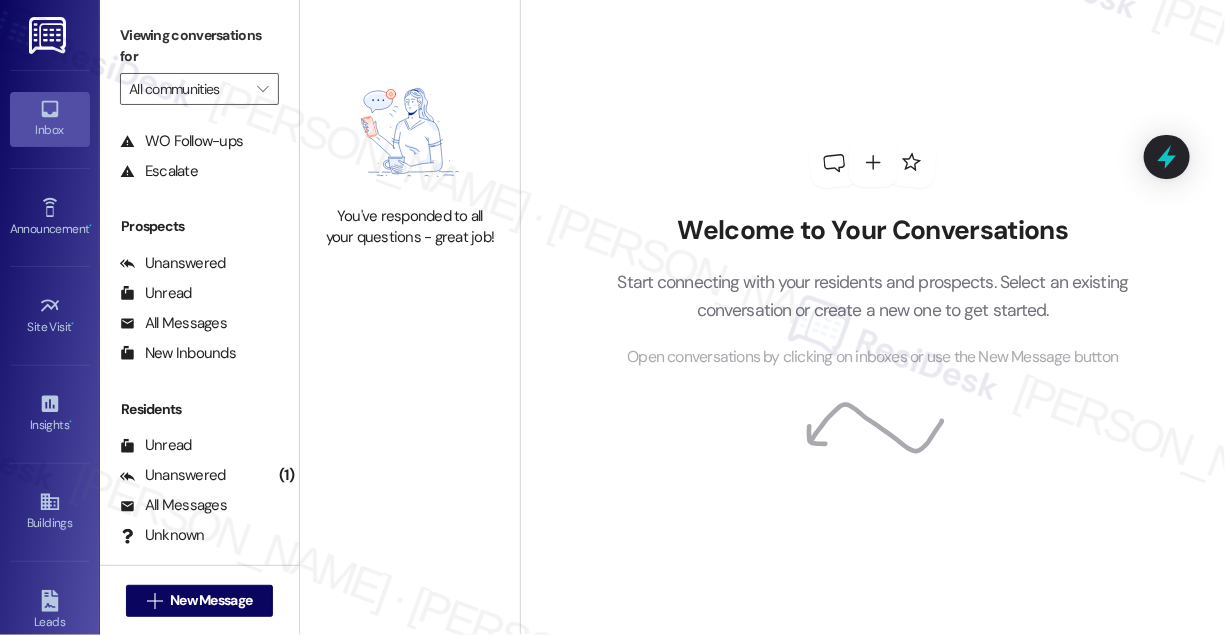 scroll, scrollTop: 261, scrollLeft: 0, axis: vertical 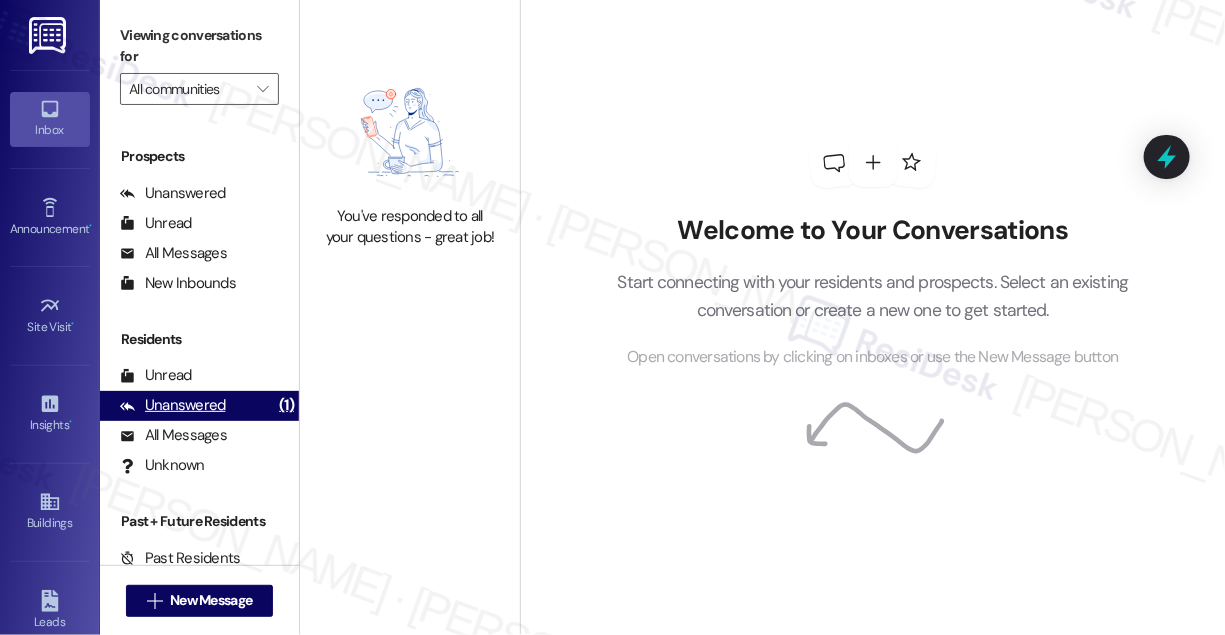 click on "Unanswered" at bounding box center [173, 405] 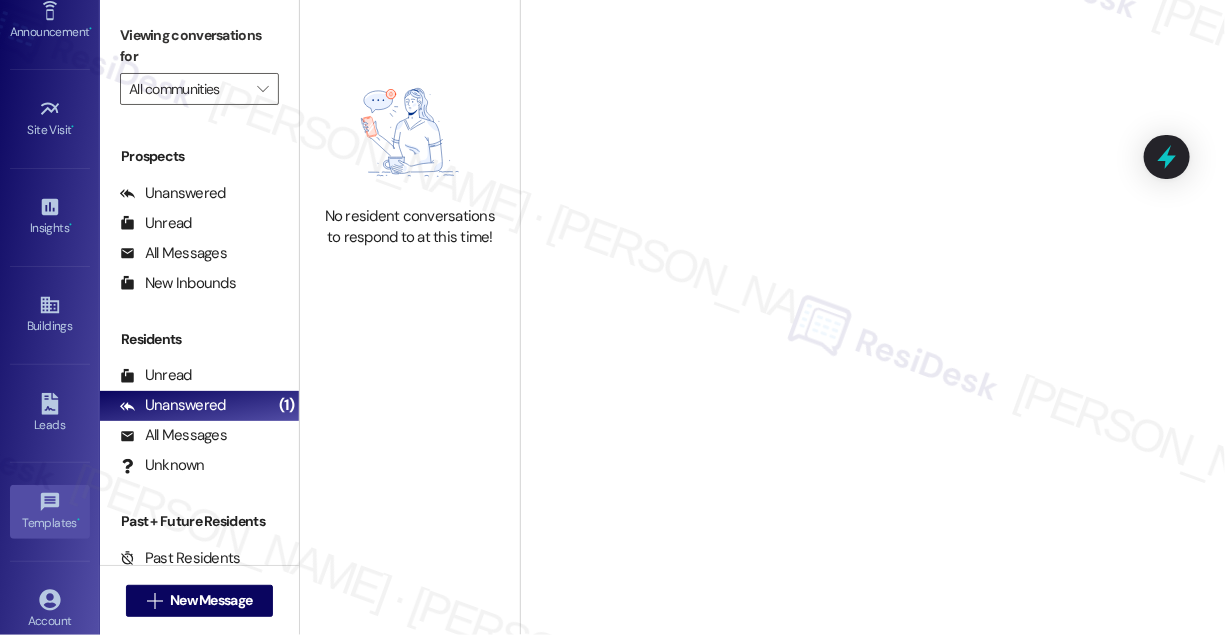 scroll, scrollTop: 312, scrollLeft: 0, axis: vertical 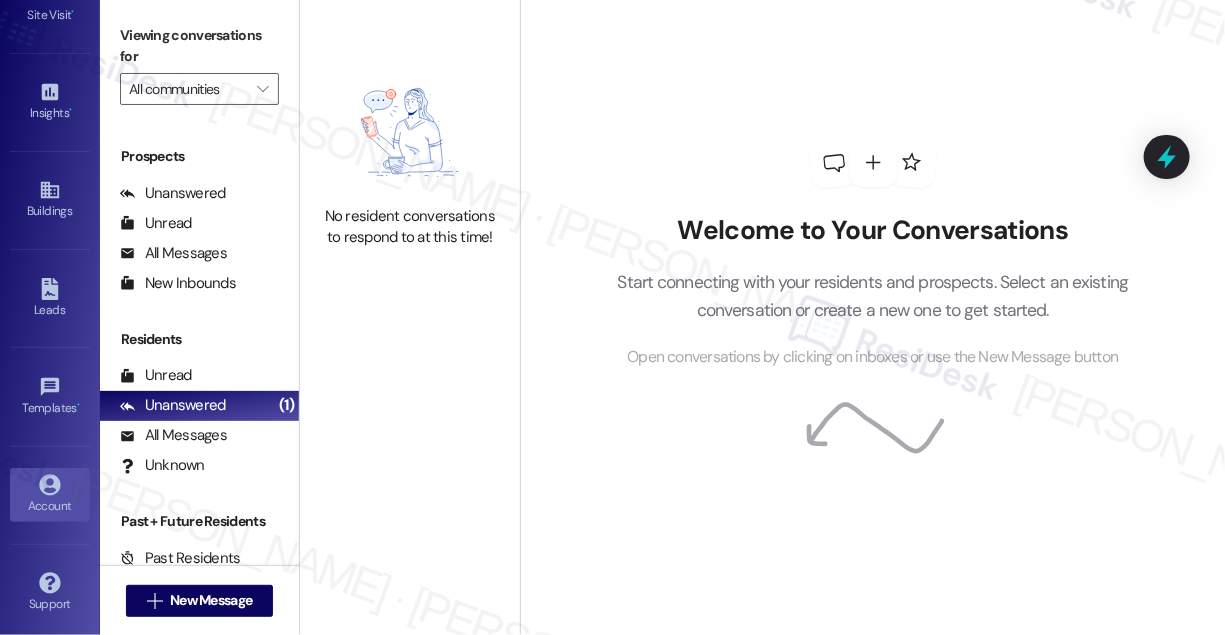 click on "Account" at bounding box center (50, 495) 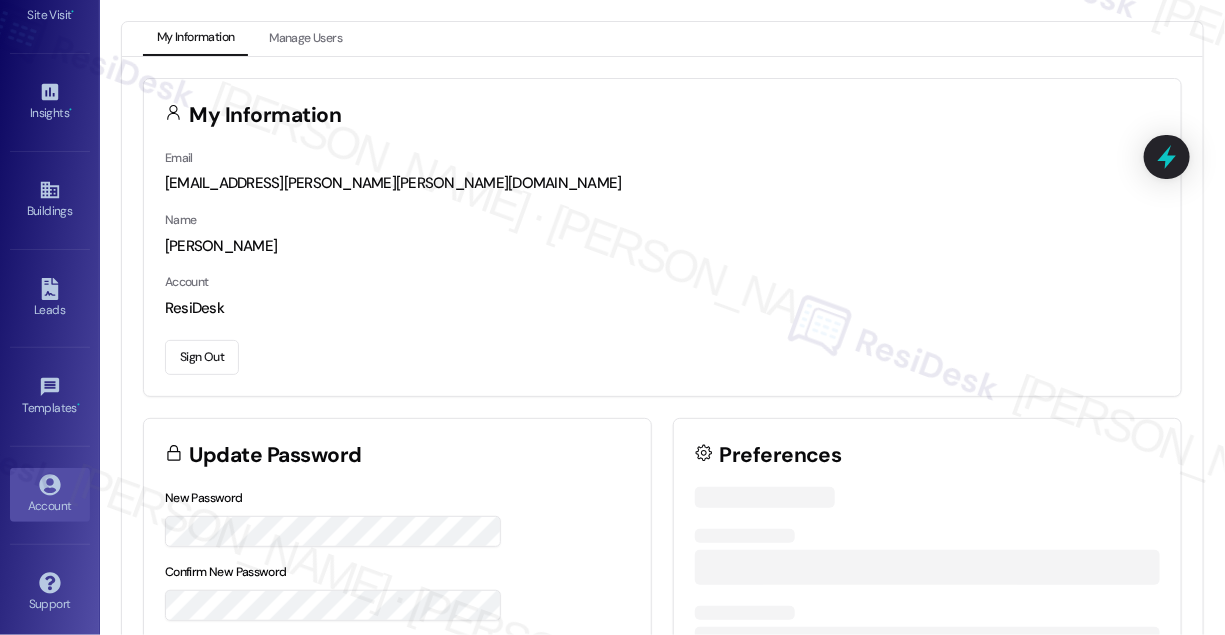 click on "Sign Out" at bounding box center [202, 357] 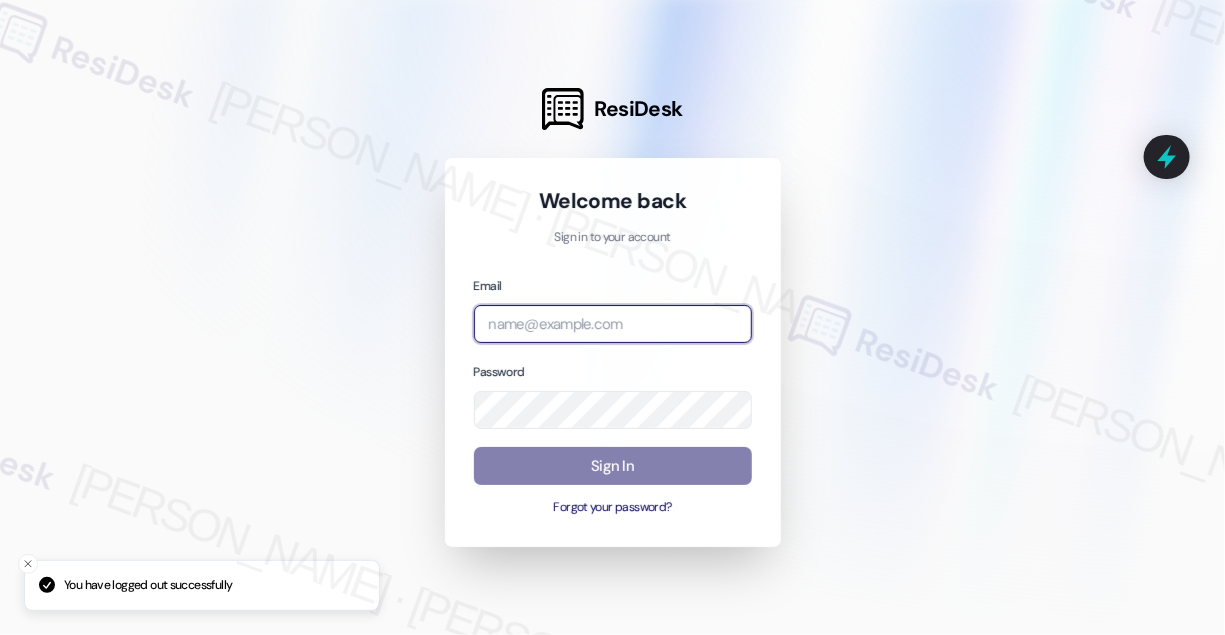 click at bounding box center [613, 324] 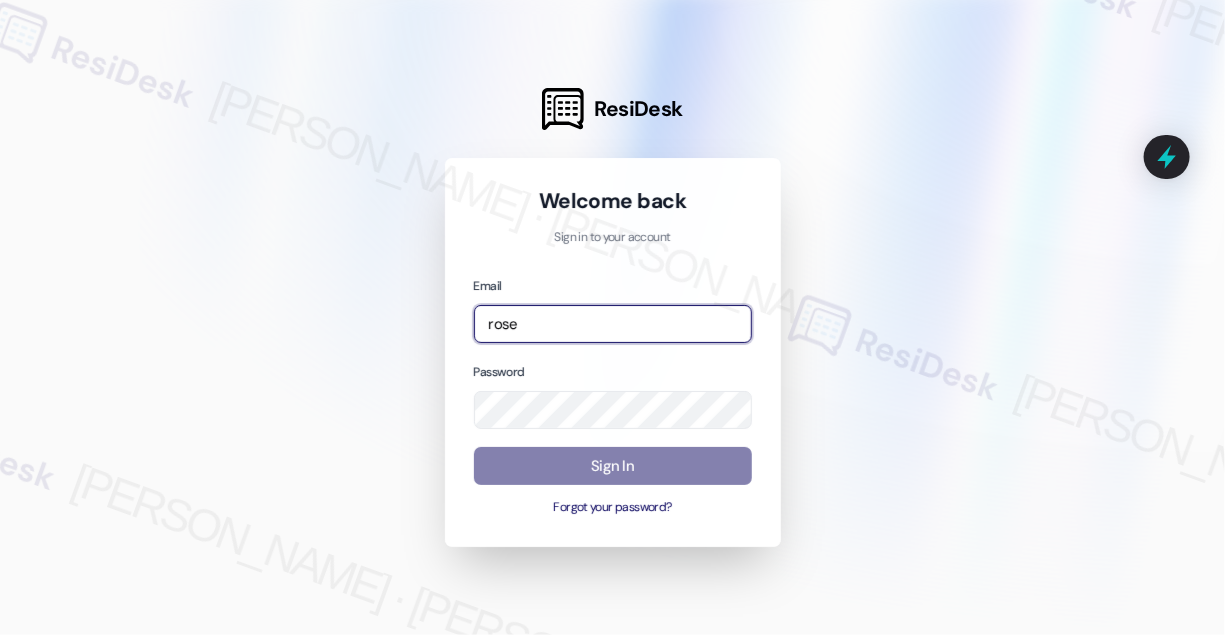 type on "automated-surveys-rose_life-katrina.lopez@rose_life.com" 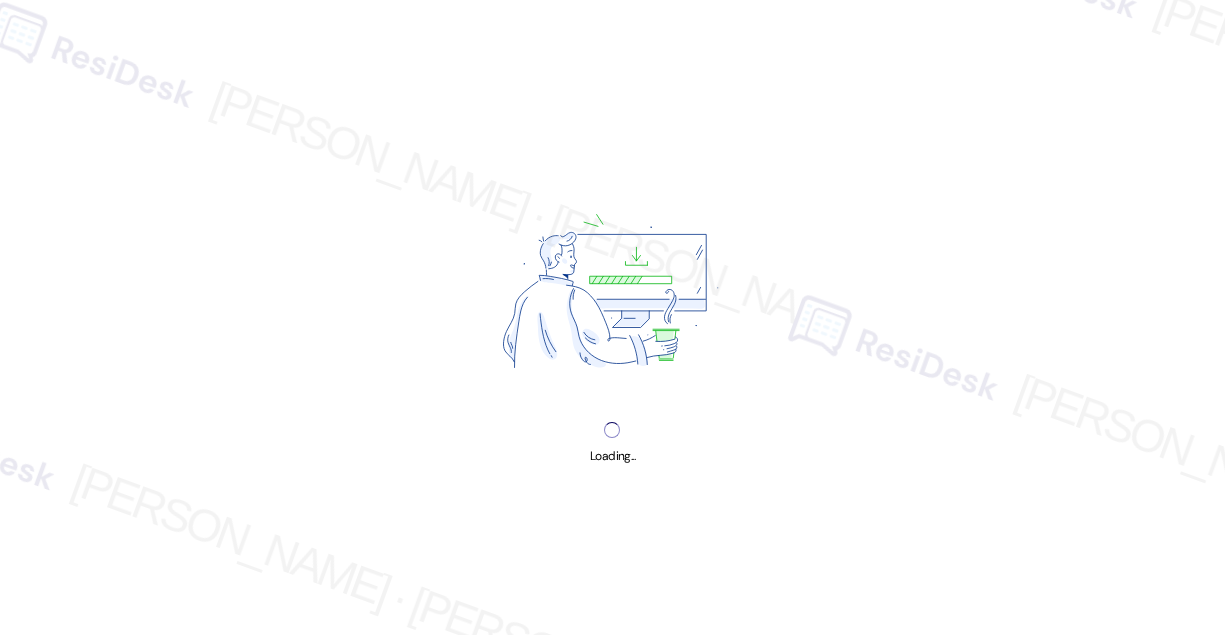 scroll, scrollTop: 0, scrollLeft: 0, axis: both 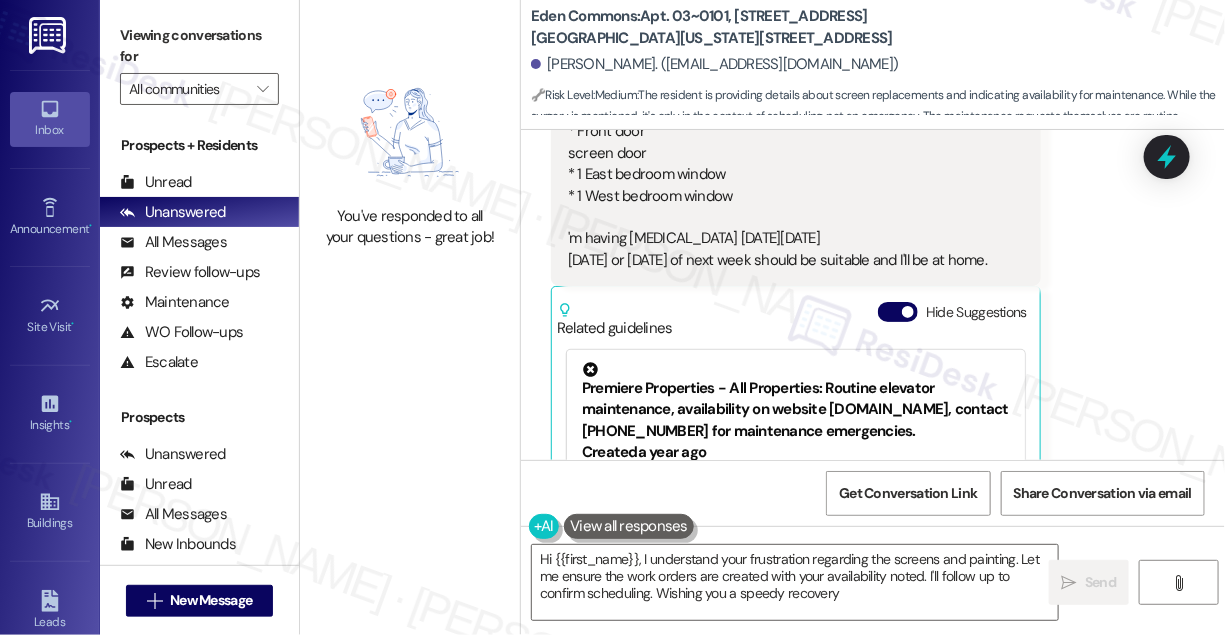 type on "Hi {{first_name}}, I understand your frustration regarding the screens and painting. Let me ensure the work orders are created with your availability noted. I'll follow up to confirm scheduling. Wishing you a speedy recovery!" 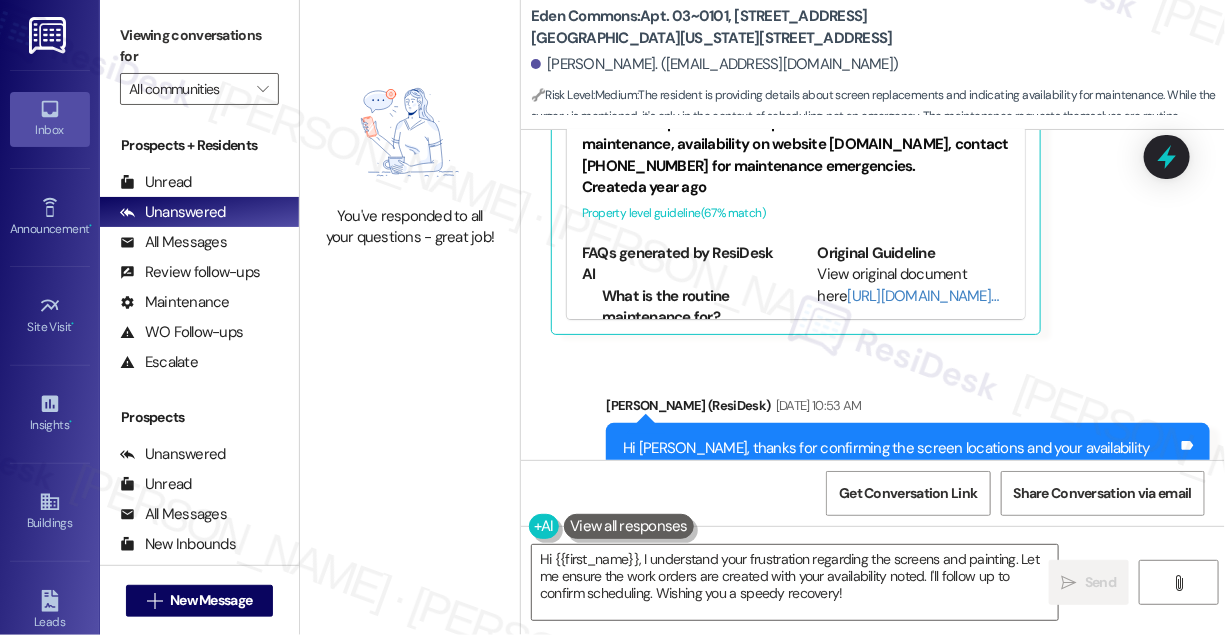 scroll, scrollTop: 21237, scrollLeft: 0, axis: vertical 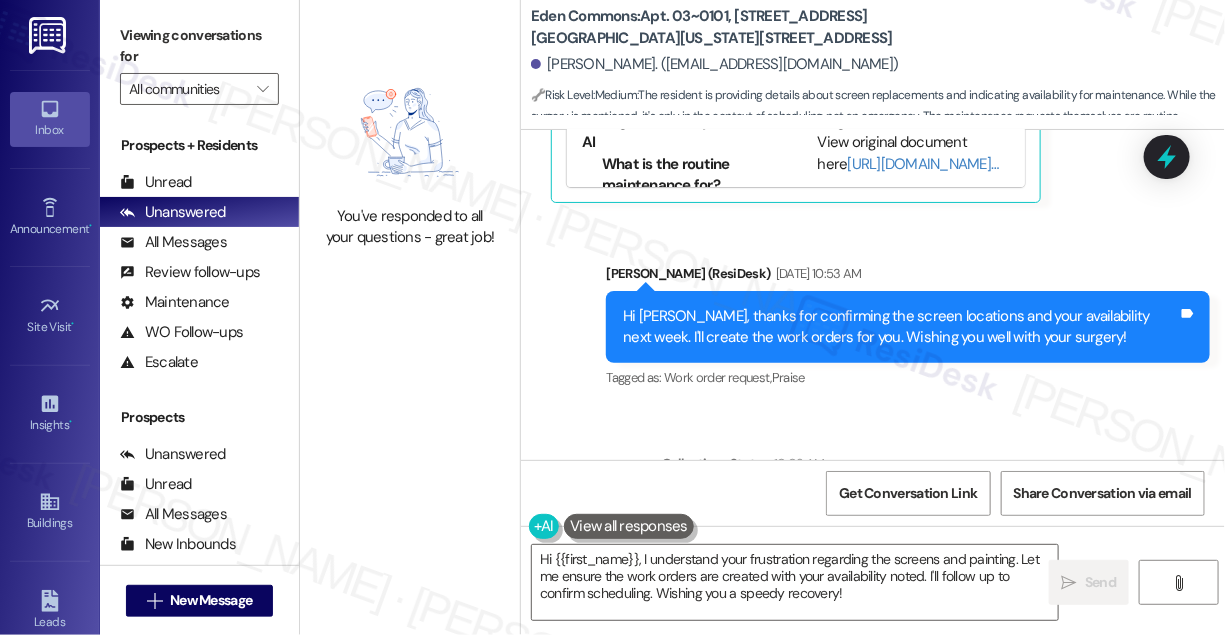 click on "Hi [PERSON_NAME], thanks for confirming the screen locations and your availability next week. I'll create the work orders for you. Wishing you well with your surgery!" at bounding box center [900, 327] 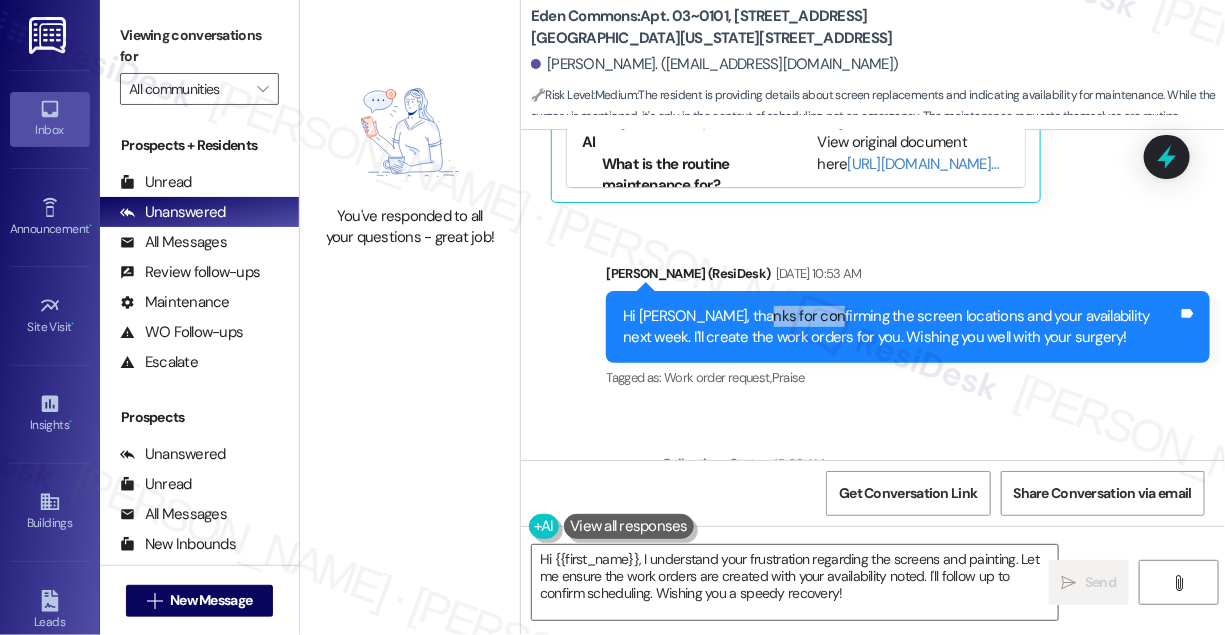 click on "Hi [PERSON_NAME], thanks for confirming the screen locations and your availability next week. I'll create the work orders for you. Wishing you well with your surgery!" at bounding box center (900, 327) 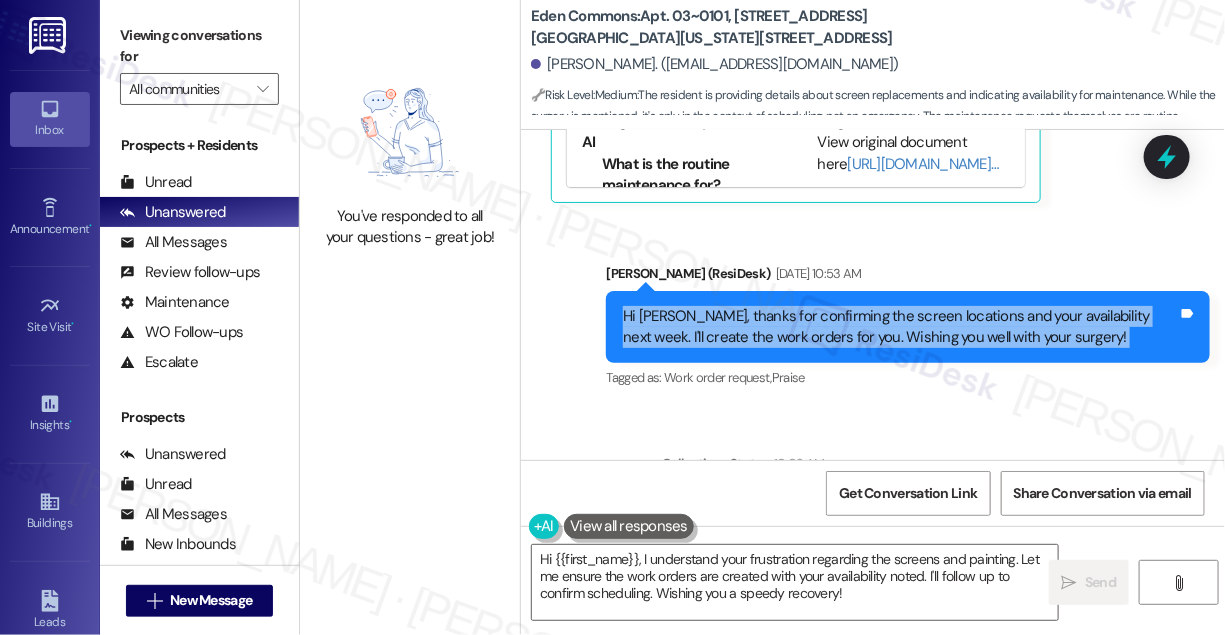 click on "Hi [PERSON_NAME], thanks for confirming the screen locations and your availability next week. I'll create the work orders for you. Wishing you well with your surgery!" at bounding box center (900, 327) 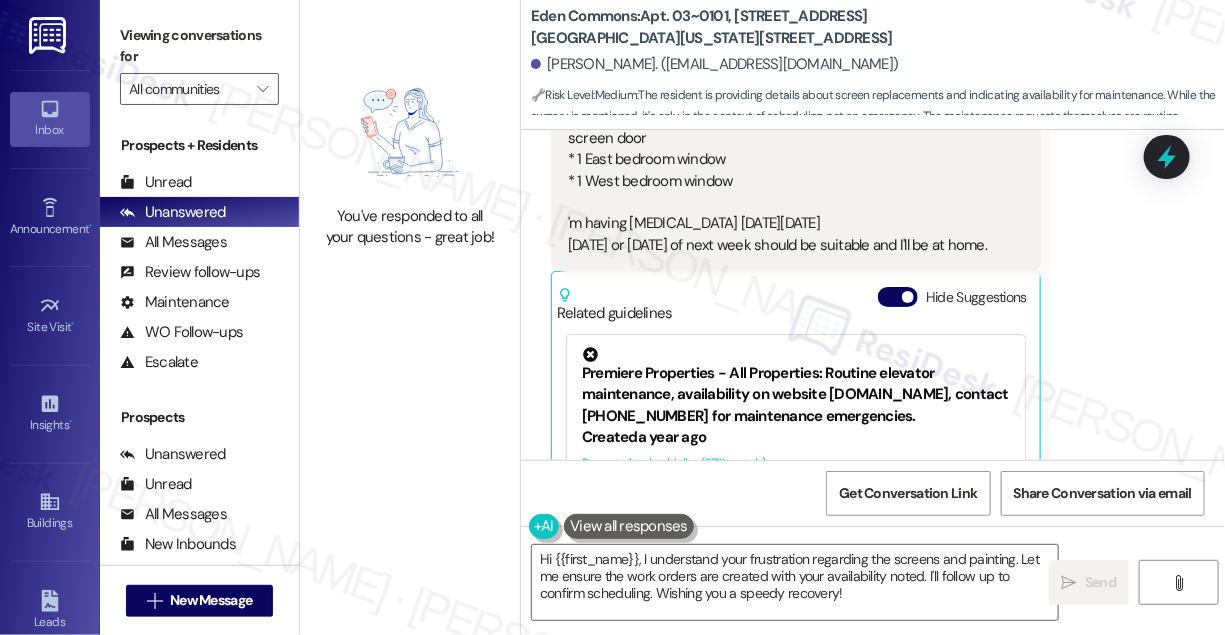 scroll, scrollTop: 20782, scrollLeft: 0, axis: vertical 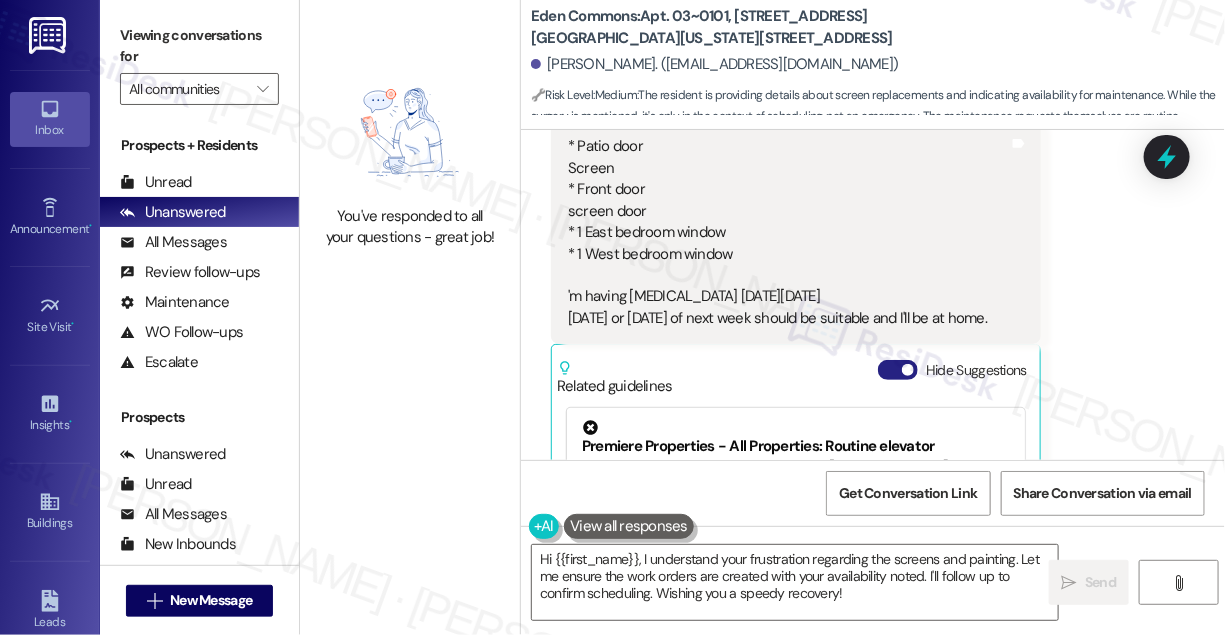click on "Hide Suggestions" at bounding box center (898, 370) 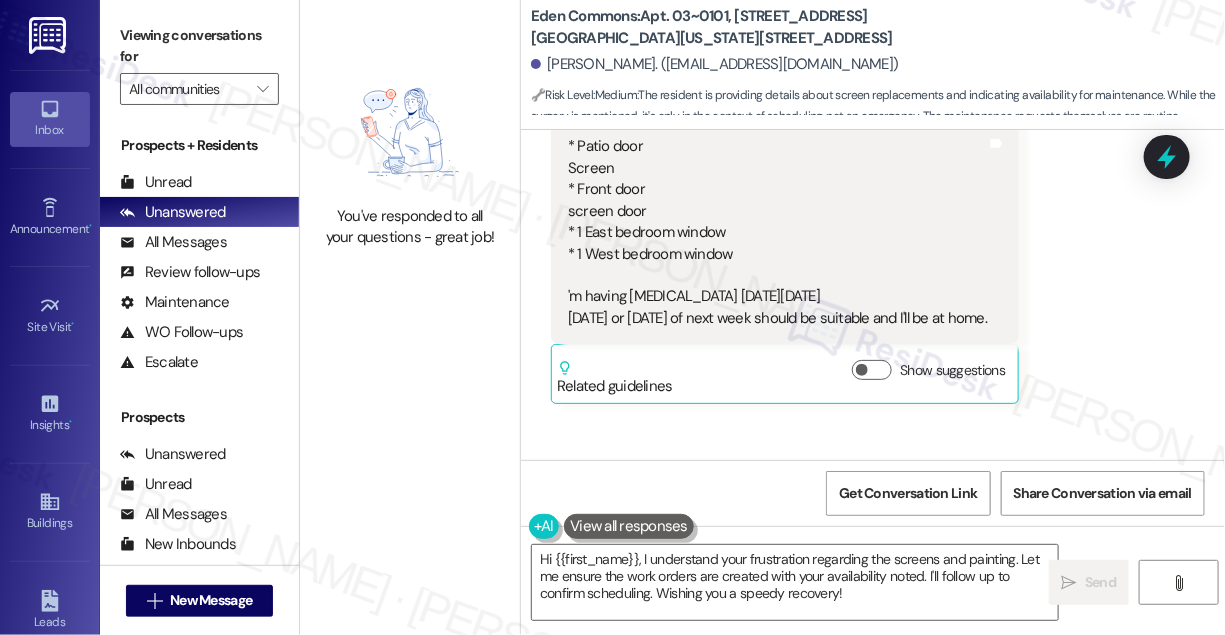 drag, startPoint x: 1180, startPoint y: 48, endPoint x: 1112, endPoint y: 47, distance: 68.007355 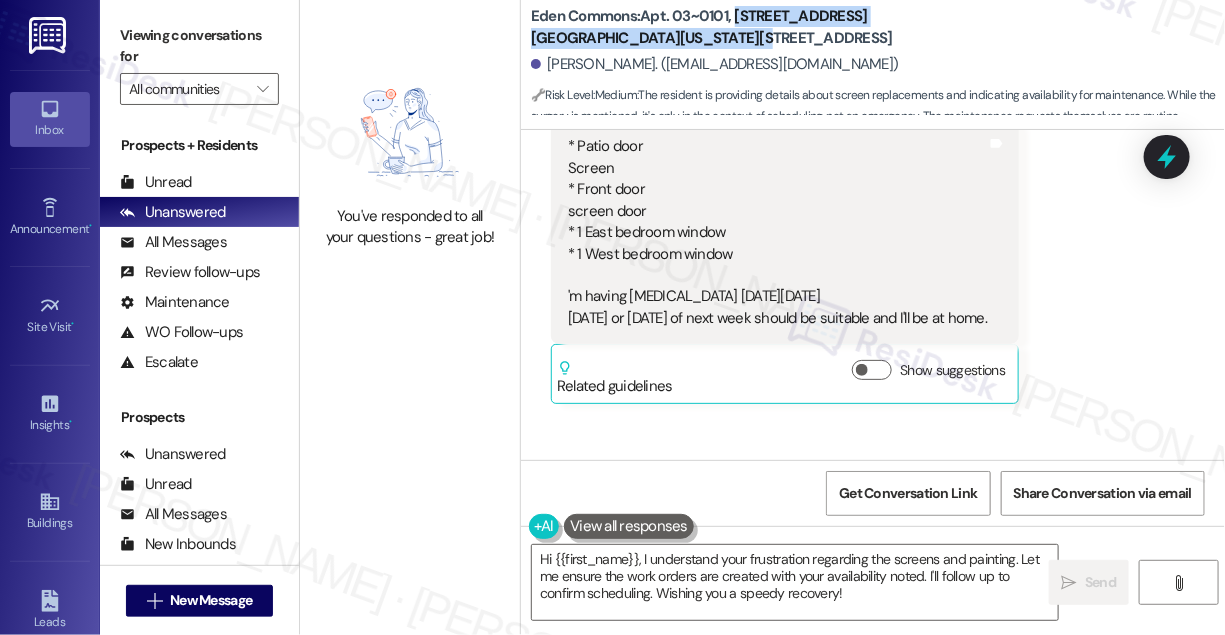 drag, startPoint x: 630, startPoint y: 34, endPoint x: 736, endPoint y: 12, distance: 108.25895 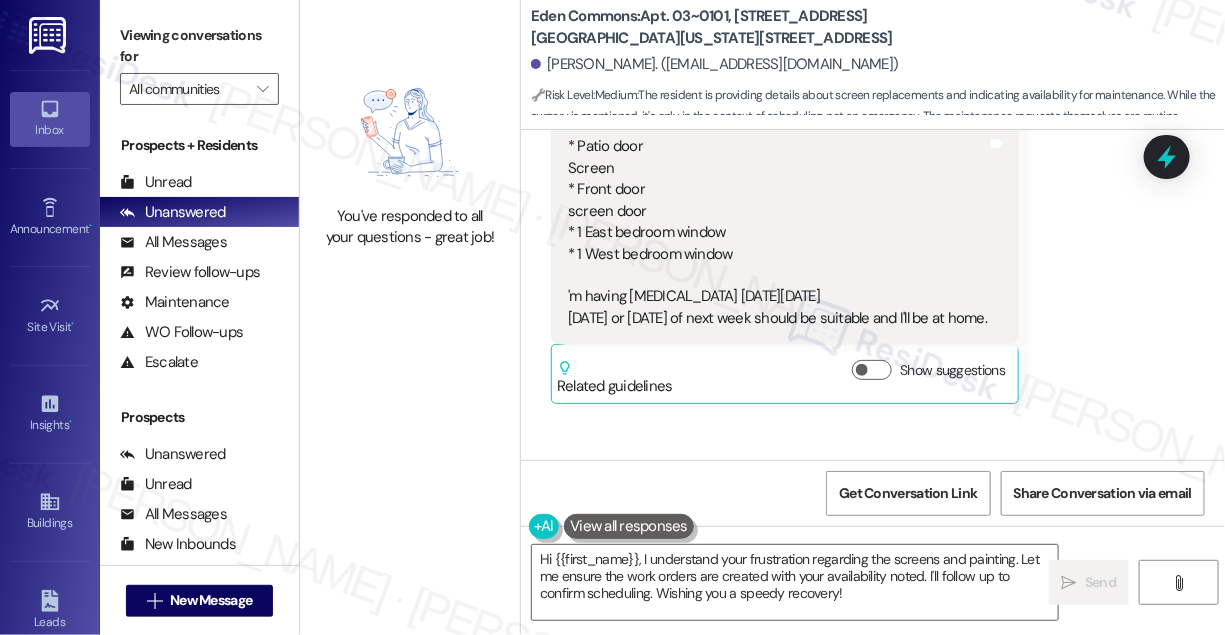 click on "[PERSON_NAME]. ([EMAIL_ADDRESS][DOMAIN_NAME])" at bounding box center [878, 65] 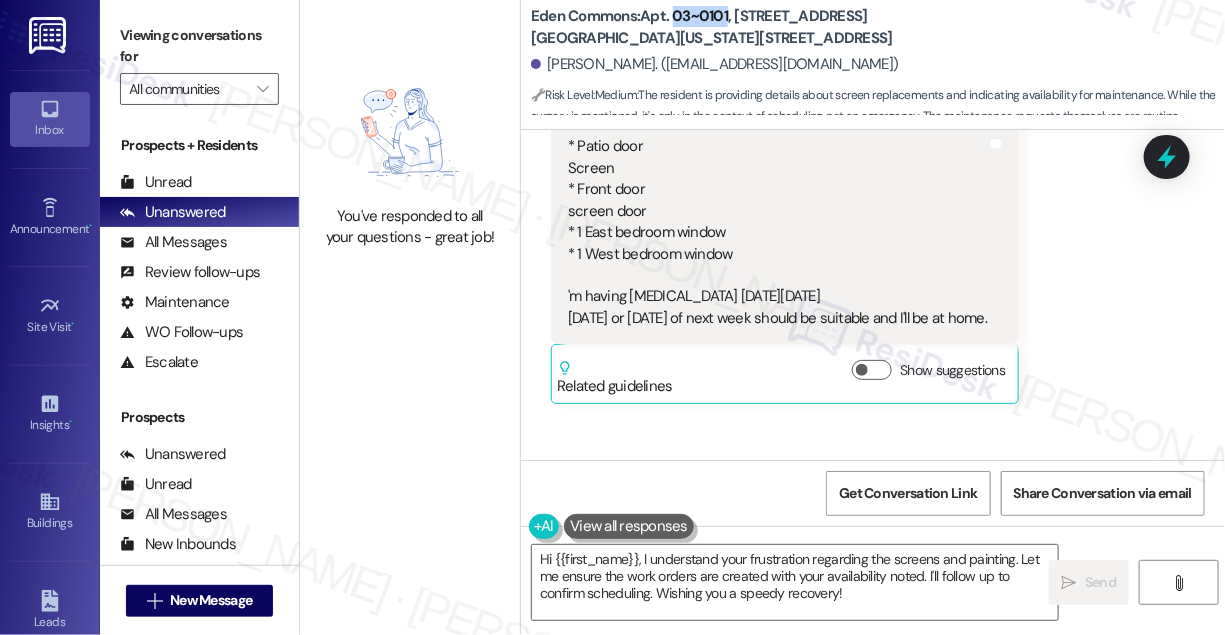 drag, startPoint x: 672, startPoint y: 15, endPoint x: 726, endPoint y: 14, distance: 54.00926 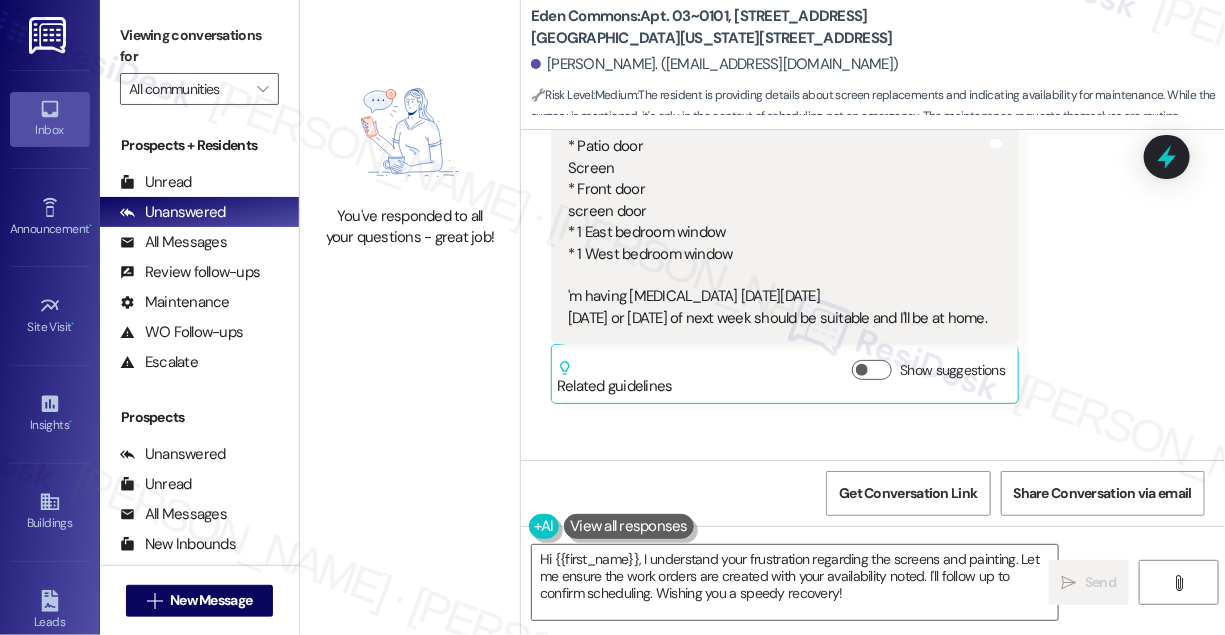 click on "[PERSON_NAME]. ([EMAIL_ADDRESS][DOMAIN_NAME])" at bounding box center (878, 65) 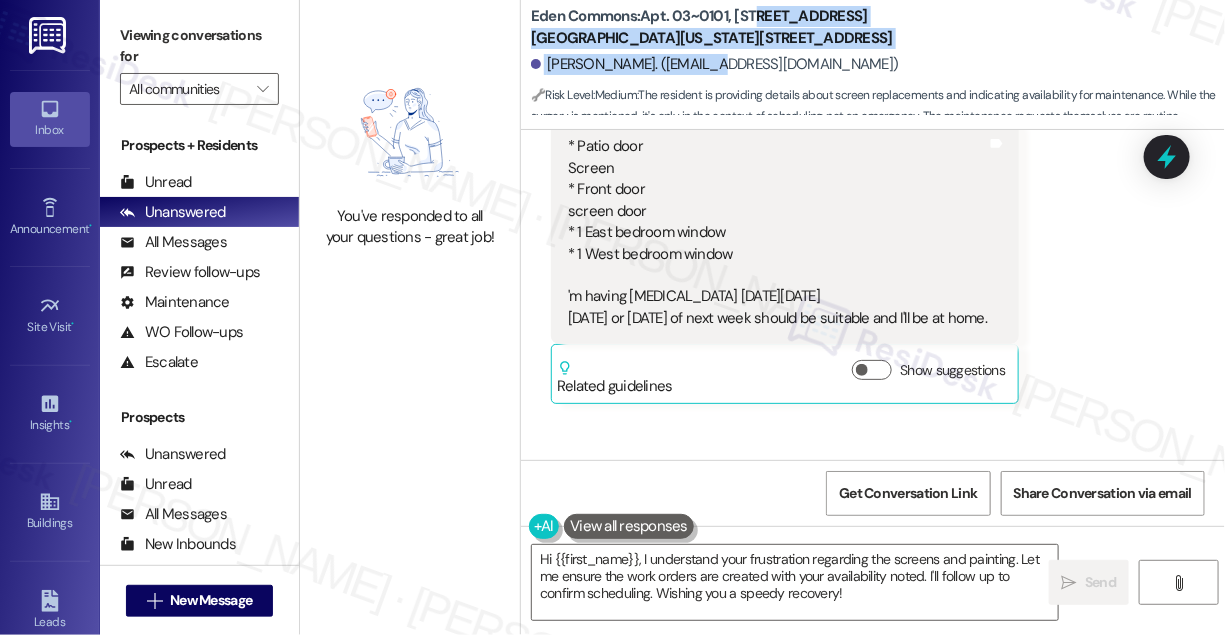 drag, startPoint x: 704, startPoint y: 49, endPoint x: 759, endPoint y: 4, distance: 71.063354 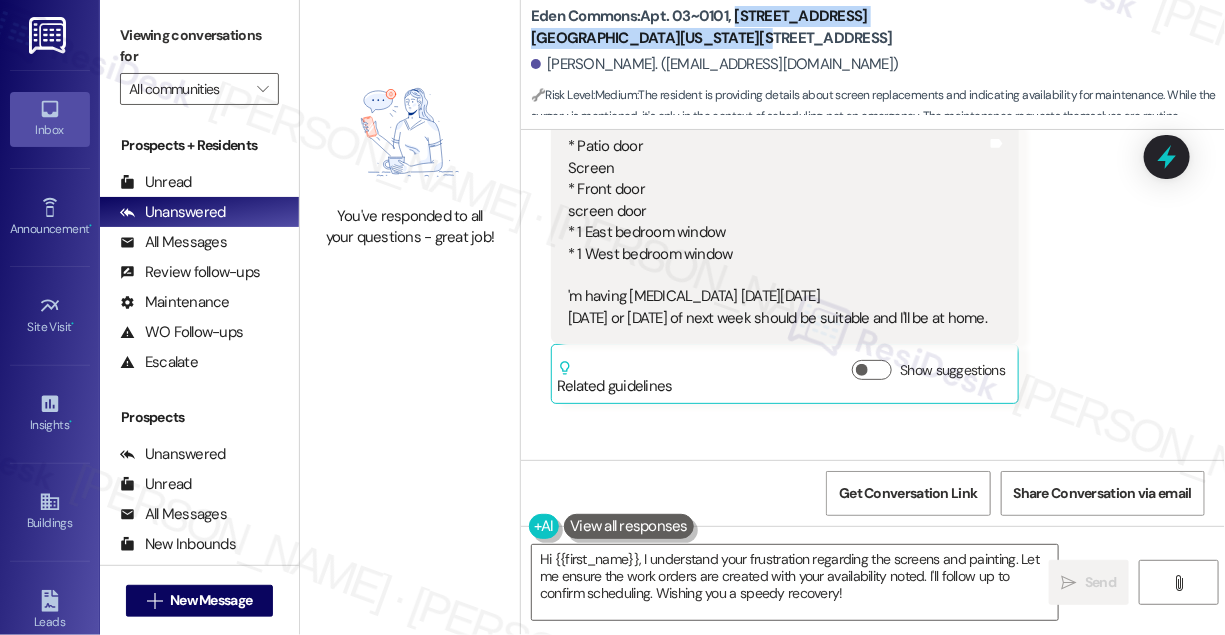 drag, startPoint x: 738, startPoint y: 40, endPoint x: 734, endPoint y: 17, distance: 23.345236 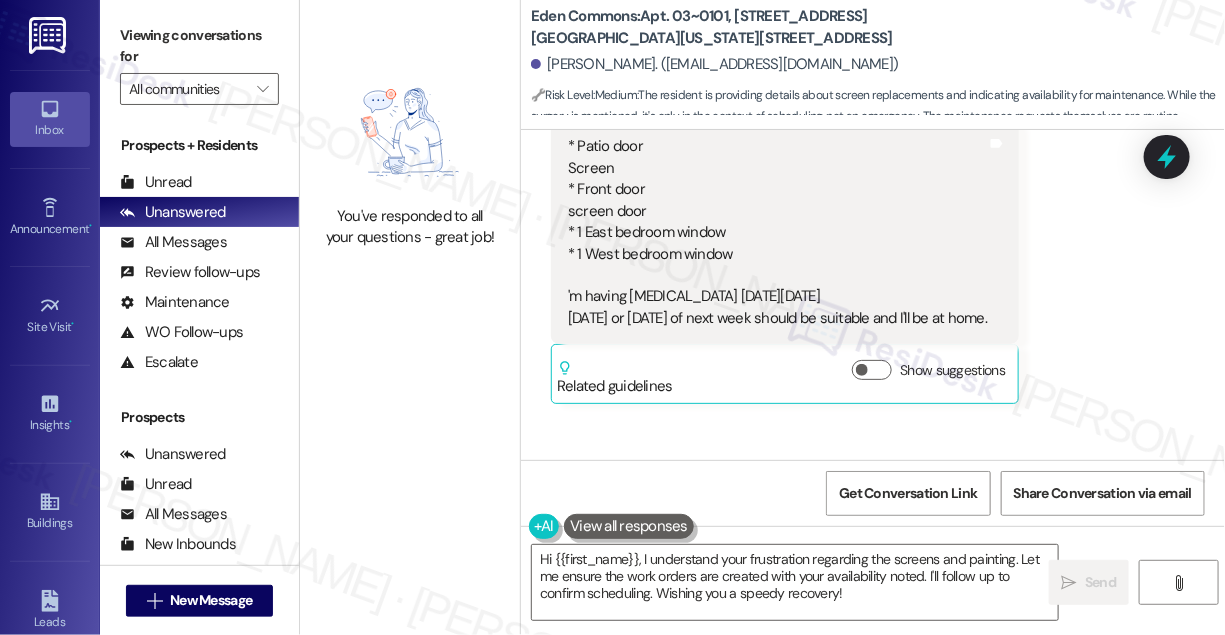 click on "Received via SMS [PERSON_NAME] [DATE] 2:28 PM * Patio door
Screen
* Front door
screen door
* 1 East bedroom window
* 1 West bedroom window
'm having [MEDICAL_DATA] [DATE] [DATE] or [DATE] of next week should be suitable and I'll be at home. Tags and notes  Related guidelines Show suggestions" at bounding box center [873, 234] 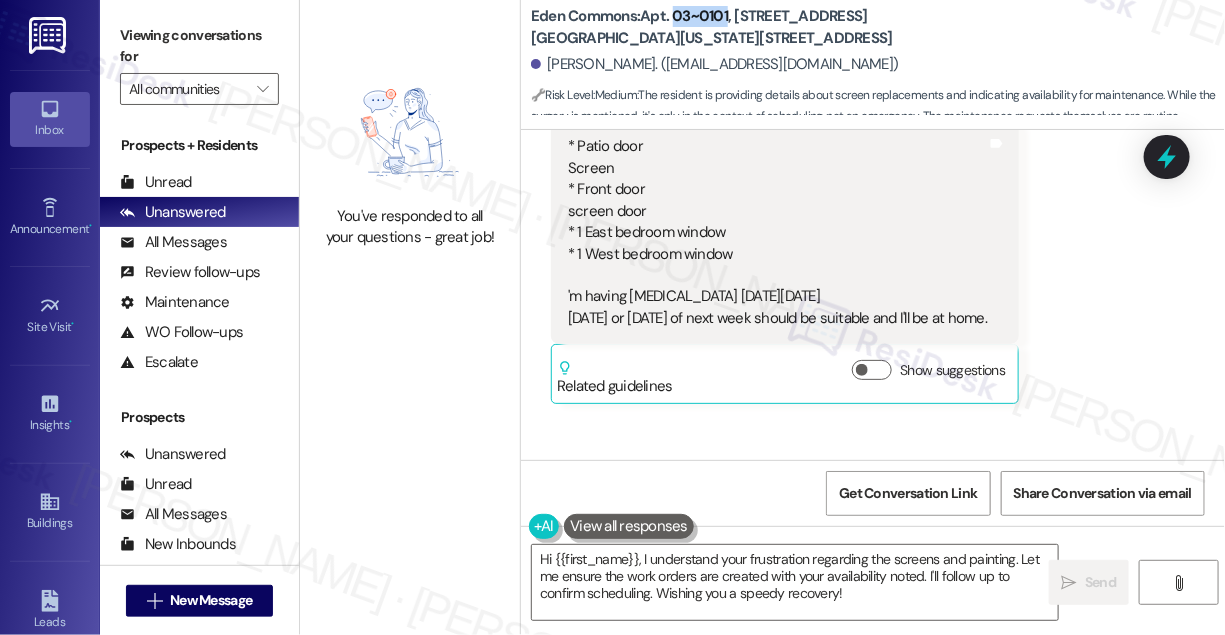 drag, startPoint x: 672, startPoint y: 14, endPoint x: 727, endPoint y: 16, distance: 55.03635 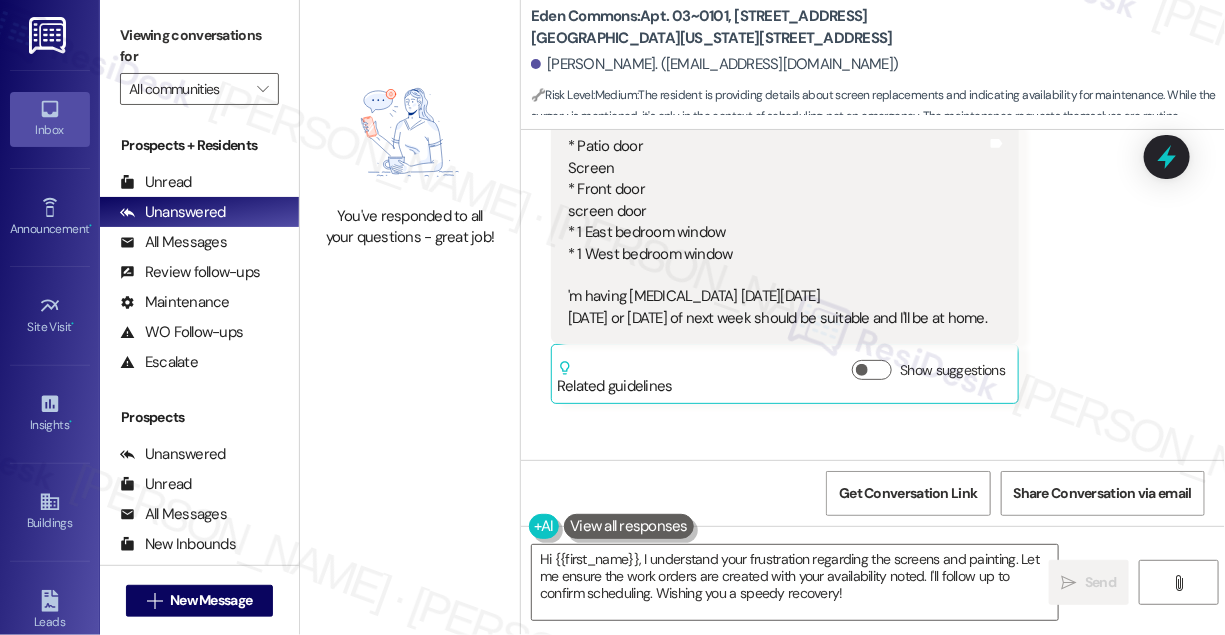 click on "Received via SMS [PERSON_NAME] [DATE] 2:28 PM * Patio door
Screen
* Front door
screen door
* 1 East bedroom window
* 1 West bedroom window
'm having [MEDICAL_DATA] [DATE] [DATE] or [DATE] of next week should be suitable and I'll be at home. Tags and notes  Related guidelines Show suggestions" at bounding box center (873, 234) 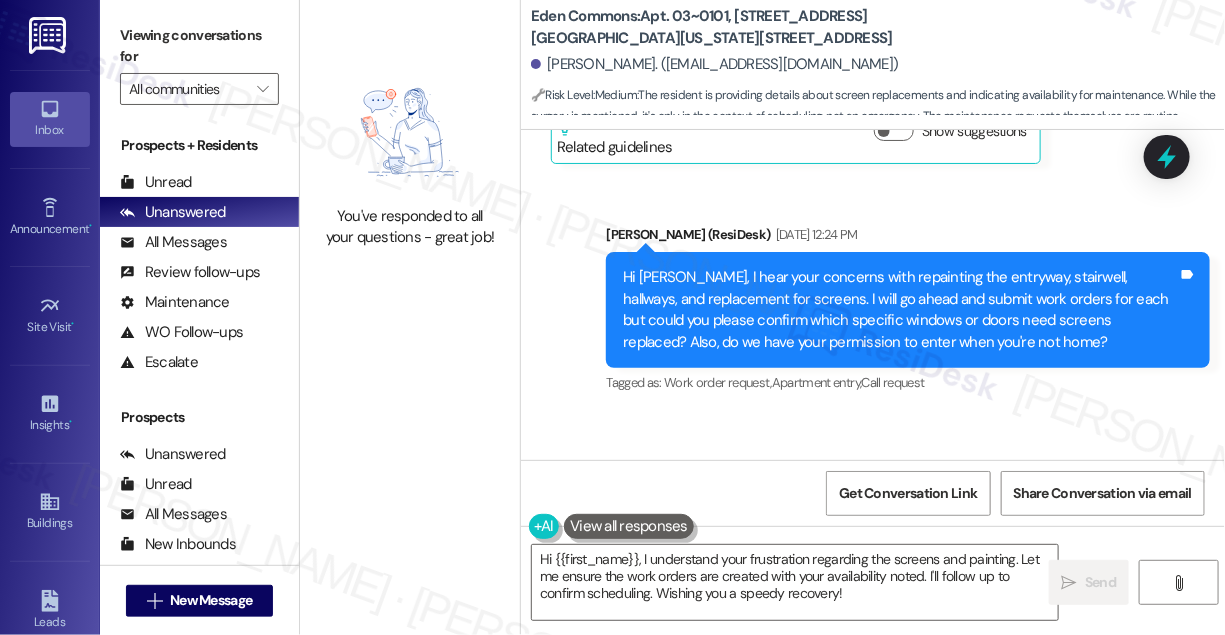 scroll, scrollTop: 20328, scrollLeft: 0, axis: vertical 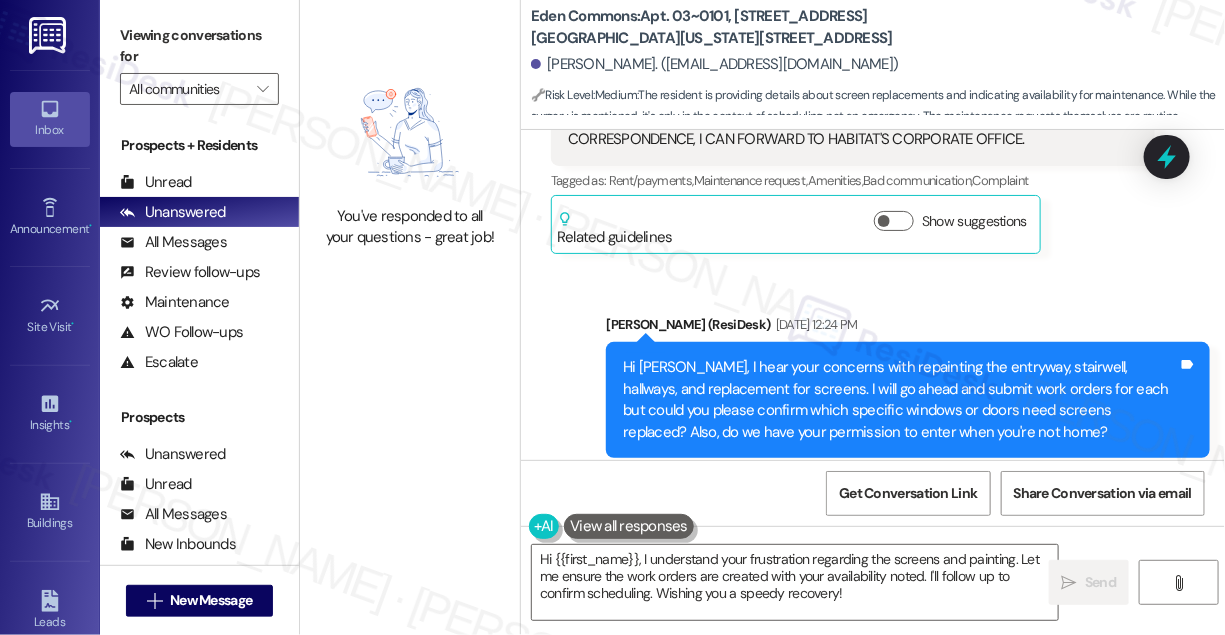 click on "Hi [PERSON_NAME], I hear your concerns with repainting the entryway, stairwell, hallways, and replacement for screens. I will go ahead and submit work orders for each but could you please confirm which specific windows or doors need screens replaced? Also, do we have your permission to enter when you're not home?" at bounding box center [900, 400] 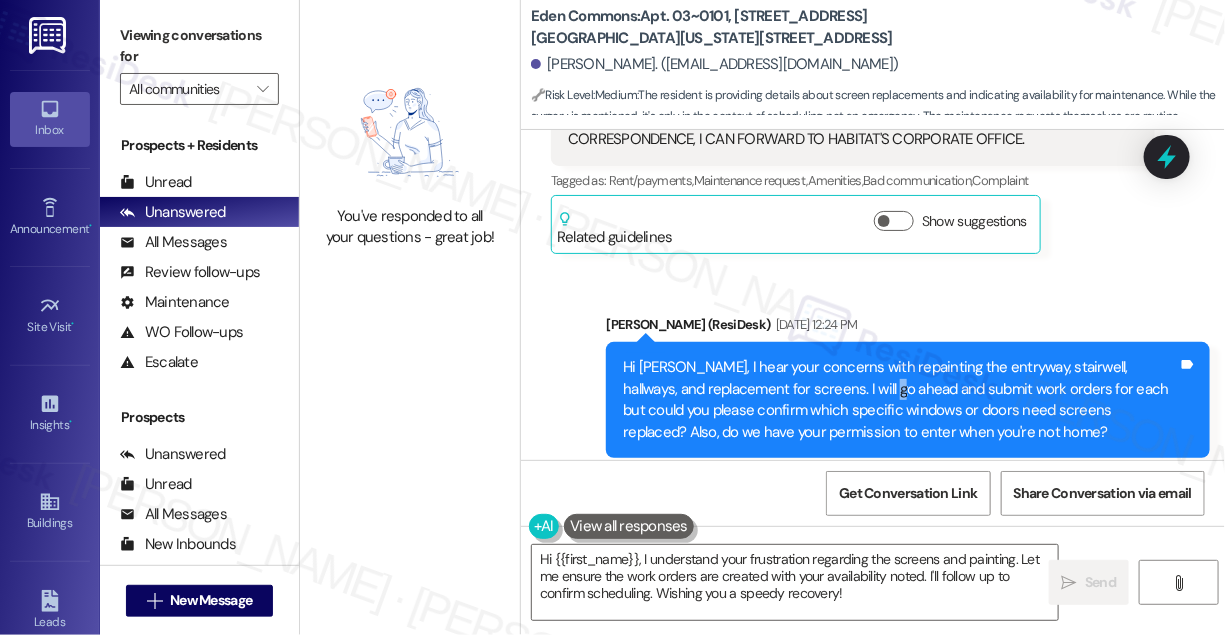 click on "Hi [PERSON_NAME], I hear your concerns with repainting the entryway, stairwell, hallways, and replacement for screens. I will go ahead and submit work orders for each but could you please confirm which specific windows or doors need screens replaced? Also, do we have your permission to enter when you're not home?" at bounding box center (900, 400) 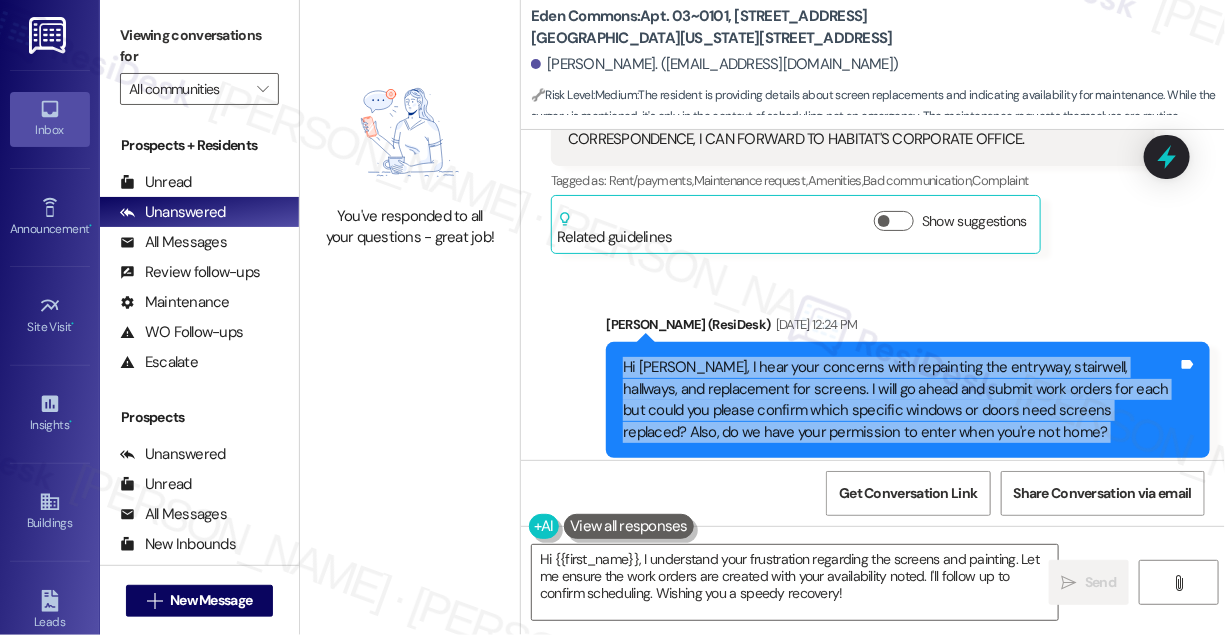 click on "Hi [PERSON_NAME], I hear your concerns with repainting the entryway, stairwell, hallways, and replacement for screens. I will go ahead and submit work orders for each but could you please confirm which specific windows or doors need screens replaced? Also, do we have your permission to enter when you're not home?" at bounding box center [900, 400] 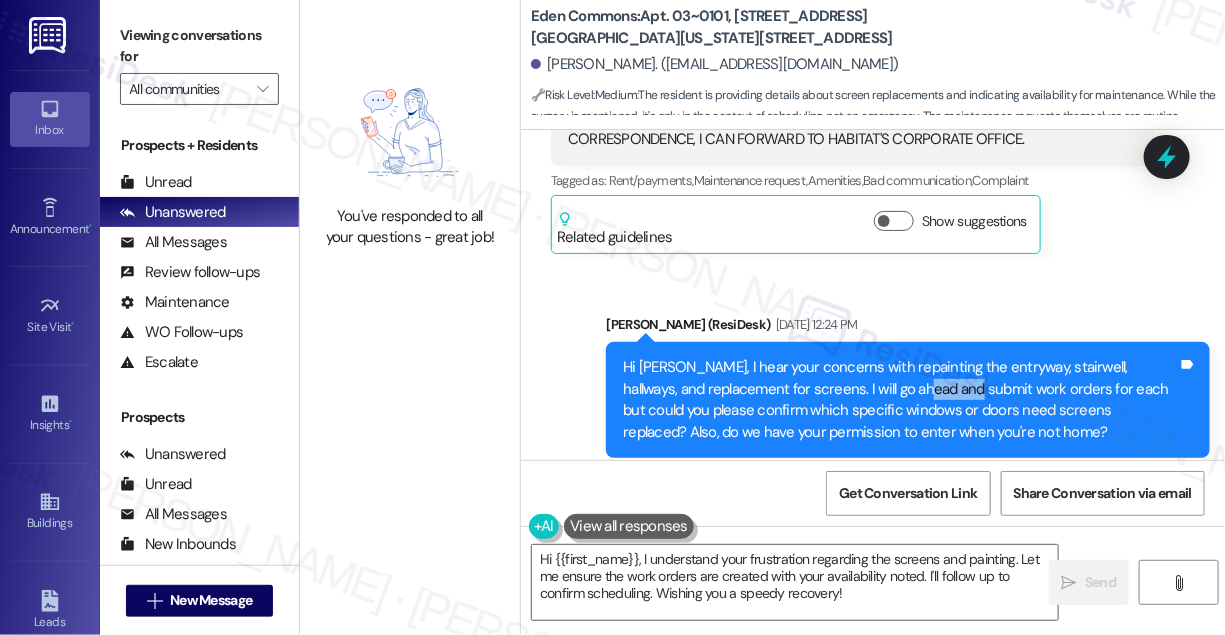 click on "Hi [PERSON_NAME], I hear your concerns with repainting the entryway, stairwell, hallways, and replacement for screens. I will go ahead and submit work orders for each but could you please confirm which specific windows or doors need screens replaced? Also, do we have your permission to enter when you're not home?" at bounding box center [900, 400] 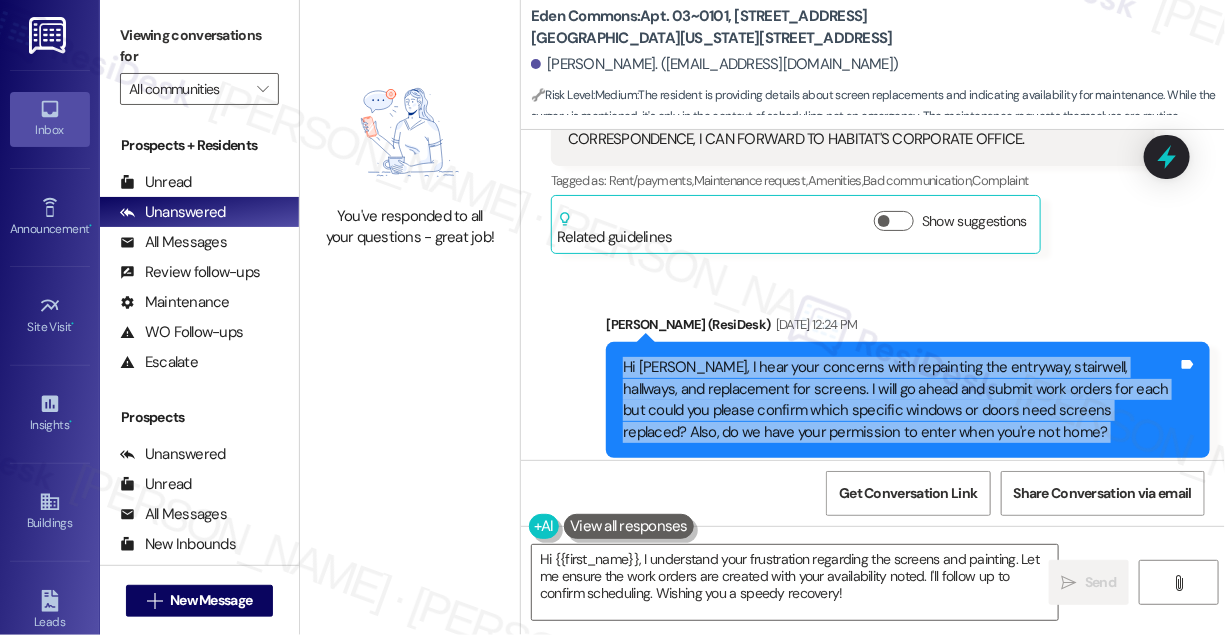 click on "Hi [PERSON_NAME], I hear your concerns with repainting the entryway, stairwell, hallways, and replacement for screens. I will go ahead and submit work orders for each but could you please confirm which specific windows or doors need screens replaced? Also, do we have your permission to enter when you're not home?" at bounding box center [900, 400] 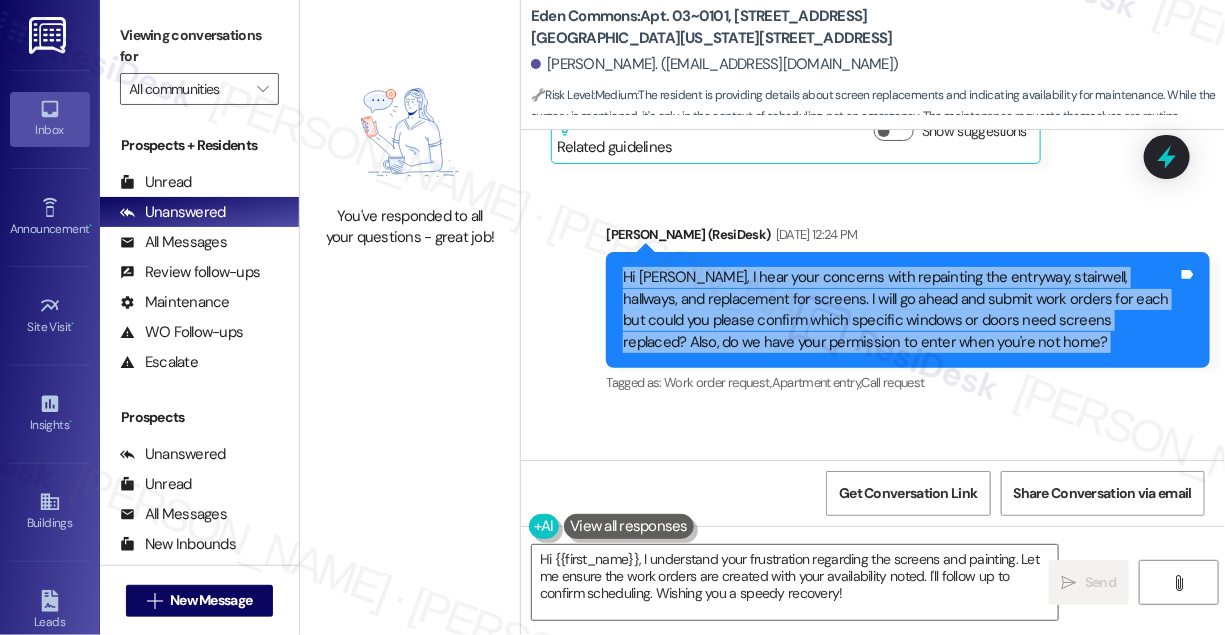 scroll, scrollTop: 20600, scrollLeft: 0, axis: vertical 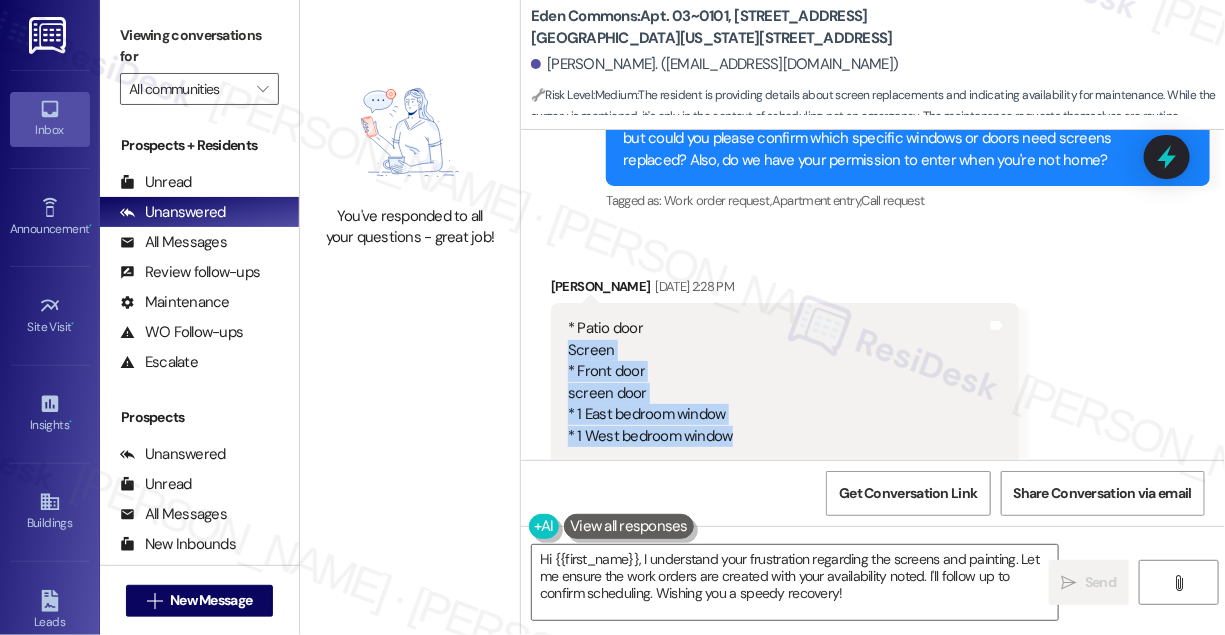 drag, startPoint x: 570, startPoint y: 202, endPoint x: 773, endPoint y: 277, distance: 216.41165 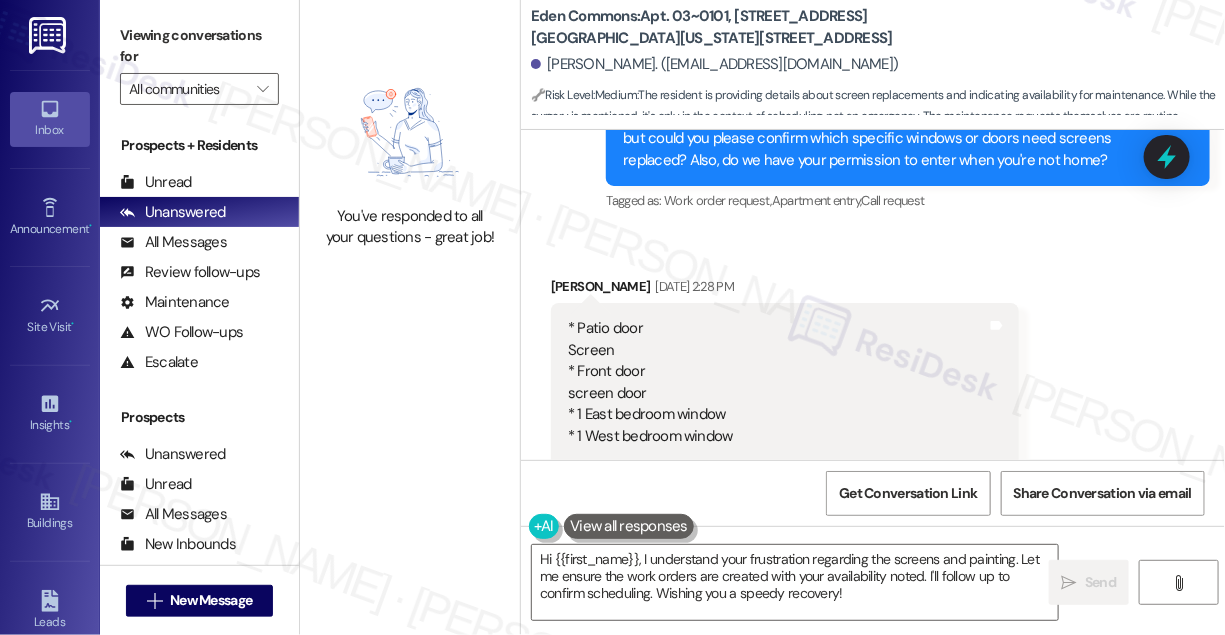click on "* Patio door
Screen
* Front door
screen door
* 1 East bedroom window
* 1 West bedroom window
'm having [MEDICAL_DATA] [DATE] [DATE] or [DATE] of next week should be suitable and I'll be at home." at bounding box center (777, 414) 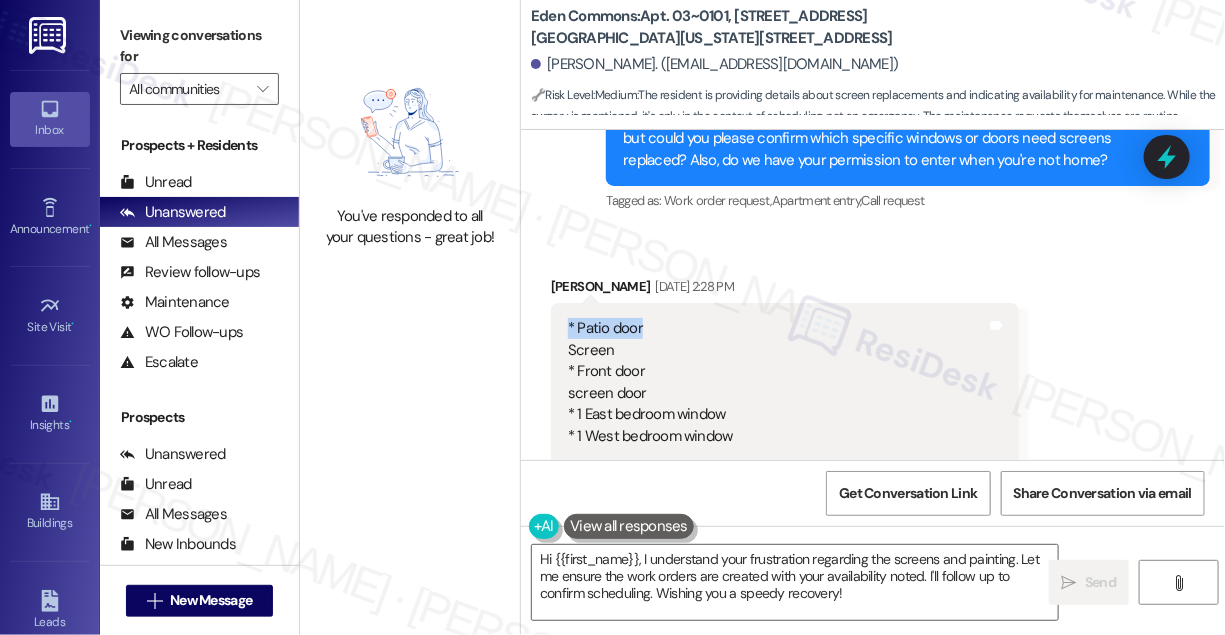 drag, startPoint x: 665, startPoint y: 169, endPoint x: 560, endPoint y: 169, distance: 105 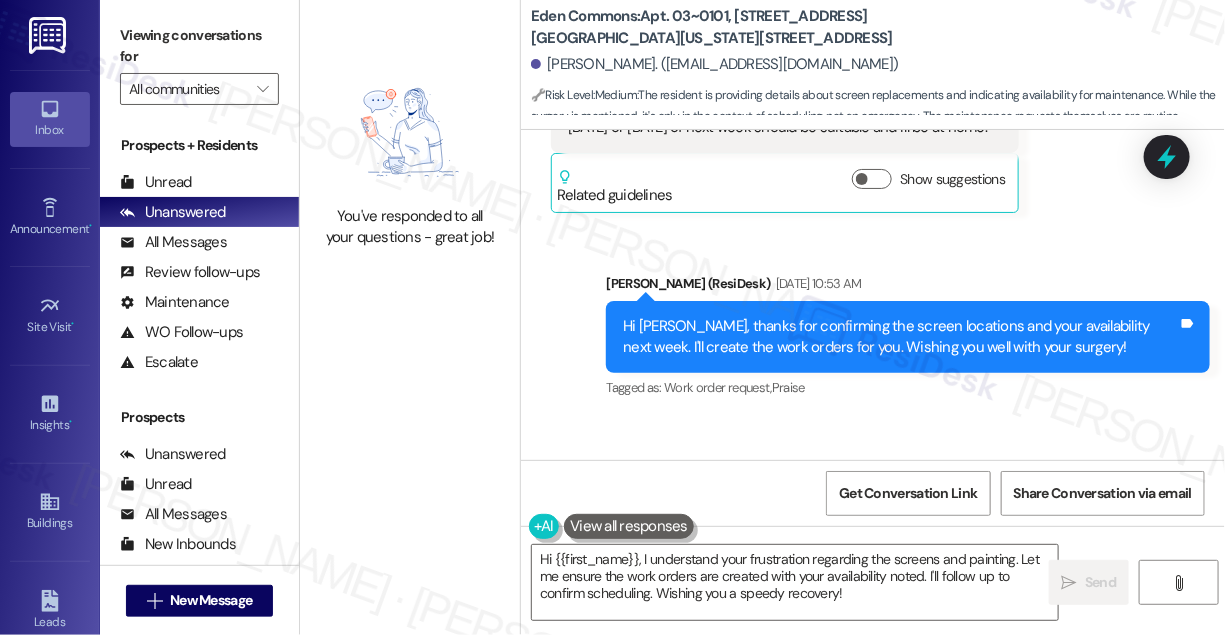 scroll, scrollTop: 20982, scrollLeft: 0, axis: vertical 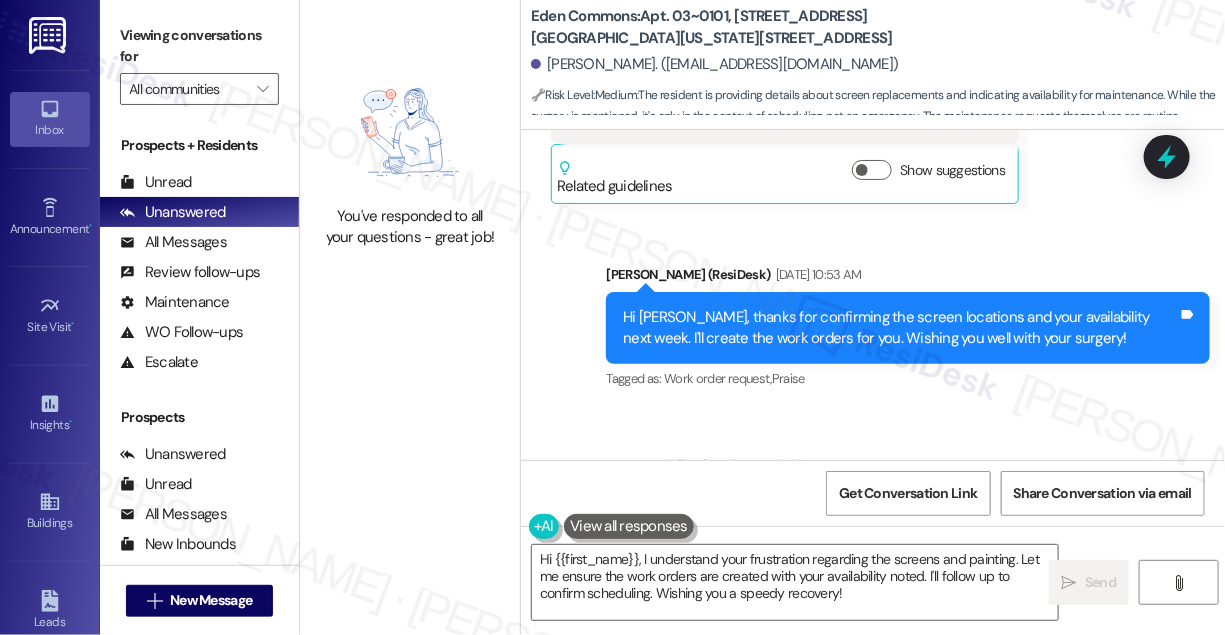 click on "Tagged as:   Work order request ,  Click to highlight conversations about Work order request Praise Click to highlight conversations about Praise" at bounding box center (908, 378) 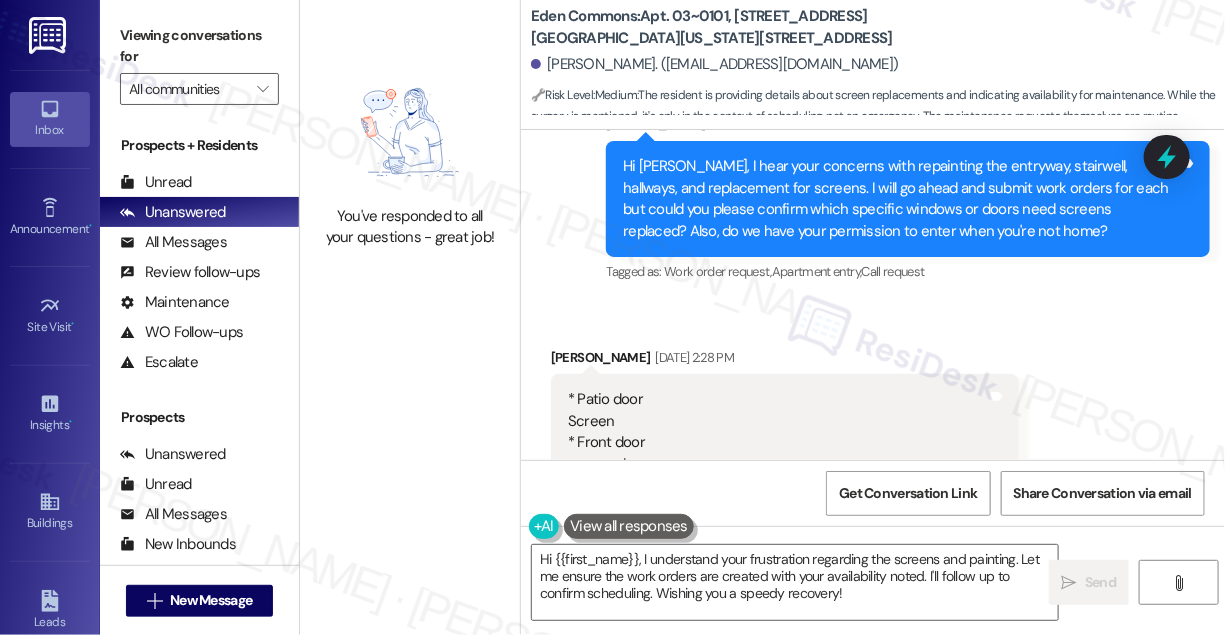 scroll, scrollTop: 20528, scrollLeft: 0, axis: vertical 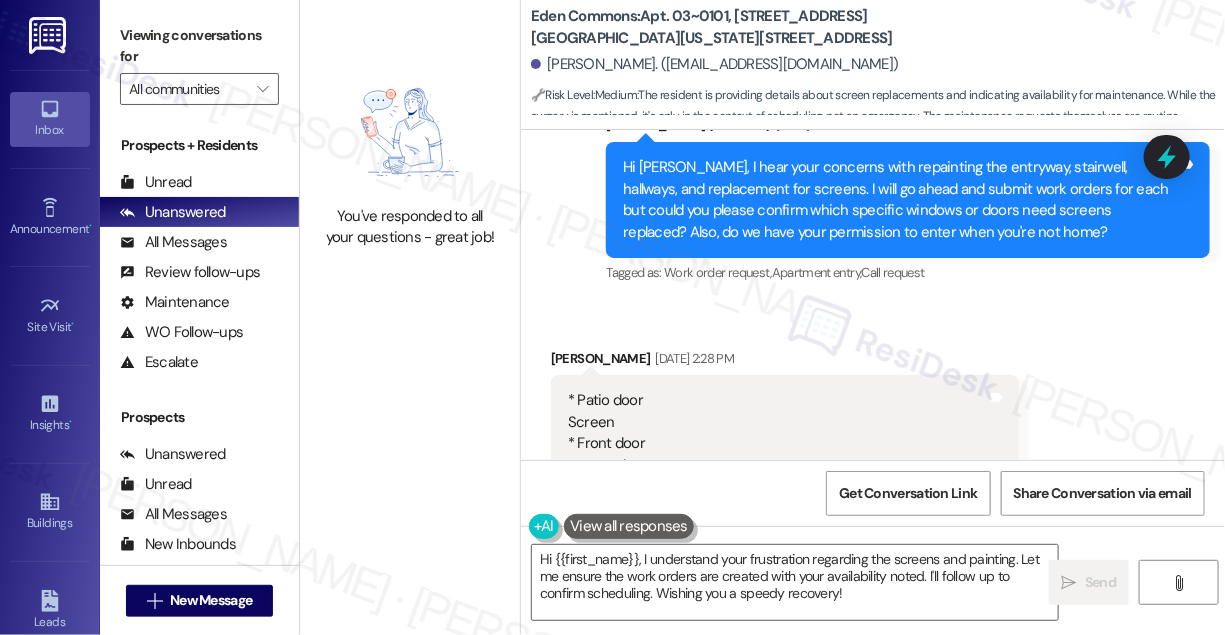click on "Received via SMS [PERSON_NAME] [DATE] 2:28 PM * Patio door
Screen
* Front door
screen door
* 1 East bedroom window
* 1 West bedroom window
'm having [MEDICAL_DATA] [DATE] [DATE] or [DATE] of next week should be suitable and I'll be at home. Tags and notes  Related guidelines Show suggestions" at bounding box center (873, 488) 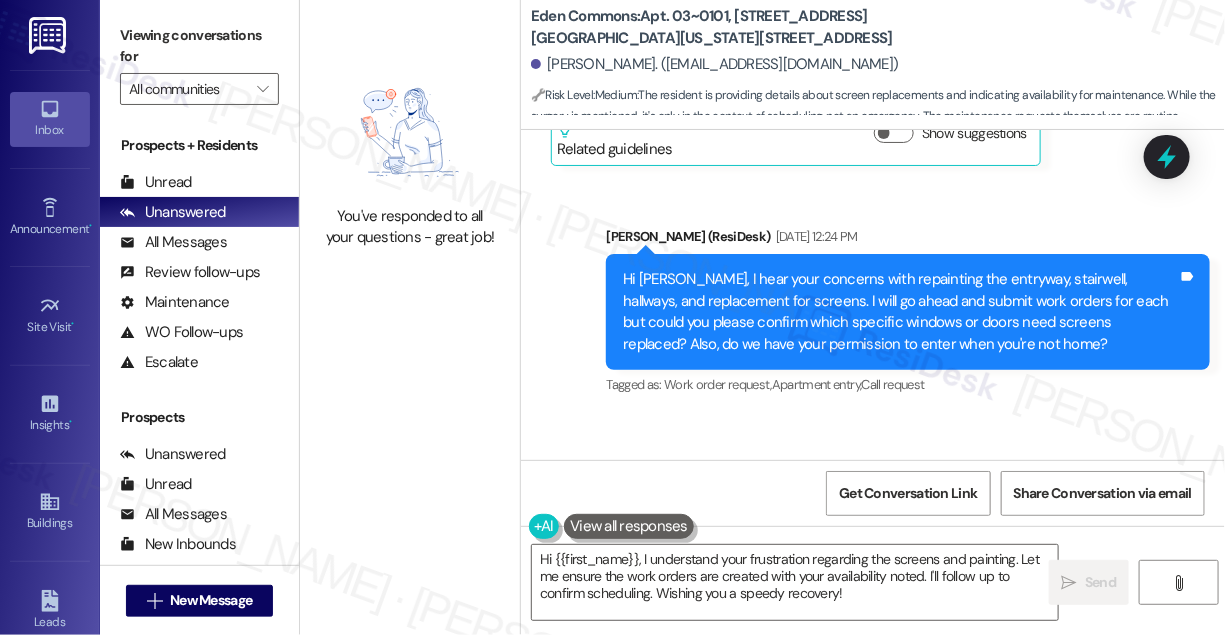 scroll, scrollTop: 20255, scrollLeft: 0, axis: vertical 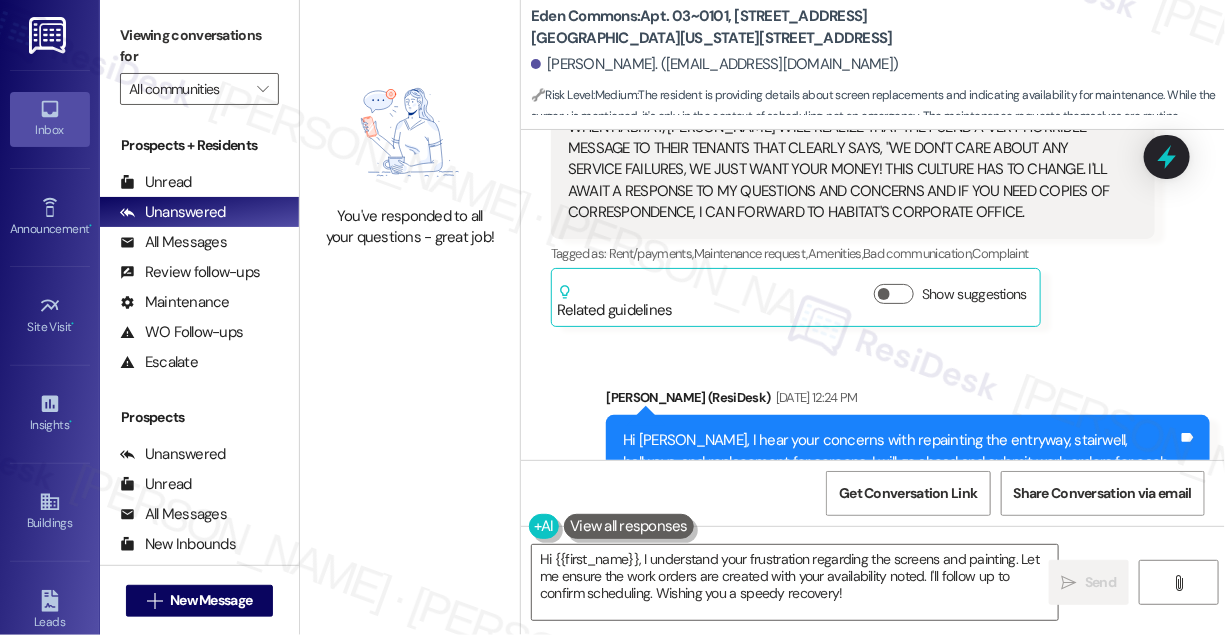 click on "Sent via SMS [PERSON_NAME]   (ResiDesk) [DATE] 12:24 PM Hi [PERSON_NAME], I hear your concerns with repainting the entryway, stairwell, hallways, and replacement for screens. I will go ahead and submit work orders for each but could you please confirm which specific windows or doors need screens replaced? Also, do we have your permission to enter when you're not home? Tags and notes Tagged as:   Work order request ,  Click to highlight conversations about Work order request Apartment entry ,  Click to highlight conversations about Apartment entry Call request Click to highlight conversations about Call request" at bounding box center (873, 458) 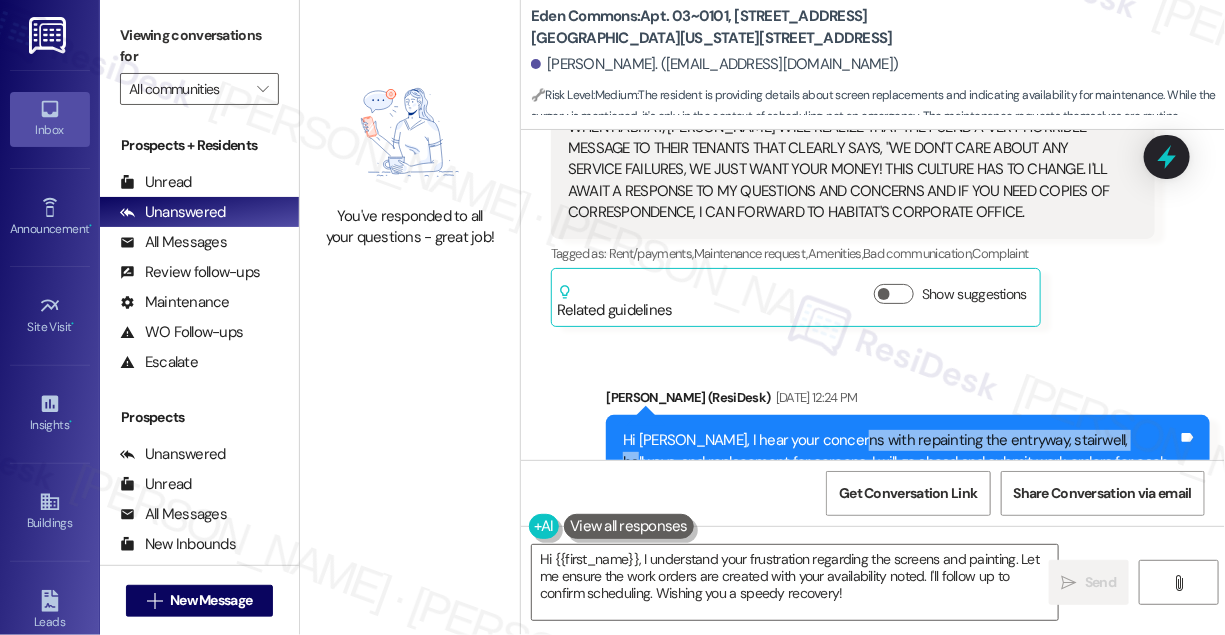 drag, startPoint x: 844, startPoint y: 285, endPoint x: 1109, endPoint y: 294, distance: 265.15277 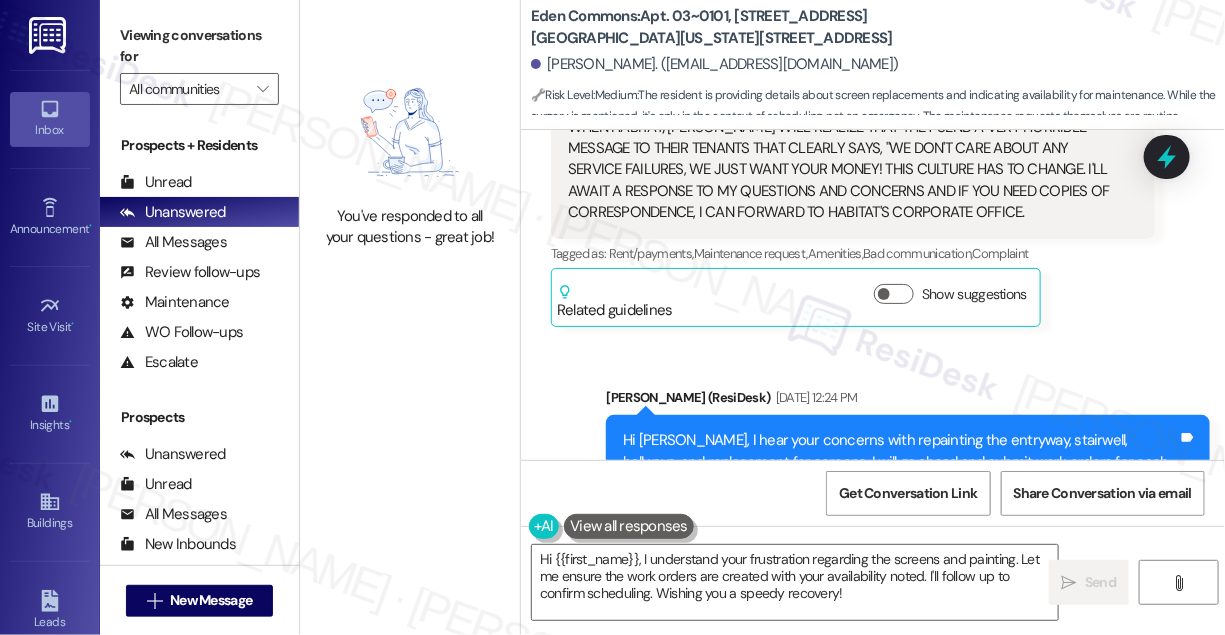 click on "[PERSON_NAME]   (ResiDesk) [DATE] 12:24 PM" at bounding box center [908, 401] 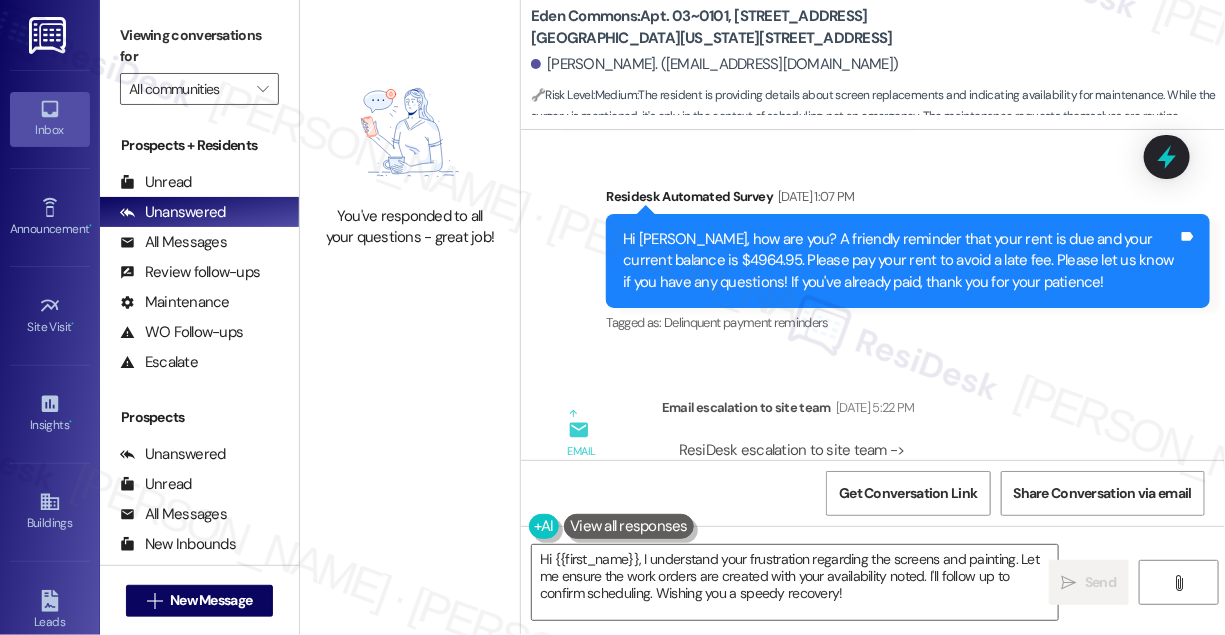 scroll, scrollTop: 14437, scrollLeft: 0, axis: vertical 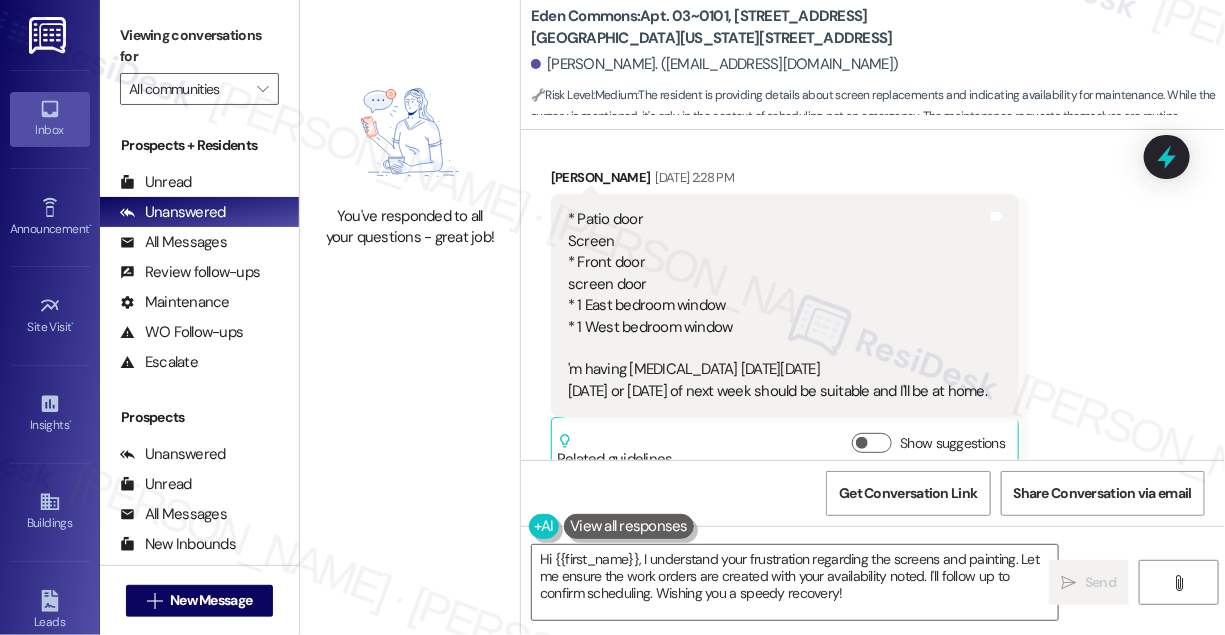 click on "Received via SMS [PERSON_NAME] [DATE] 2:28 PM * Patio door
Screen
* Front door
screen door
* 1 East bedroom window
* 1 West bedroom window
'm having [MEDICAL_DATA] [DATE] [DATE] or [DATE] of next week should be suitable and I'll be at home. Tags and notes  Related guidelines Show suggestions" at bounding box center (873, 307) 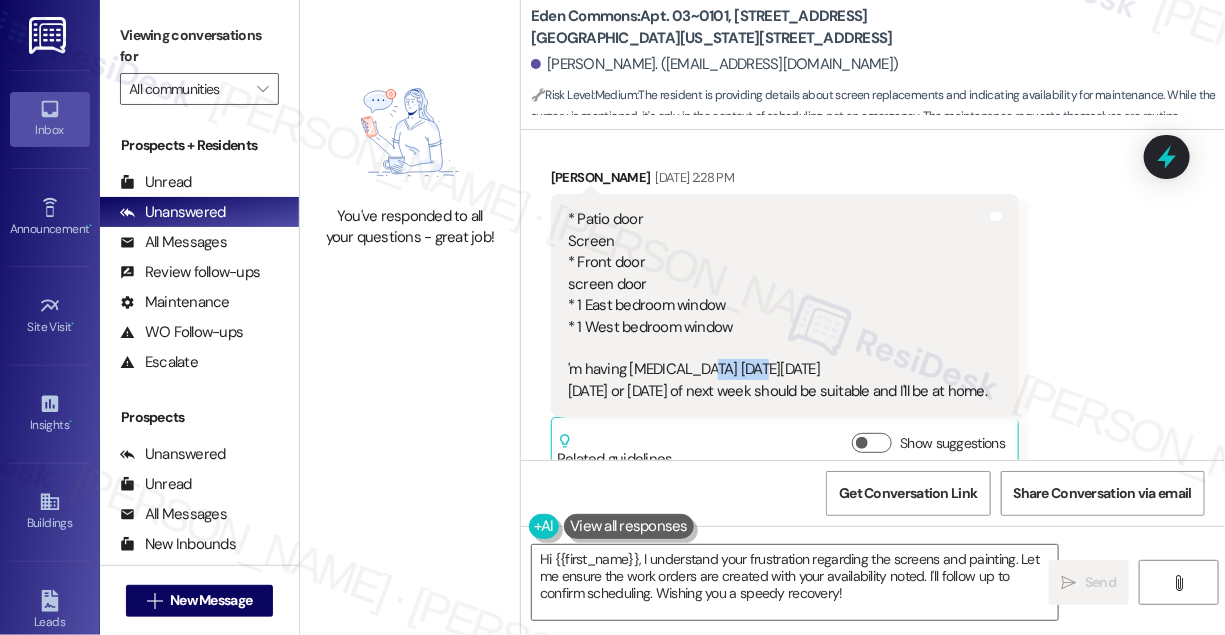 click on "* Patio door
Screen
* Front door
screen door
* 1 East bedroom window
* 1 West bedroom window
'm having [MEDICAL_DATA] [DATE] [DATE] or [DATE] of next week should be suitable and I'll be at home." at bounding box center [777, 305] 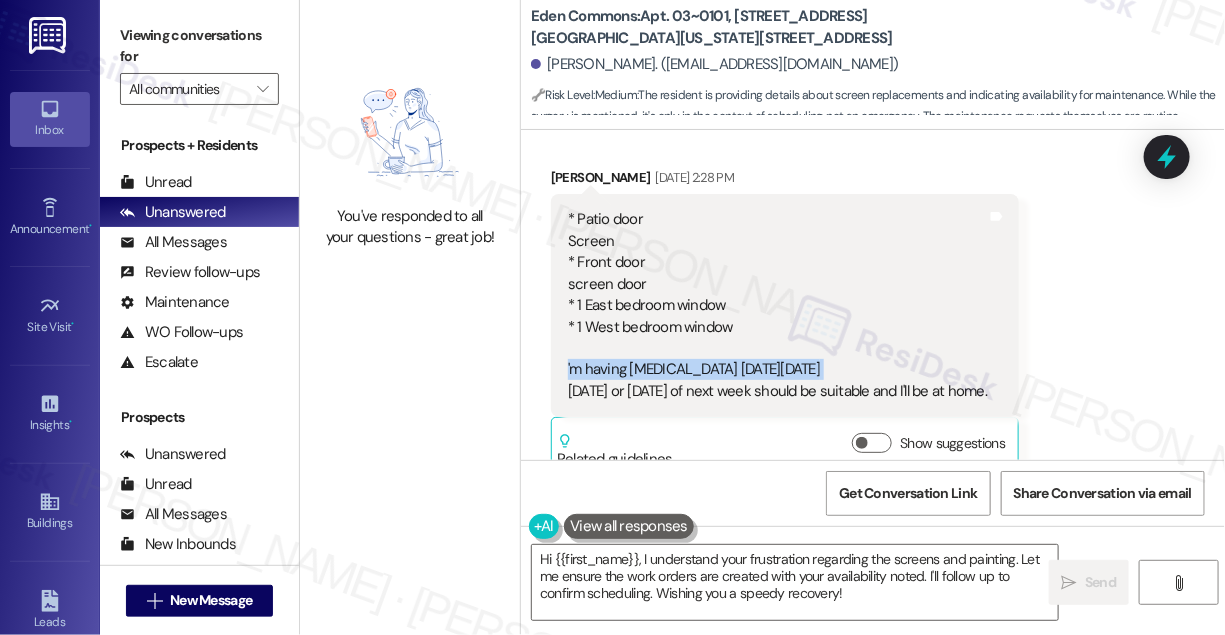 click on "* Patio door
Screen
* Front door
screen door
* 1 East bedroom window
* 1 West bedroom window
'm having [MEDICAL_DATA] [DATE] [DATE] or [DATE] of next week should be suitable and I'll be at home." at bounding box center (777, 305) 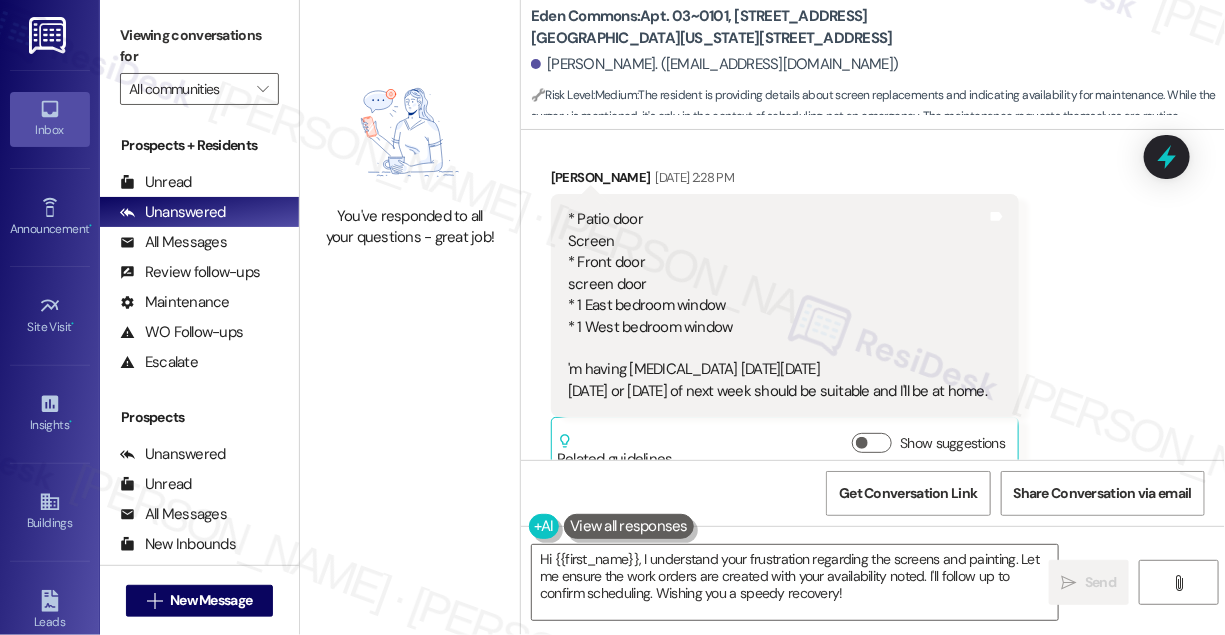 click on "Received via SMS [PERSON_NAME] [DATE] 2:28 PM * Patio door
Screen
* Front door
screen door
* 1 East bedroom window
* 1 West bedroom window
'm having [MEDICAL_DATA] [DATE] [DATE] or [DATE] of next week should be suitable and I'll be at home. Tags and notes  Related guidelines Show suggestions" at bounding box center [873, 307] 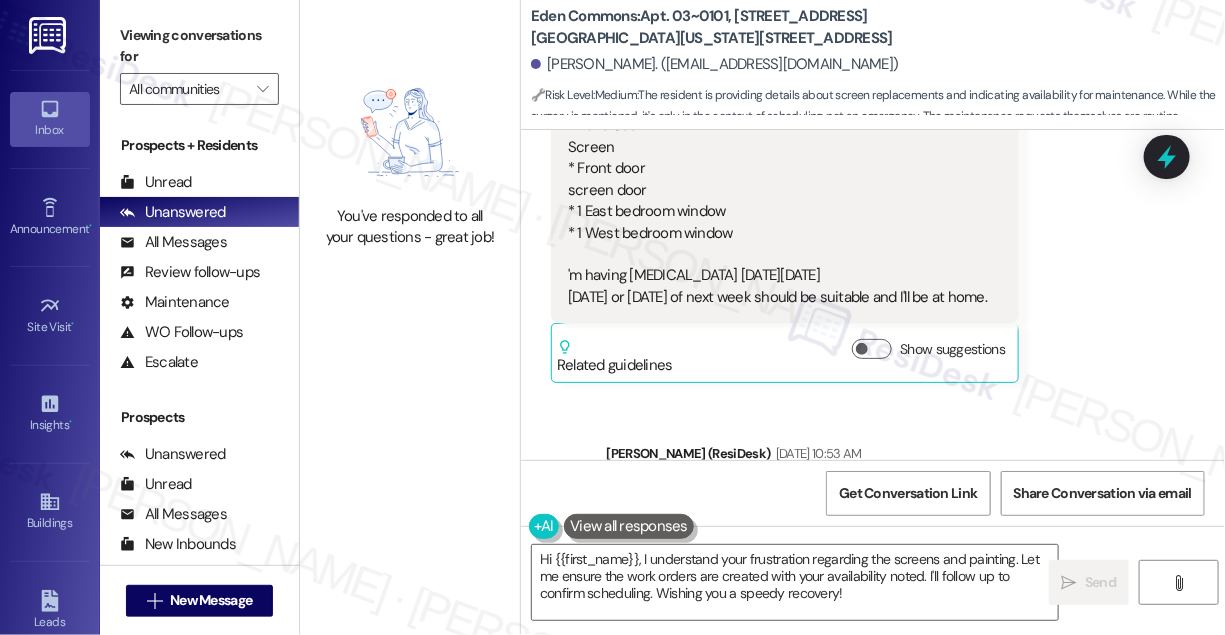 scroll, scrollTop: 20801, scrollLeft: 0, axis: vertical 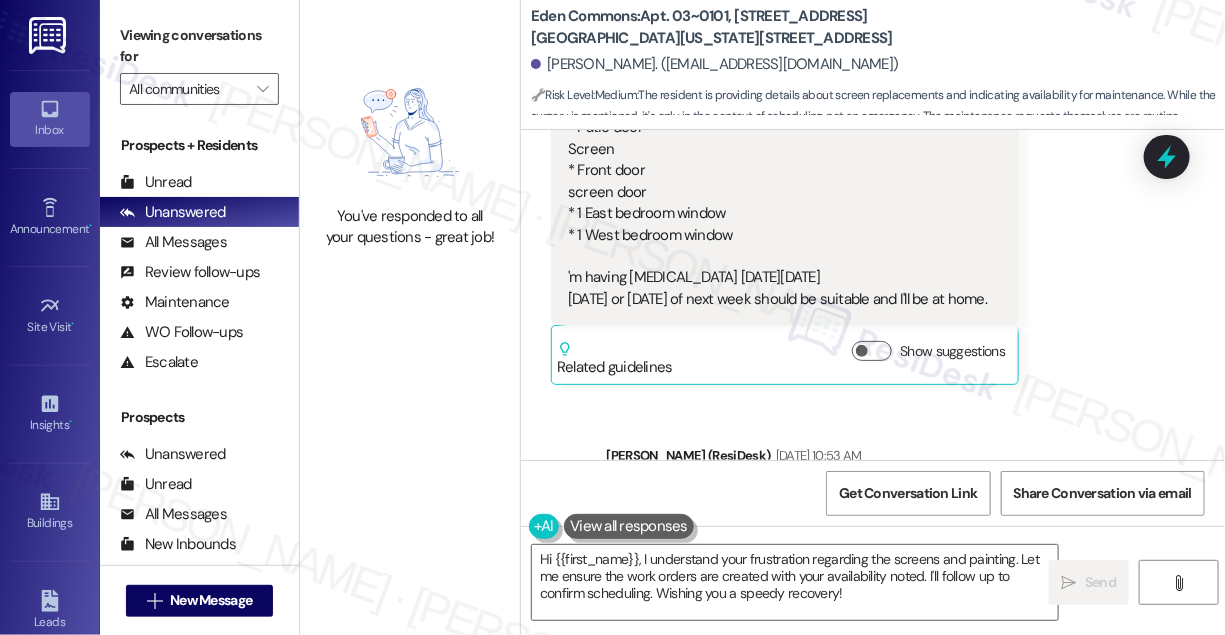click on "Hi [PERSON_NAME], thanks for confirming the screen locations and your availability next week. I'll create the work orders for you. Wishing you well with your surgery!" at bounding box center [900, 509] 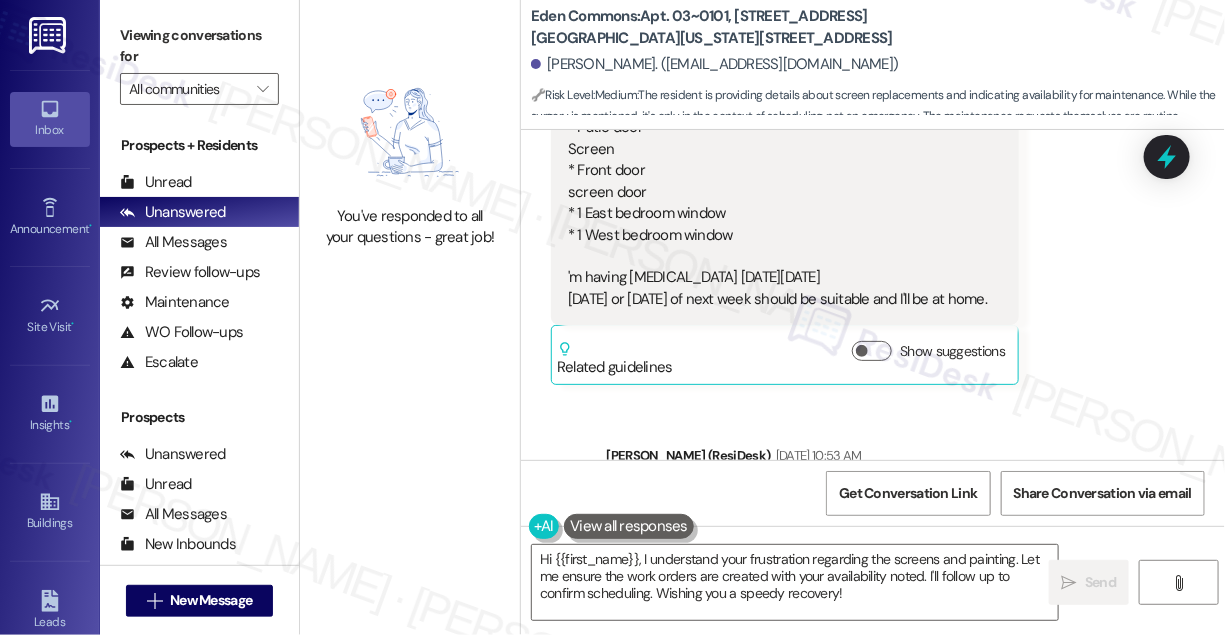 click on "Sent via SMS [PERSON_NAME]   (ResiDesk) [DATE] 10:53 AM Hi [PERSON_NAME], thanks for confirming the screen locations and your availability next week. I'll create the work orders for you. Wishing you well with your surgery! Tags and notes Tagged as:   Work order request ,  Click to highlight conversations about Work order request Praise Click to highlight conversations about Praise" at bounding box center [873, 495] 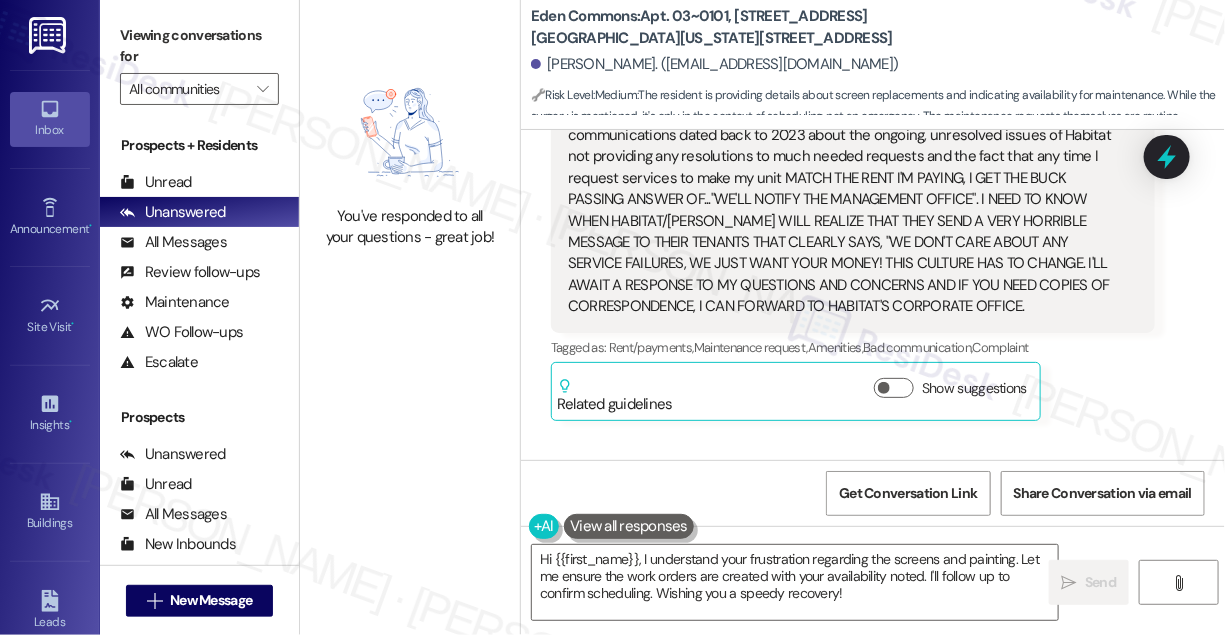 scroll, scrollTop: 19983, scrollLeft: 0, axis: vertical 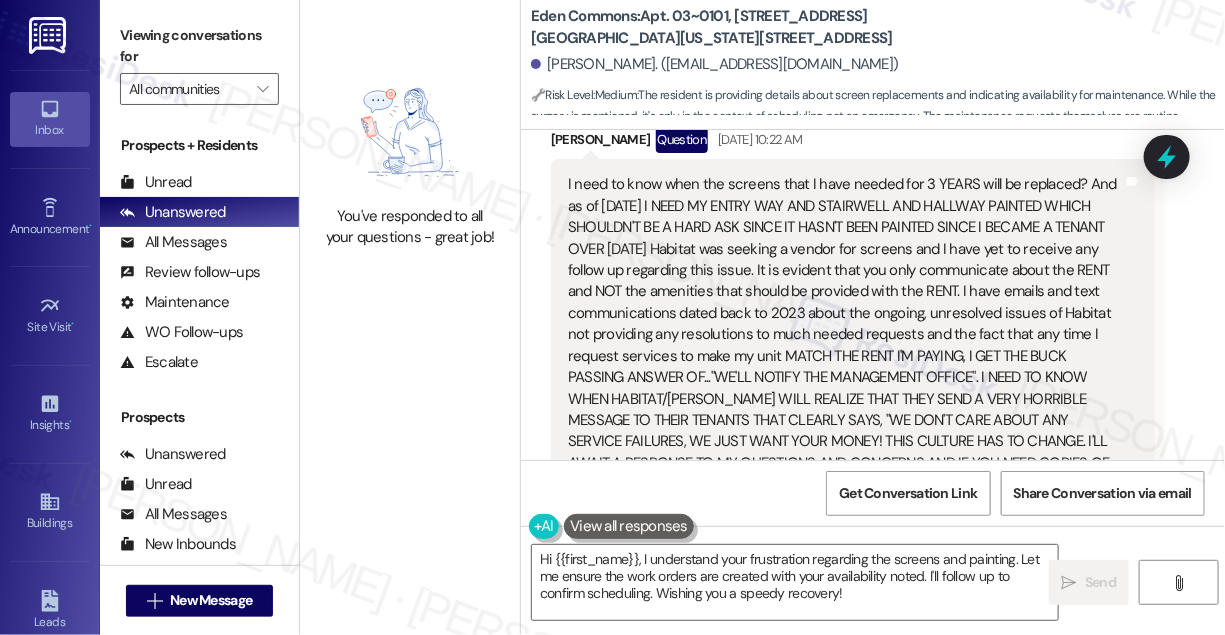 click on "I need to know when the screens that I have needed for 3 YEARS will be replaced? And as of [DATE] I NEED MY ENTRY WAY AND STAIRWELL AND HALLWAY PAINTED  WHICH SHOULDN'T BE A HARD ASK SINCE IT HASN'T BEEN PAINTED SINCE I BECAME A TENANT OVER [DATE] Habitat was seeking a vendor for screens and I have yet to receive any follow up regarding this issue. It is evident that you only communicate about the RENT and NOT the amenities that should be provided with the RENT. I have emails and text" at bounding box center [845, 334] 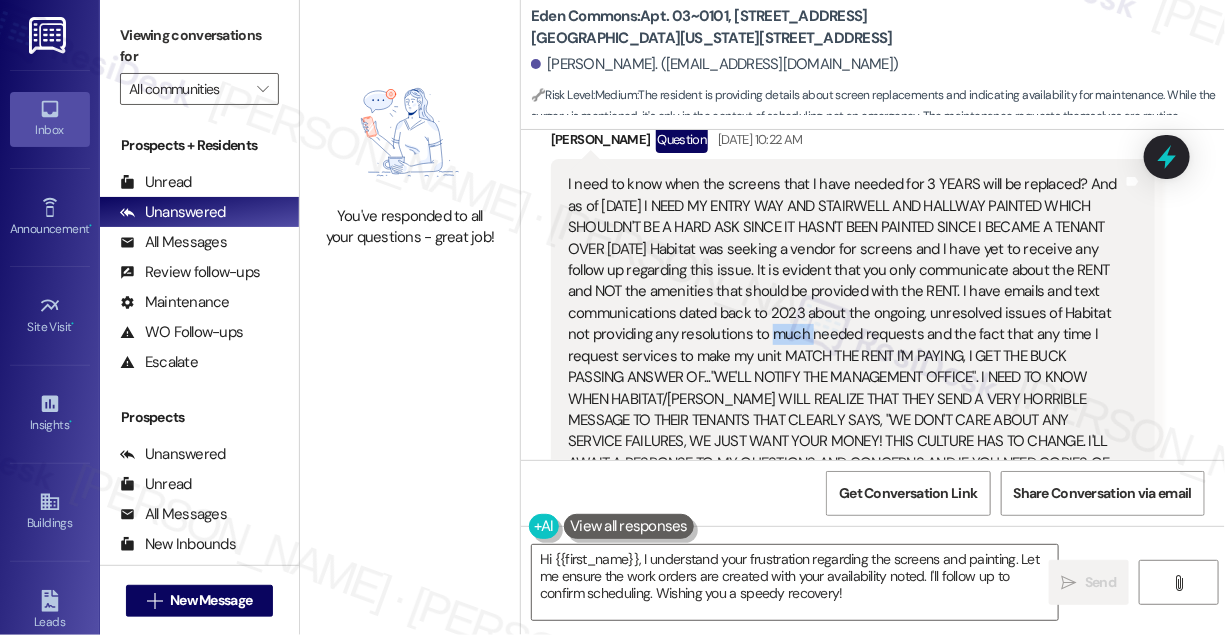 click on "I need to know when the screens that I have needed for 3 YEARS will be replaced? And as of [DATE] I NEED MY ENTRY WAY AND STAIRWELL AND HALLWAY PAINTED  WHICH SHOULDN'T BE A HARD ASK SINCE IT HASN'T BEEN PAINTED SINCE I BECAME A TENANT OVER [DATE] Habitat was seeking a vendor for screens and I have yet to receive any follow up regarding this issue. It is evident that you only communicate about the RENT and NOT the amenities that should be provided with the RENT. I have emails and text" at bounding box center (845, 334) 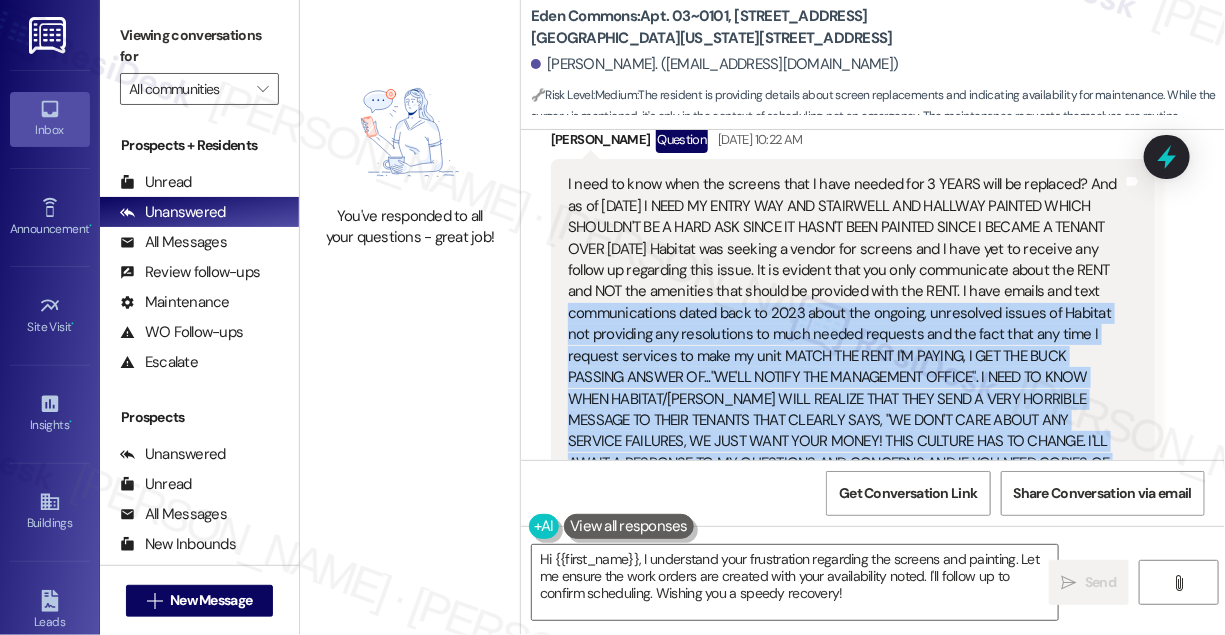 click on "I need to know when the screens that I have needed for 3 YEARS will be replaced? And as of [DATE] I NEED MY ENTRY WAY AND STAIRWELL AND HALLWAY PAINTED  WHICH SHOULDN'T BE A HARD ASK SINCE IT HASN'T BEEN PAINTED SINCE I BECAME A TENANT OVER [DATE] Habitat was seeking a vendor for screens and I have yet to receive any follow up regarding this issue. It is evident that you only communicate about the RENT and NOT the amenities that should be provided with the RENT. I have emails and text" at bounding box center (845, 334) 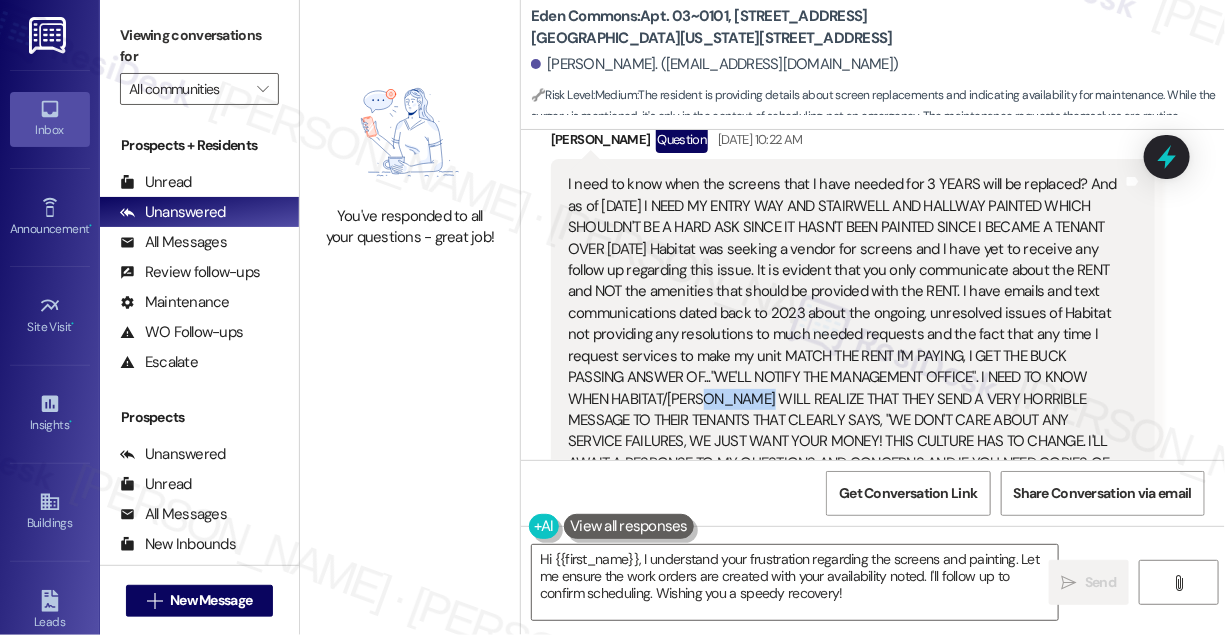 click on "I need to know when the screens that I have needed for 3 YEARS will be replaced? And as of [DATE] I NEED MY ENTRY WAY AND STAIRWELL AND HALLWAY PAINTED  WHICH SHOULDN'T BE A HARD ASK SINCE IT HASN'T BEEN PAINTED SINCE I BECAME A TENANT OVER [DATE] Habitat was seeking a vendor for screens and I have yet to receive any follow up regarding this issue. It is evident that you only communicate about the RENT and NOT the amenities that should be provided with the RENT. I have emails and text" at bounding box center [845, 334] 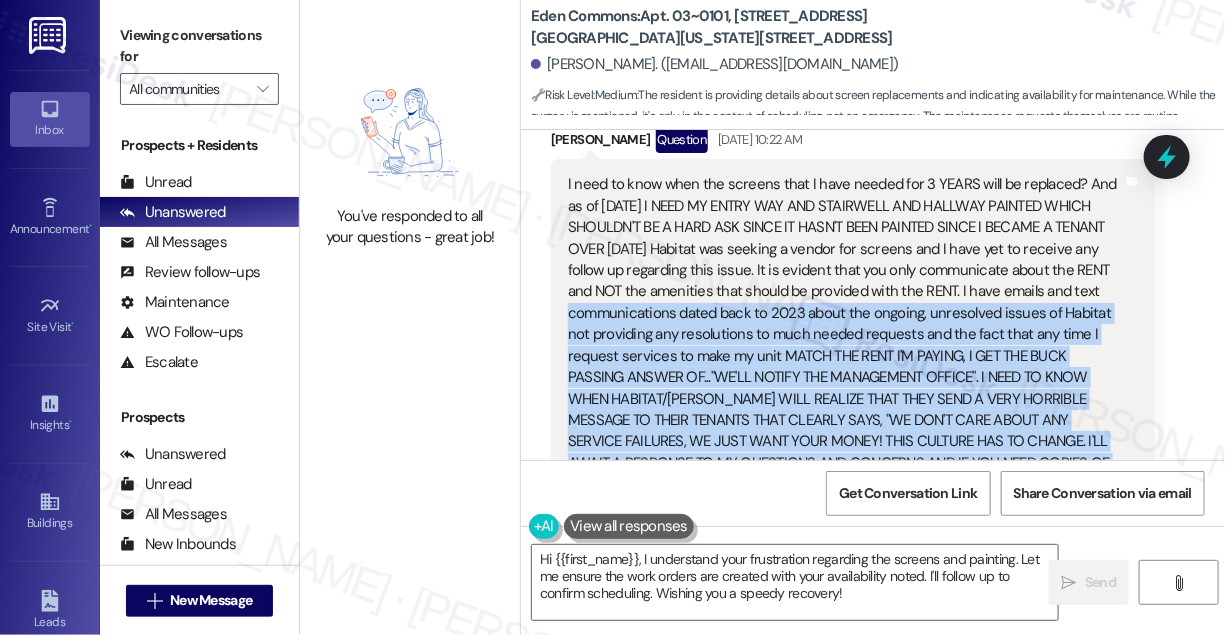 click on "I need to know when the screens that I have needed for 3 YEARS will be replaced? And as of [DATE] I NEED MY ENTRY WAY AND STAIRWELL AND HALLWAY PAINTED  WHICH SHOULDN'T BE A HARD ASK SINCE IT HASN'T BEEN PAINTED SINCE I BECAME A TENANT OVER [DATE] Habitat was seeking a vendor for screens and I have yet to receive any follow up regarding this issue. It is evident that you only communicate about the RENT and NOT the amenities that should be provided with the RENT. I have emails and text" at bounding box center (845, 334) 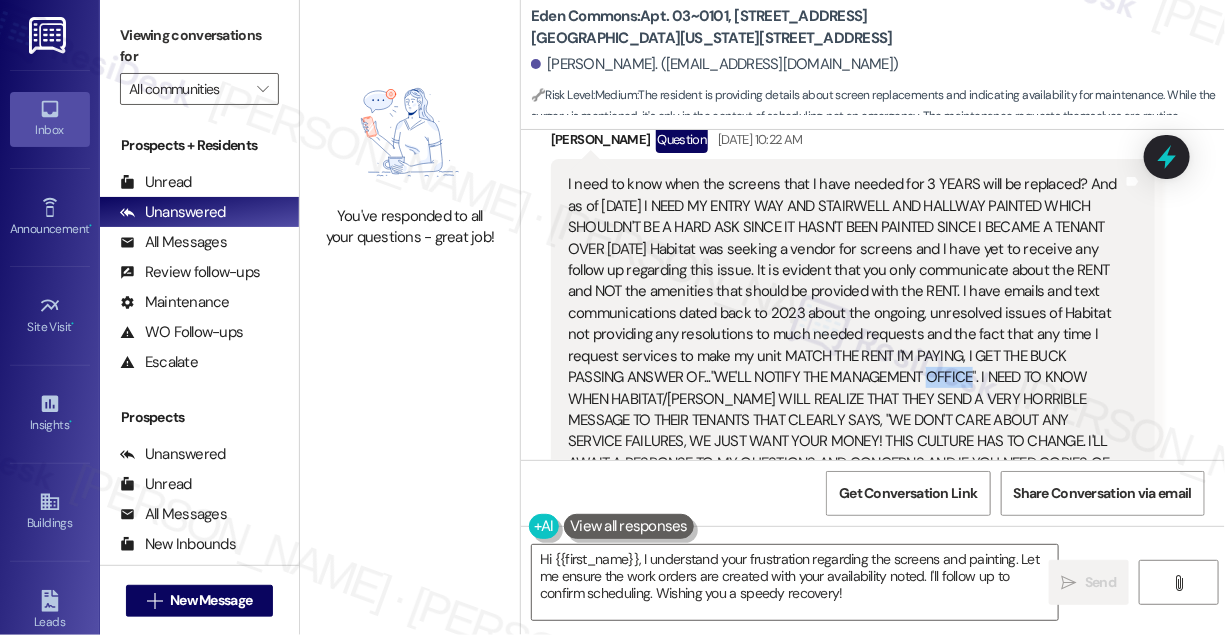 click on "I need to know when the screens that I have needed for 3 YEARS will be replaced? And as of [DATE] I NEED MY ENTRY WAY AND STAIRWELL AND HALLWAY PAINTED  WHICH SHOULDN'T BE A HARD ASK SINCE IT HASN'T BEEN PAINTED SINCE I BECAME A TENANT OVER [DATE] Habitat was seeking a vendor for screens and I have yet to receive any follow up regarding this issue. It is evident that you only communicate about the RENT and NOT the amenities that should be provided with the RENT. I have emails and text" at bounding box center (845, 334) 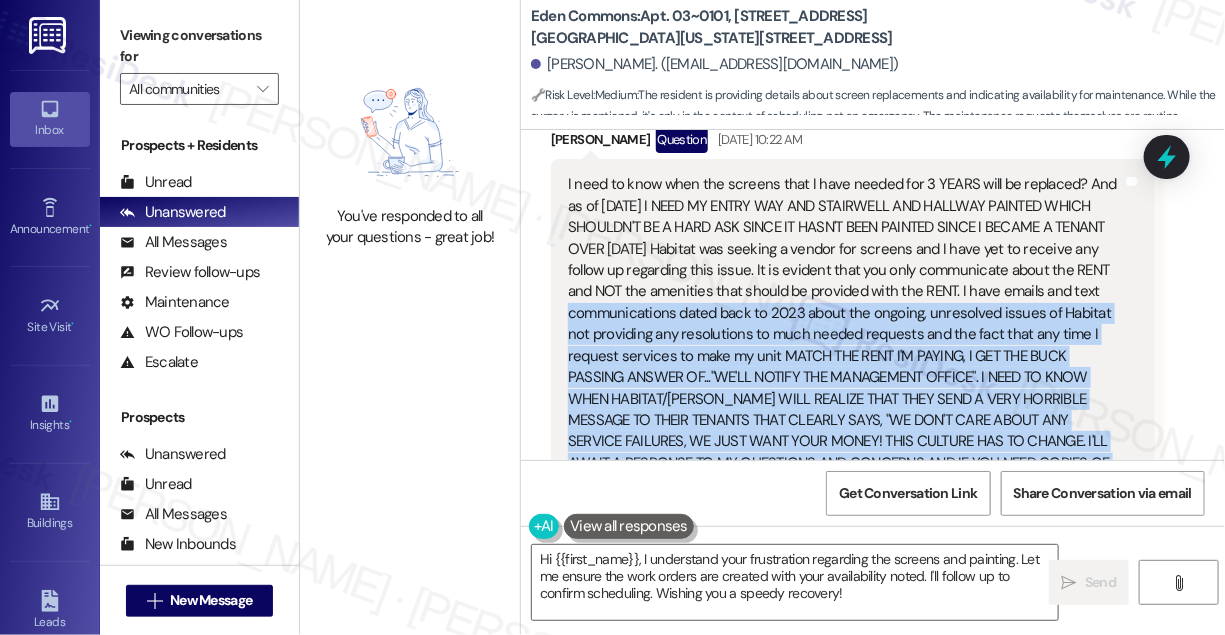click on "I need to know when the screens that I have needed for 3 YEARS will be replaced? And as of [DATE] I NEED MY ENTRY WAY AND STAIRWELL AND HALLWAY PAINTED  WHICH SHOULDN'T BE A HARD ASK SINCE IT HASN'T BEEN PAINTED SINCE I BECAME A TENANT OVER [DATE] Habitat was seeking a vendor for screens and I have yet to receive any follow up regarding this issue. It is evident that you only communicate about the RENT and NOT the amenities that should be provided with the RENT. I have emails and text" at bounding box center [845, 334] 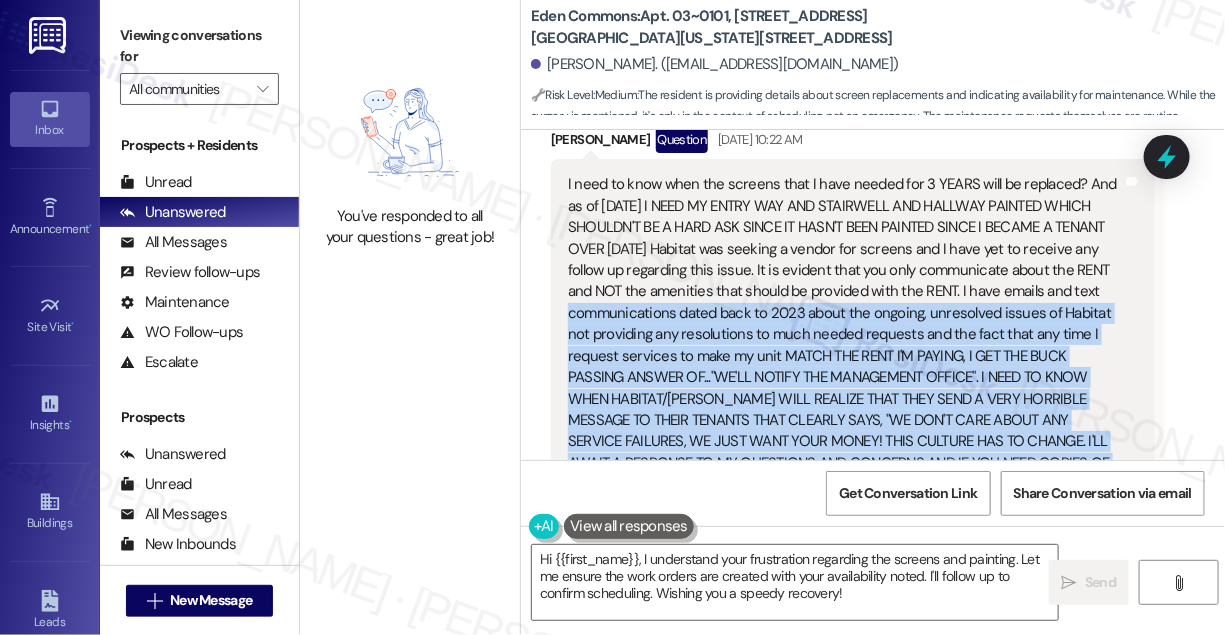 click on "I need to know when the screens that I have needed for 3 YEARS will be replaced? And as of [DATE] I NEED MY ENTRY WAY AND STAIRWELL AND HALLWAY PAINTED  WHICH SHOULDN'T BE A HARD ASK SINCE IT HASN'T BEEN PAINTED SINCE I BECAME A TENANT OVER [DATE] Habitat was seeking a vendor for screens and I have yet to receive any follow up regarding this issue. It is evident that you only communicate about the RENT and NOT the amenities that should be provided with the RENT. I have emails and text" at bounding box center [845, 334] 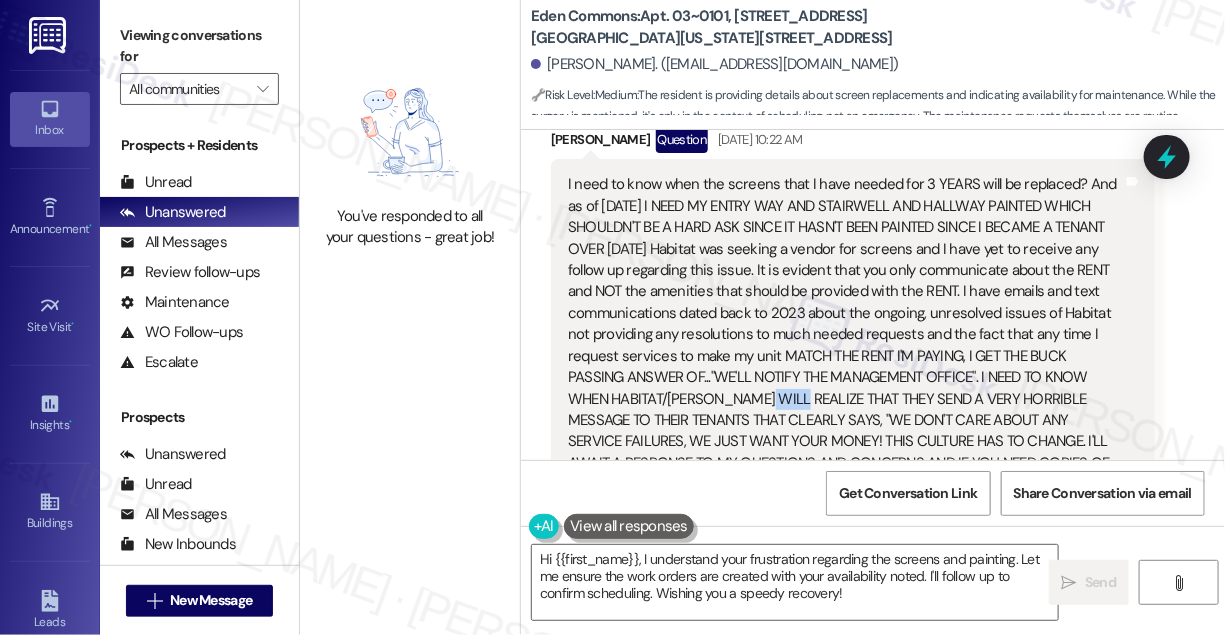 click on "I need to know when the screens that I have needed for 3 YEARS will be replaced? And as of [DATE] I NEED MY ENTRY WAY AND STAIRWELL AND HALLWAY PAINTED  WHICH SHOULDN'T BE A HARD ASK SINCE IT HASN'T BEEN PAINTED SINCE I BECAME A TENANT OVER [DATE] Habitat was seeking a vendor for screens and I have yet to receive any follow up regarding this issue. It is evident that you only communicate about the RENT and NOT the amenities that should be provided with the RENT. I have emails and text" at bounding box center (845, 334) 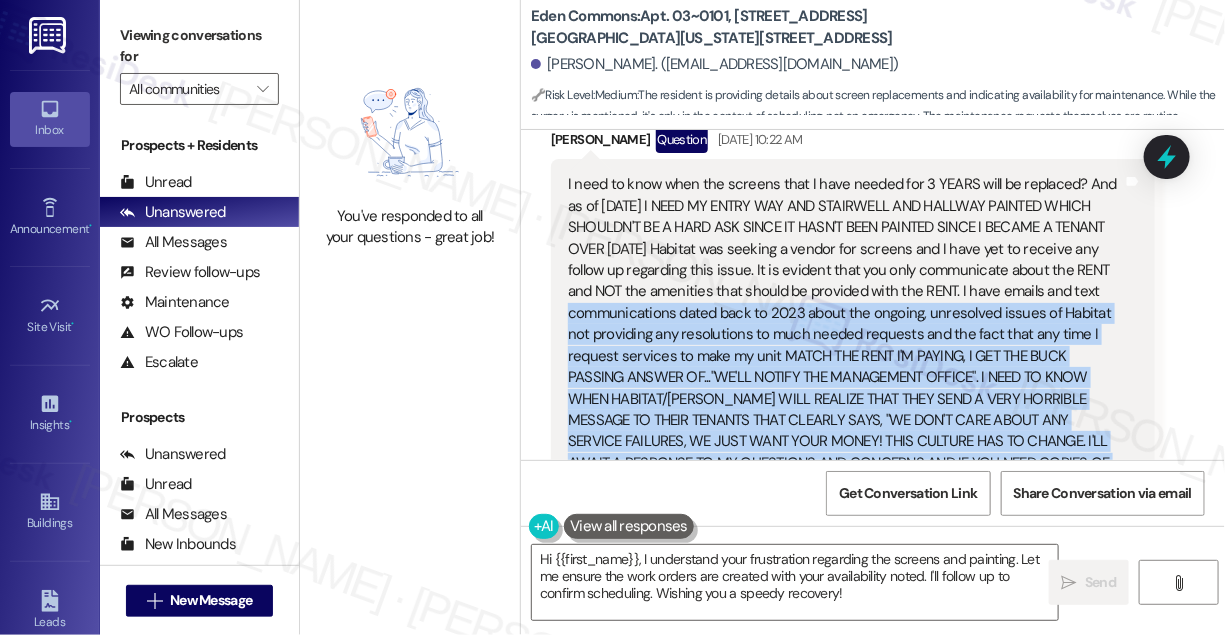 click on "I need to know when the screens that I have needed for 3 YEARS will be replaced? And as of [DATE] I NEED MY ENTRY WAY AND STAIRWELL AND HALLWAY PAINTED  WHICH SHOULDN'T BE A HARD ASK SINCE IT HASN'T BEEN PAINTED SINCE I BECAME A TENANT OVER [DATE] Habitat was seeking a vendor for screens and I have yet to receive any follow up regarding this issue. It is evident that you only communicate about the RENT and NOT the amenities that should be provided with the RENT. I have emails and text" at bounding box center (845, 334) 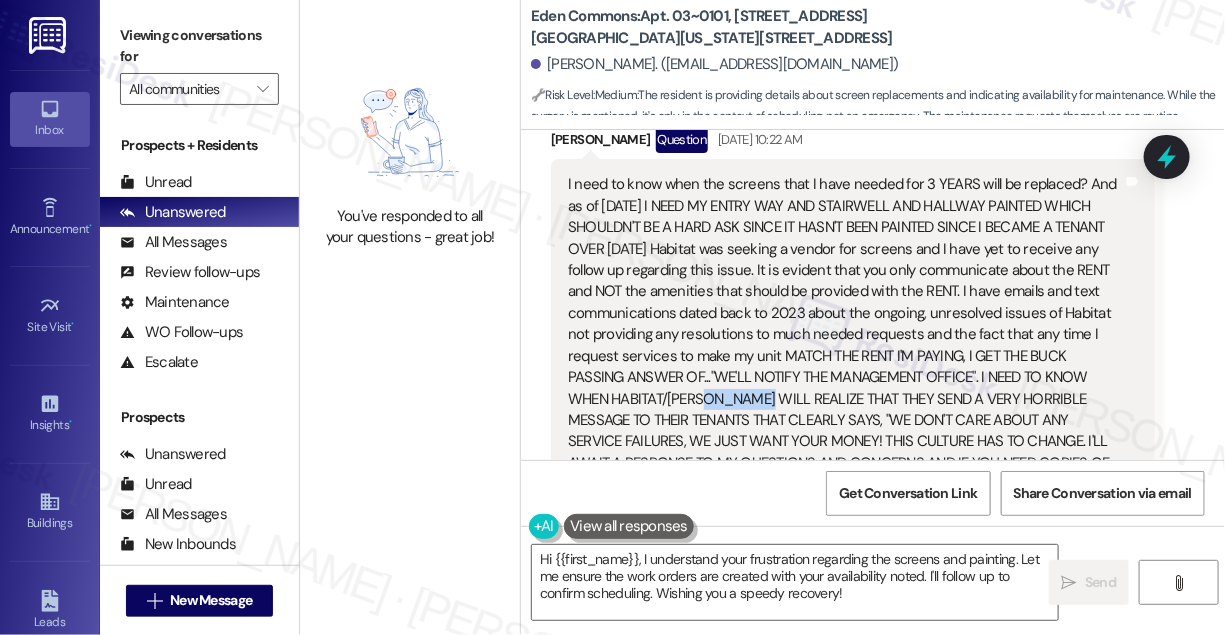 click on "I need to know when the screens that I have needed for 3 YEARS will be replaced? And as of [DATE] I NEED MY ENTRY WAY AND STAIRWELL AND HALLWAY PAINTED  WHICH SHOULDN'T BE A HARD ASK SINCE IT HASN'T BEEN PAINTED SINCE I BECAME A TENANT OVER [DATE] Habitat was seeking a vendor for screens and I have yet to receive any follow up regarding this issue. It is evident that you only communicate about the RENT and NOT the amenities that should be provided with the RENT. I have emails and text" at bounding box center (845, 334) 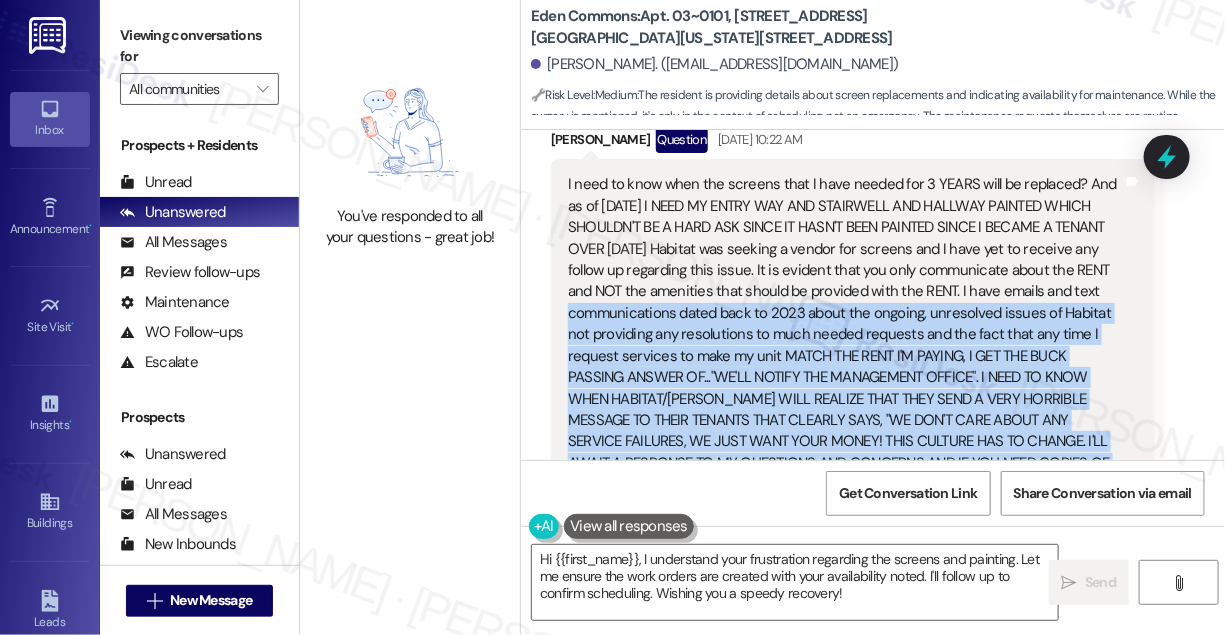 click on "I need to know when the screens that I have needed for 3 YEARS will be replaced? And as of [DATE] I NEED MY ENTRY WAY AND STAIRWELL AND HALLWAY PAINTED  WHICH SHOULDN'T BE A HARD ASK SINCE IT HASN'T BEEN PAINTED SINCE I BECAME A TENANT OVER [DATE] Habitat was seeking a vendor for screens and I have yet to receive any follow up regarding this issue. It is evident that you only communicate about the RENT and NOT the amenities that should be provided with the RENT. I have emails and text" at bounding box center [845, 334] 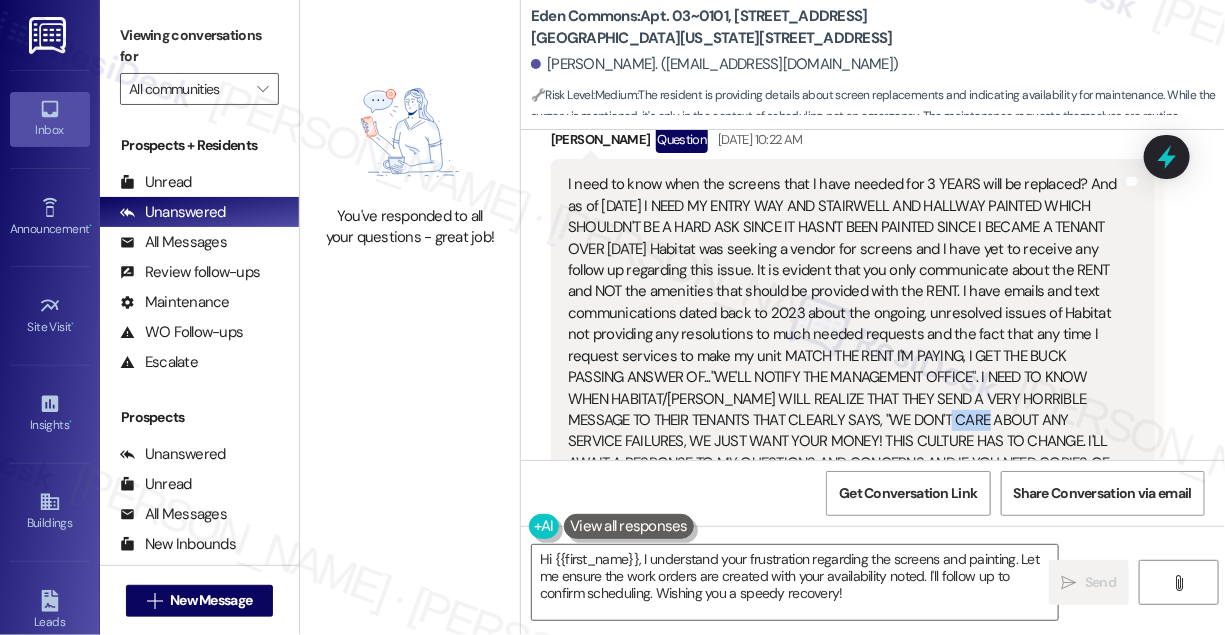 click on "I need to know when the screens that I have needed for 3 YEARS will be replaced? And as of [DATE] I NEED MY ENTRY WAY AND STAIRWELL AND HALLWAY PAINTED  WHICH SHOULDN'T BE A HARD ASK SINCE IT HASN'T BEEN PAINTED SINCE I BECAME A TENANT OVER [DATE] Habitat was seeking a vendor for screens and I have yet to receive any follow up regarding this issue. It is evident that you only communicate about the RENT and NOT the amenities that should be provided with the RENT. I have emails and text" at bounding box center (845, 334) 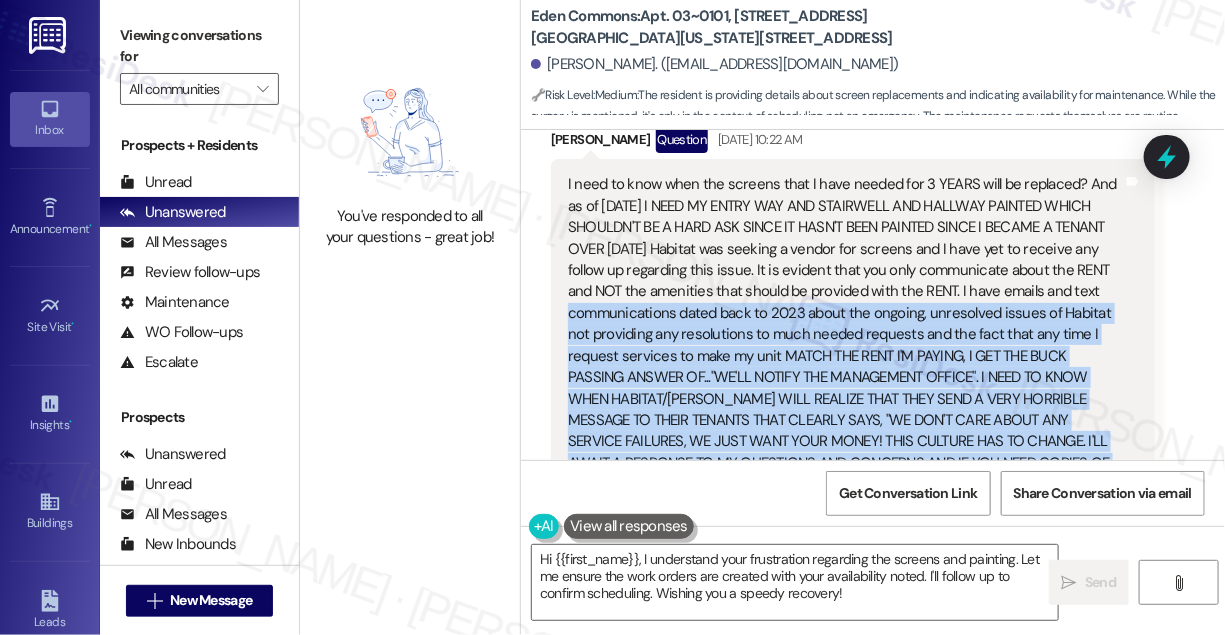 click on "I need to know when the screens that I have needed for 3 YEARS will be replaced? And as of [DATE] I NEED MY ENTRY WAY AND STAIRWELL AND HALLWAY PAINTED  WHICH SHOULDN'T BE A HARD ASK SINCE IT HASN'T BEEN PAINTED SINCE I BECAME A TENANT OVER [DATE] Habitat was seeking a vendor for screens and I have yet to receive any follow up regarding this issue. It is evident that you only communicate about the RENT and NOT the amenities that should be provided with the RENT. I have emails and text" at bounding box center [845, 334] 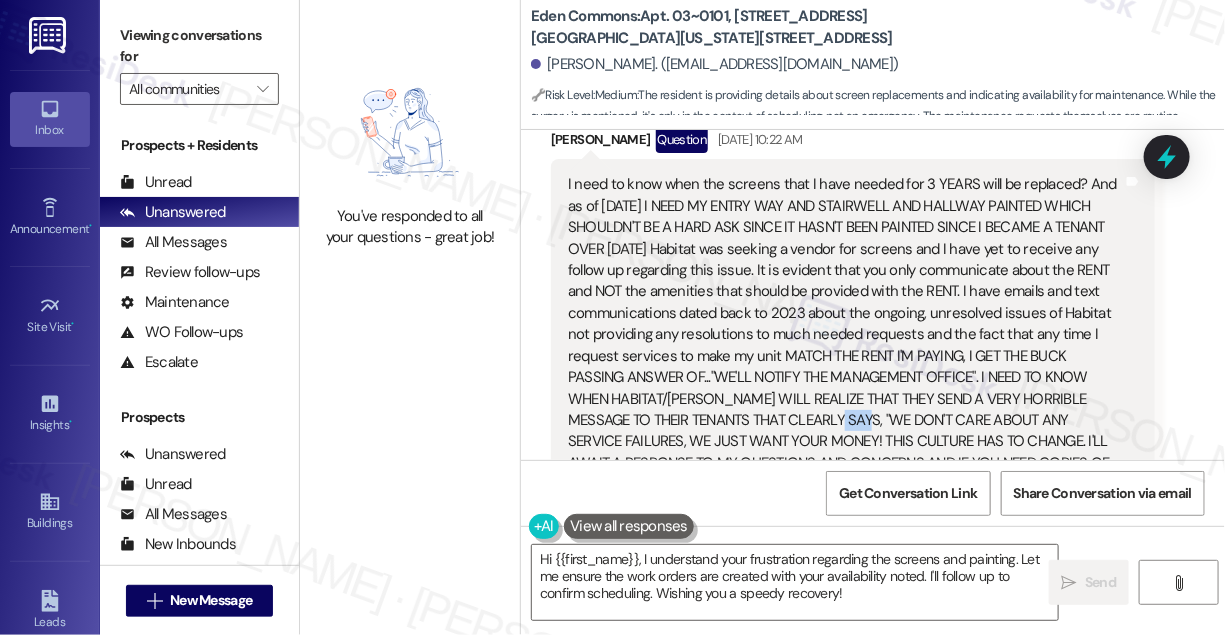 click on "I need to know when the screens that I have needed for 3 YEARS will be replaced? And as of [DATE] I NEED MY ENTRY WAY AND STAIRWELL AND HALLWAY PAINTED  WHICH SHOULDN'T BE A HARD ASK SINCE IT HASN'T BEEN PAINTED SINCE I BECAME A TENANT OVER [DATE] Habitat was seeking a vendor for screens and I have yet to receive any follow up regarding this issue. It is evident that you only communicate about the RENT and NOT the amenities that should be provided with the RENT. I have emails and text" at bounding box center (845, 334) 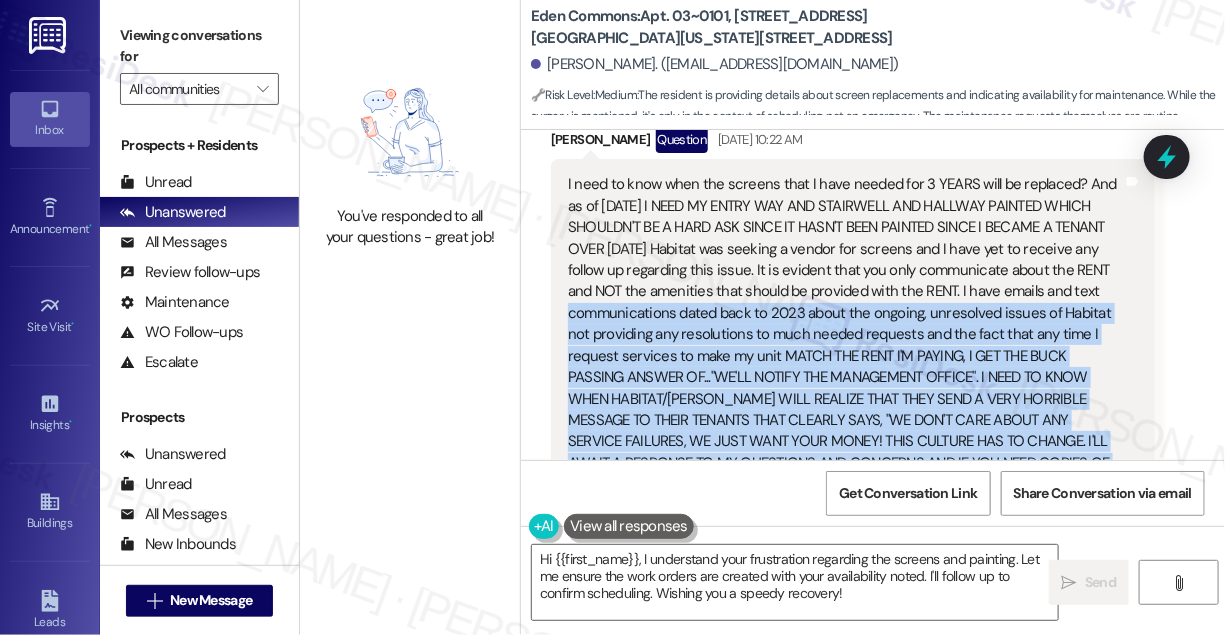 click on "I need to know when the screens that I have needed for 3 YEARS will be replaced? And as of [DATE] I NEED MY ENTRY WAY AND STAIRWELL AND HALLWAY PAINTED  WHICH SHOULDN'T BE A HARD ASK SINCE IT HASN'T BEEN PAINTED SINCE I BECAME A TENANT OVER [DATE] Habitat was seeking a vendor for screens and I have yet to receive any follow up regarding this issue. It is evident that you only communicate about the RENT and NOT the amenities that should be provided with the RENT. I have emails and text" at bounding box center [845, 334] 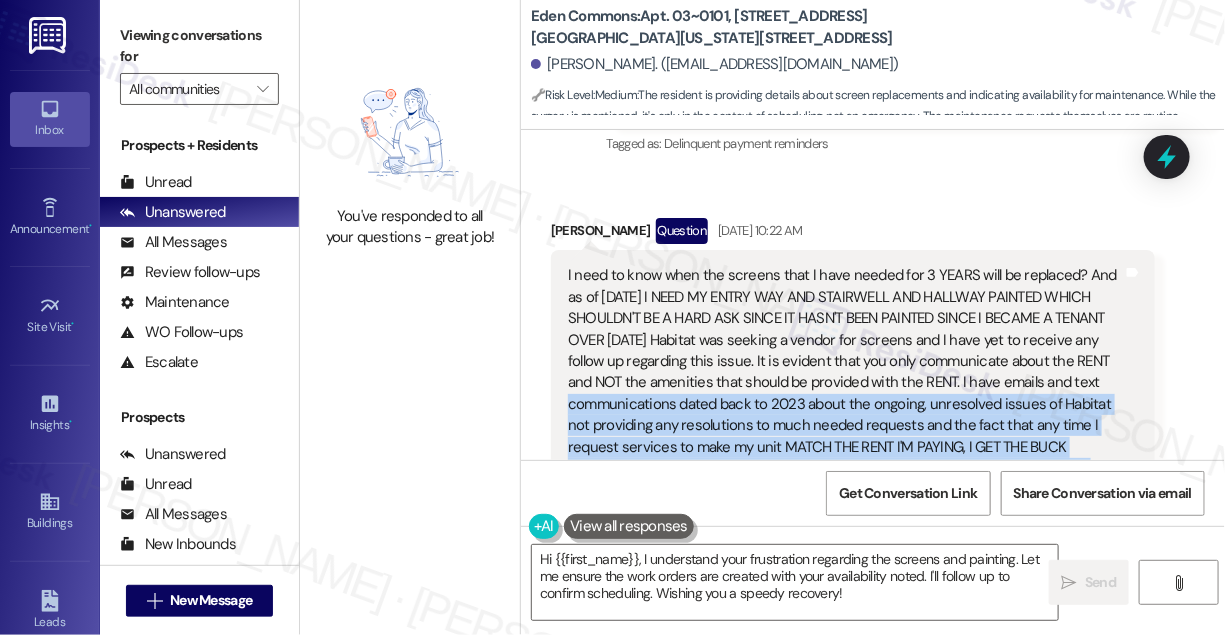 scroll, scrollTop: 19801, scrollLeft: 0, axis: vertical 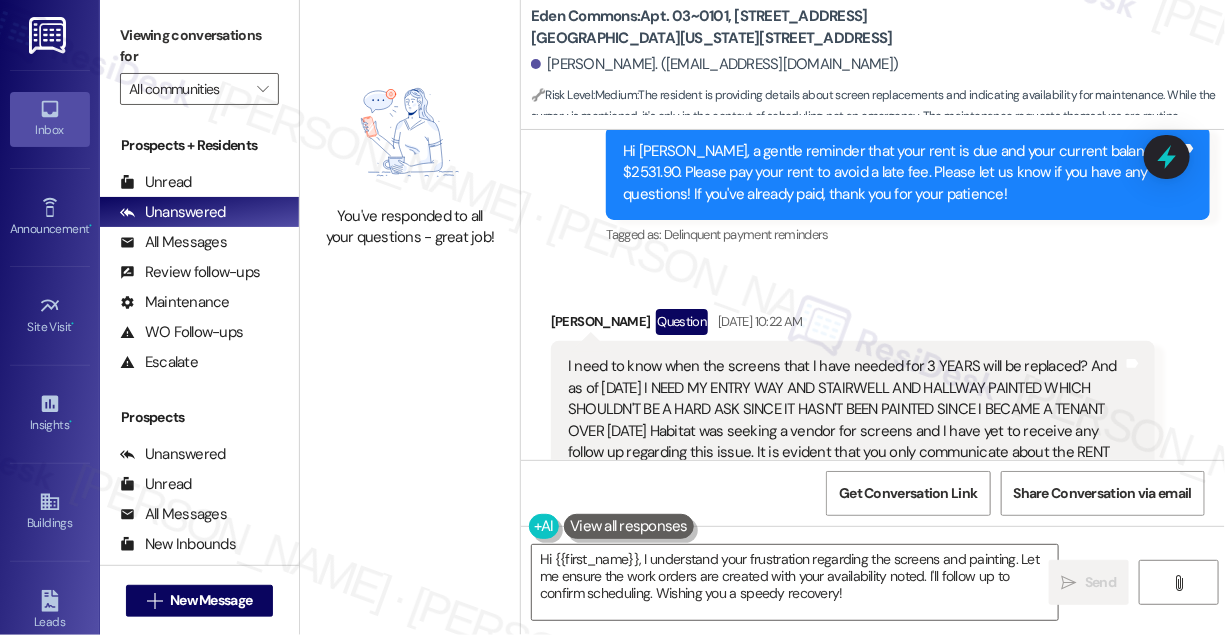 click on "I need to know when the screens that I have needed for 3 YEARS will be replaced? And as of [DATE] I NEED MY ENTRY WAY AND STAIRWELL AND HALLWAY PAINTED  WHICH SHOULDN'T BE A HARD ASK SINCE IT HASN'T BEEN PAINTED SINCE I BECAME A TENANT OVER [DATE] Habitat was seeking a vendor for screens and I have yet to receive any follow up regarding this issue. It is evident that you only communicate about the RENT and NOT the amenities that should be provided with the RENT. I have emails and text" at bounding box center (845, 516) 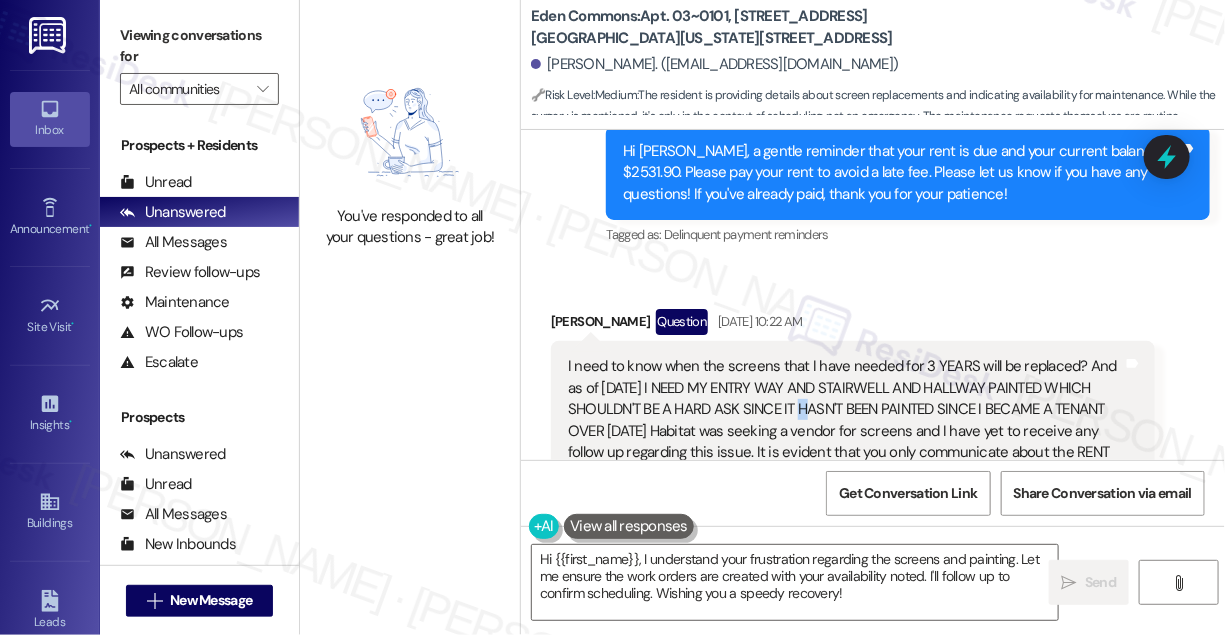 click on "I need to know when the screens that I have needed for 3 YEARS will be replaced? And as of [DATE] I NEED MY ENTRY WAY AND STAIRWELL AND HALLWAY PAINTED  WHICH SHOULDN'T BE A HARD ASK SINCE IT HASN'T BEEN PAINTED SINCE I BECAME A TENANT OVER [DATE] Habitat was seeking a vendor for screens and I have yet to receive any follow up regarding this issue. It is evident that you only communicate about the RENT and NOT the amenities that should be provided with the RENT. I have emails and text" at bounding box center (845, 516) 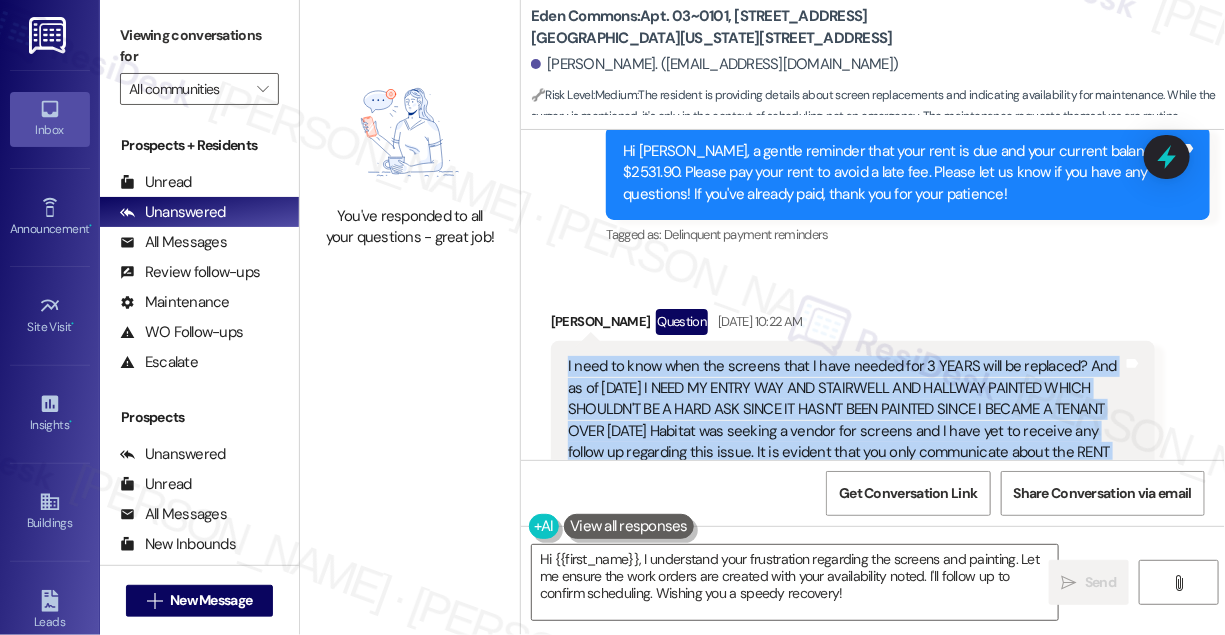 click on "I need to know when the screens that I have needed for 3 YEARS will be replaced? And as of [DATE] I NEED MY ENTRY WAY AND STAIRWELL AND HALLWAY PAINTED  WHICH SHOULDN'T BE A HARD ASK SINCE IT HASN'T BEEN PAINTED SINCE I BECAME A TENANT OVER [DATE] Habitat was seeking a vendor for screens and I have yet to receive any follow up regarding this issue. It is evident that you only communicate about the RENT and NOT the amenities that should be provided with the RENT. I have emails and text" at bounding box center (845, 516) 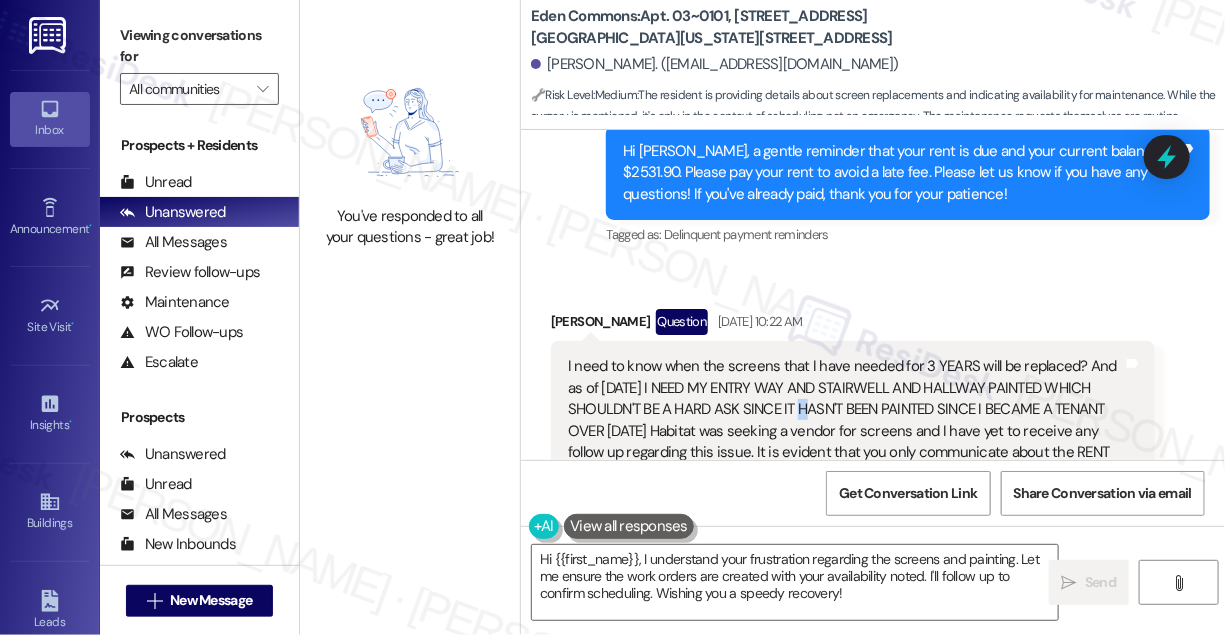 click on "I need to know when the screens that I have needed for 3 YEARS will be replaced? And as of [DATE] I NEED MY ENTRY WAY AND STAIRWELL AND HALLWAY PAINTED  WHICH SHOULDN'T BE A HARD ASK SINCE IT HASN'T BEEN PAINTED SINCE I BECAME A TENANT OVER [DATE] Habitat was seeking a vendor for screens and I have yet to receive any follow up regarding this issue. It is evident that you only communicate about the RENT and NOT the amenities that should be provided with the RENT. I have emails and text" at bounding box center [845, 516] 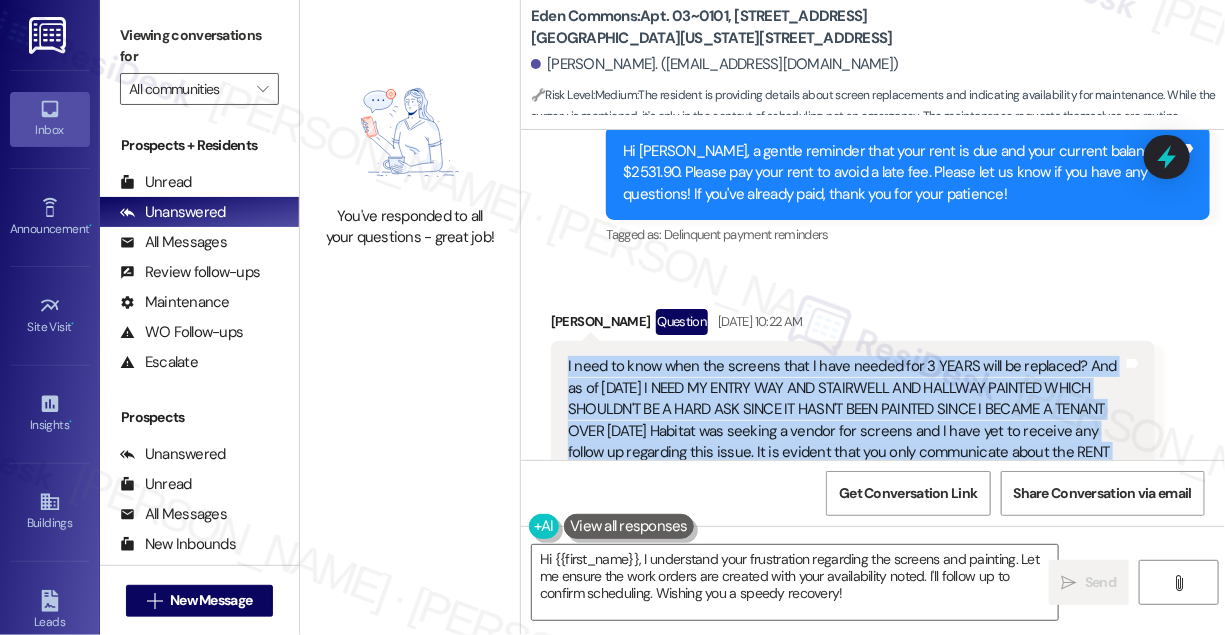 click on "I need to know when the screens that I have needed for 3 YEARS will be replaced? And as of [DATE] I NEED MY ENTRY WAY AND STAIRWELL AND HALLWAY PAINTED  WHICH SHOULDN'T BE A HARD ASK SINCE IT HASN'T BEEN PAINTED SINCE I BECAME A TENANT OVER [DATE] Habitat was seeking a vendor for screens and I have yet to receive any follow up regarding this issue. It is evident that you only communicate about the RENT and NOT the amenities that should be provided with the RENT. I have emails and text" at bounding box center [845, 516] 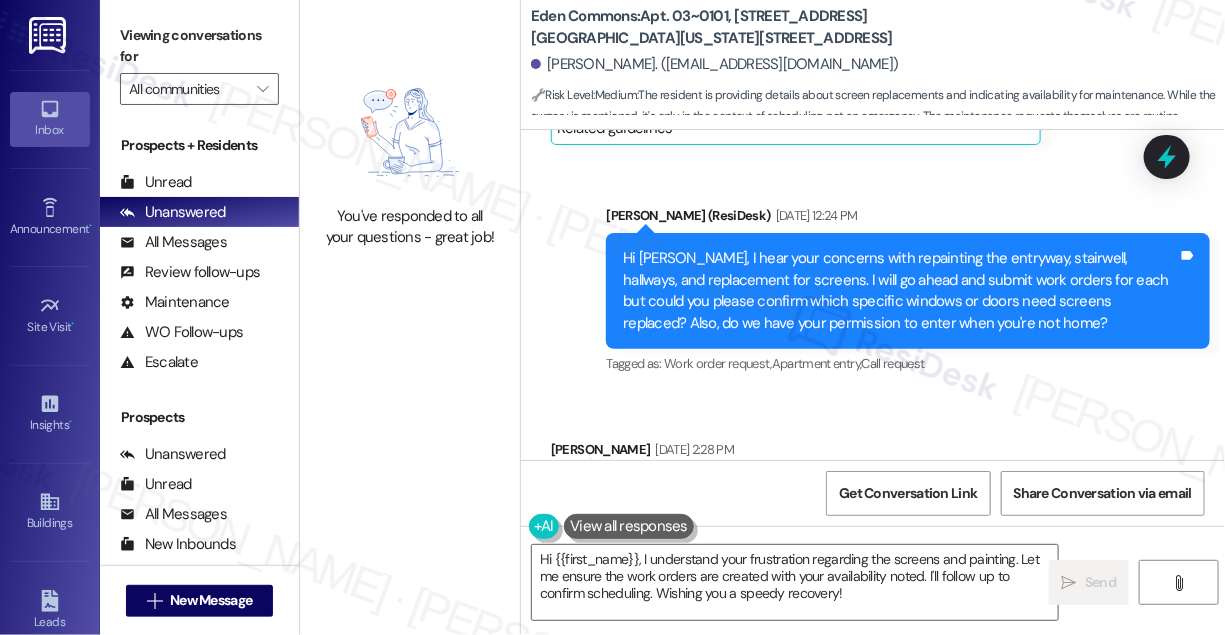 scroll, scrollTop: 20346, scrollLeft: 0, axis: vertical 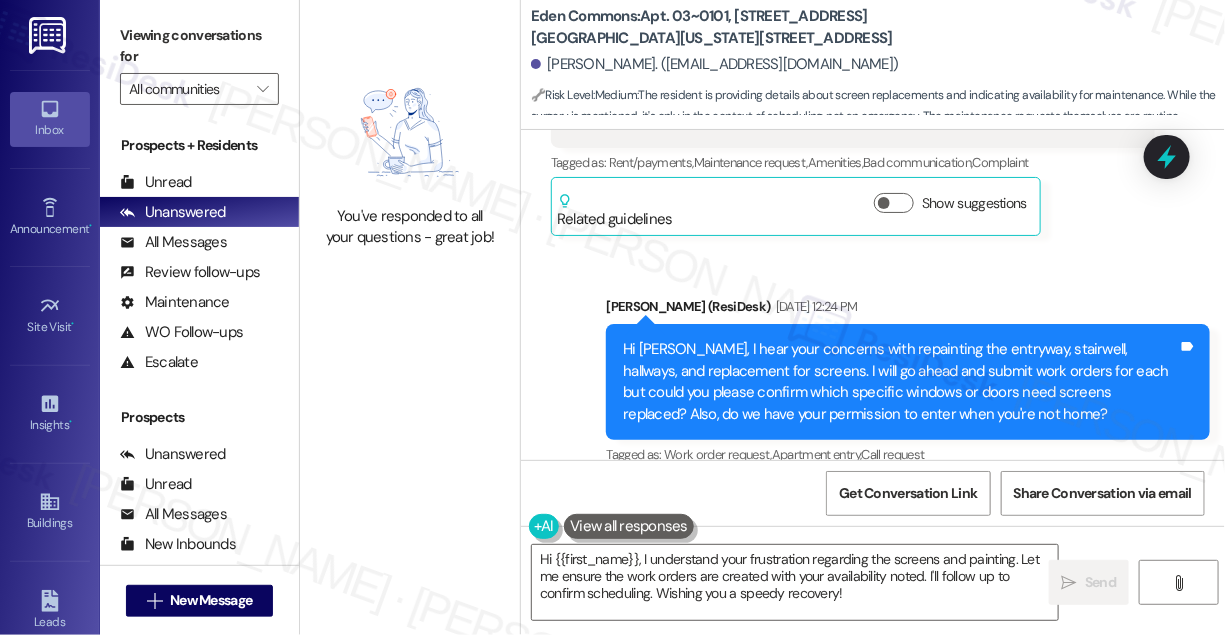click on "Hi [PERSON_NAME], I hear your concerns with repainting the entryway, stairwell, hallways, and replacement for screens. I will go ahead and submit work orders for each but could you please confirm which specific windows or doors need screens replaced? Also, do we have your permission to enter when you're not home?" at bounding box center (900, 382) 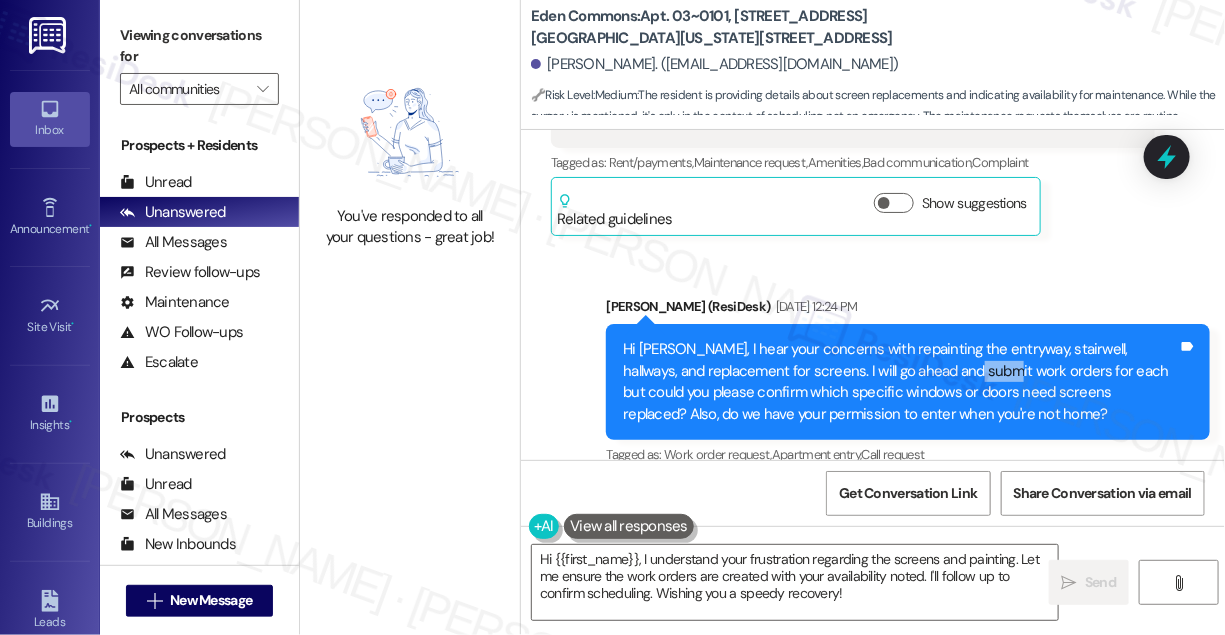 click on "Hi [PERSON_NAME], I hear your concerns with repainting the entryway, stairwell, hallways, and replacement for screens. I will go ahead and submit work orders for each but could you please confirm which specific windows or doors need screens replaced? Also, do we have your permission to enter when you're not home?" at bounding box center (900, 382) 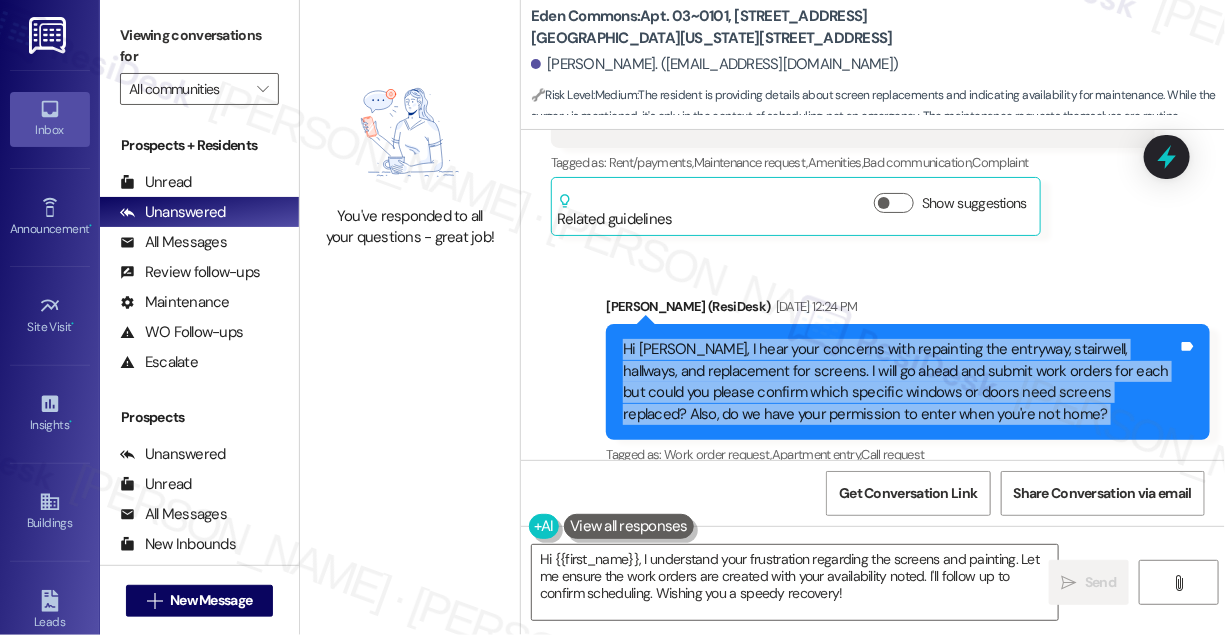 click on "Hi [PERSON_NAME], I hear your concerns with repainting the entryway, stairwell, hallways, and replacement for screens. I will go ahead and submit work orders for each but could you please confirm which specific windows or doors need screens replaced? Also, do we have your permission to enter when you're not home?" at bounding box center [900, 382] 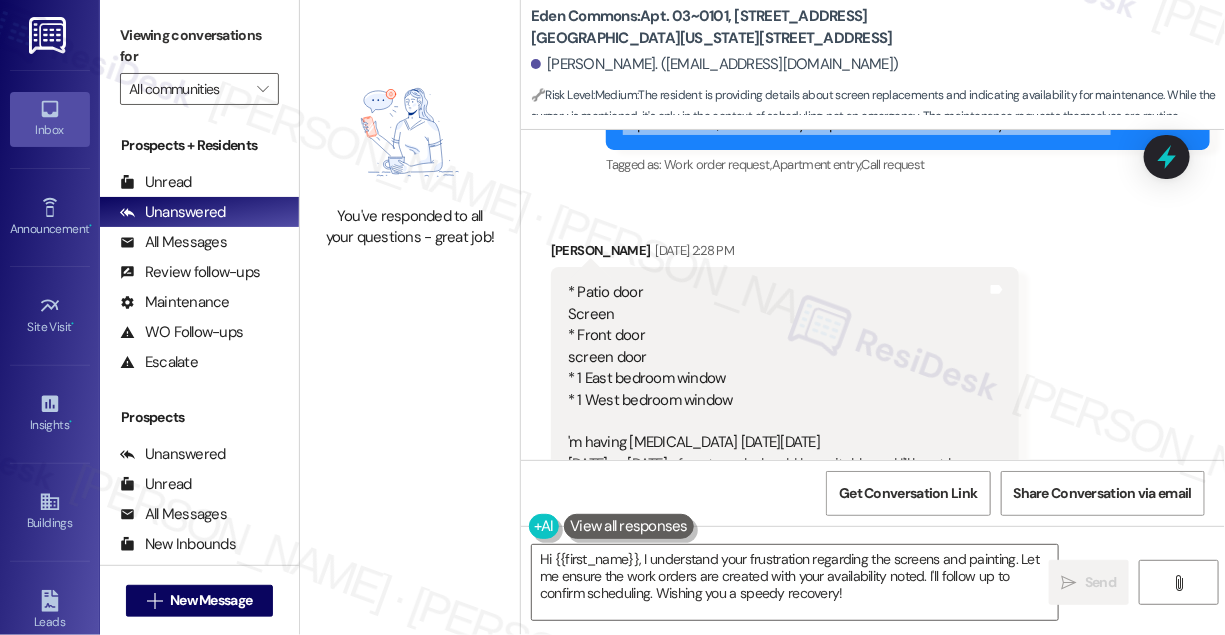 scroll, scrollTop: 20710, scrollLeft: 0, axis: vertical 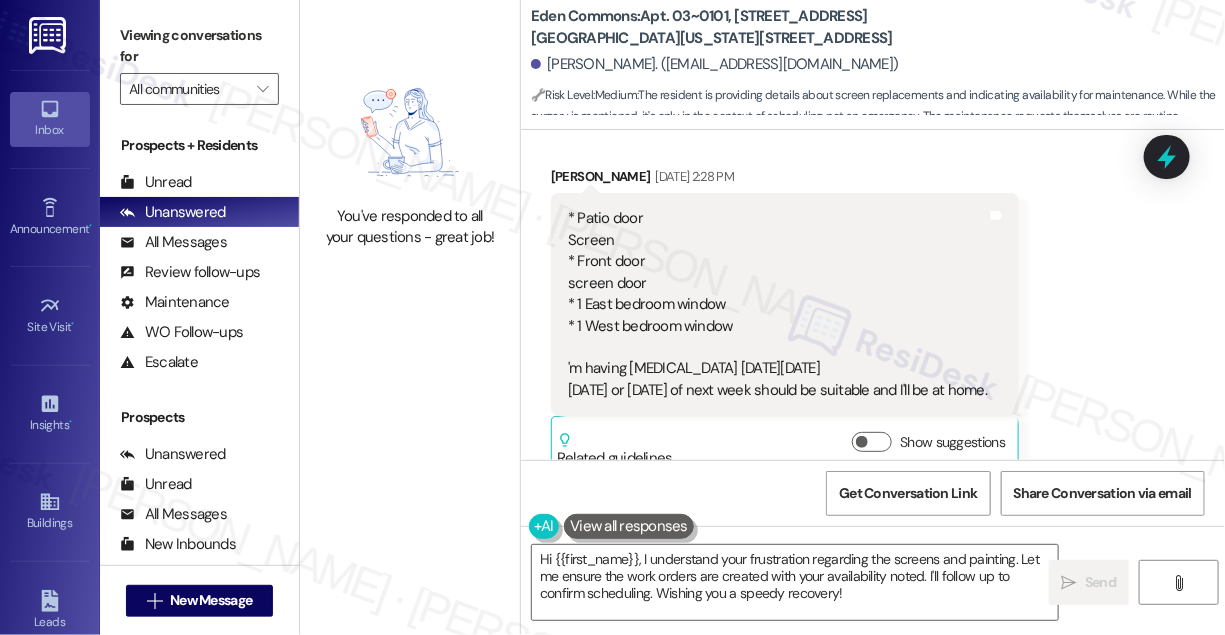 click on "Received via SMS [PERSON_NAME] [DATE] 2:28 PM * Patio door
Screen
* Front door
screen door
* 1 East bedroom window
* 1 West bedroom window
'm having [MEDICAL_DATA] [DATE] [DATE] or [DATE] of next week should be suitable and I'll be at home. Tags and notes  Related guidelines Show suggestions" at bounding box center [873, 306] 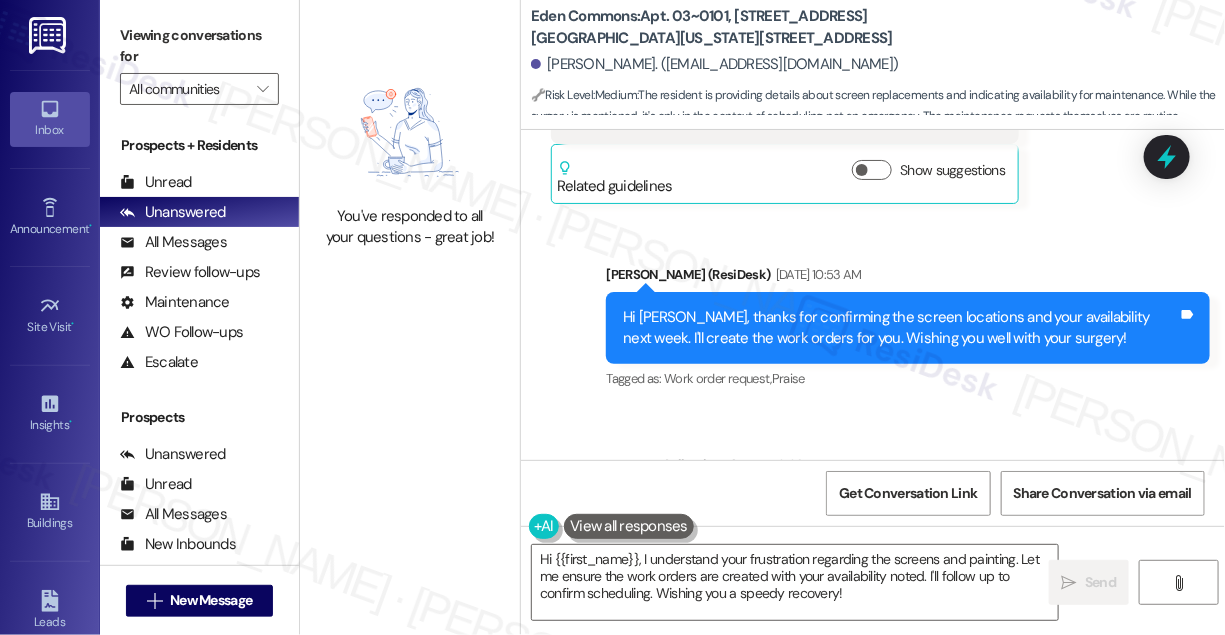 scroll, scrollTop: 20801, scrollLeft: 0, axis: vertical 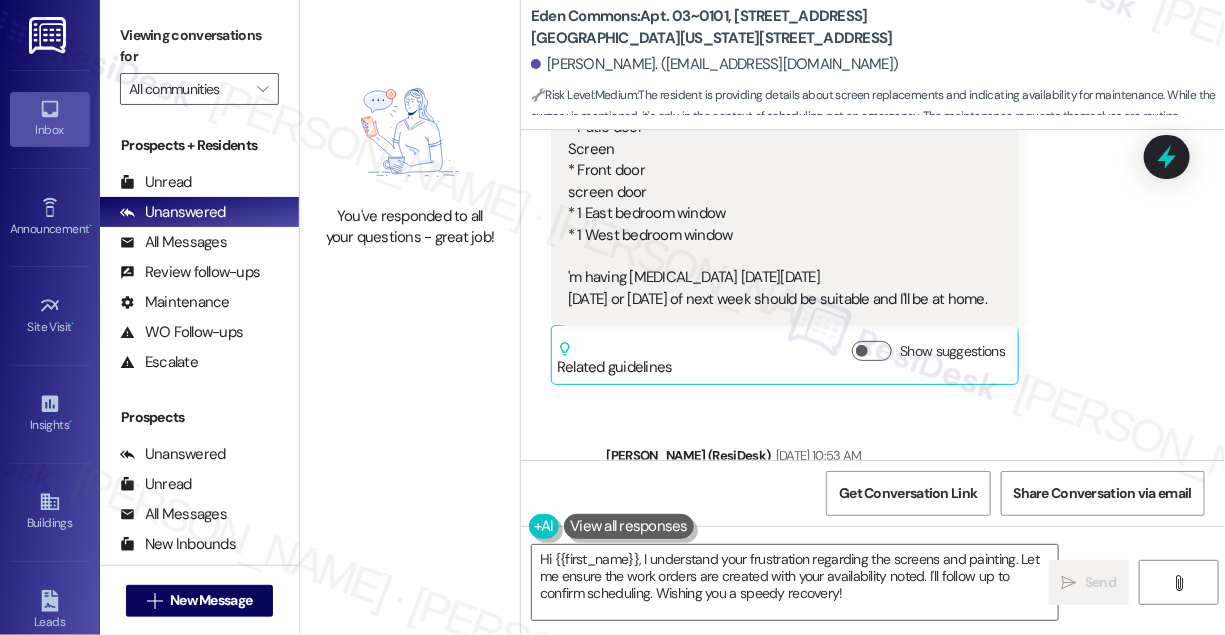 click on "[PERSON_NAME]   (ResiDesk) [DATE] 10:53 AM" at bounding box center (908, 459) 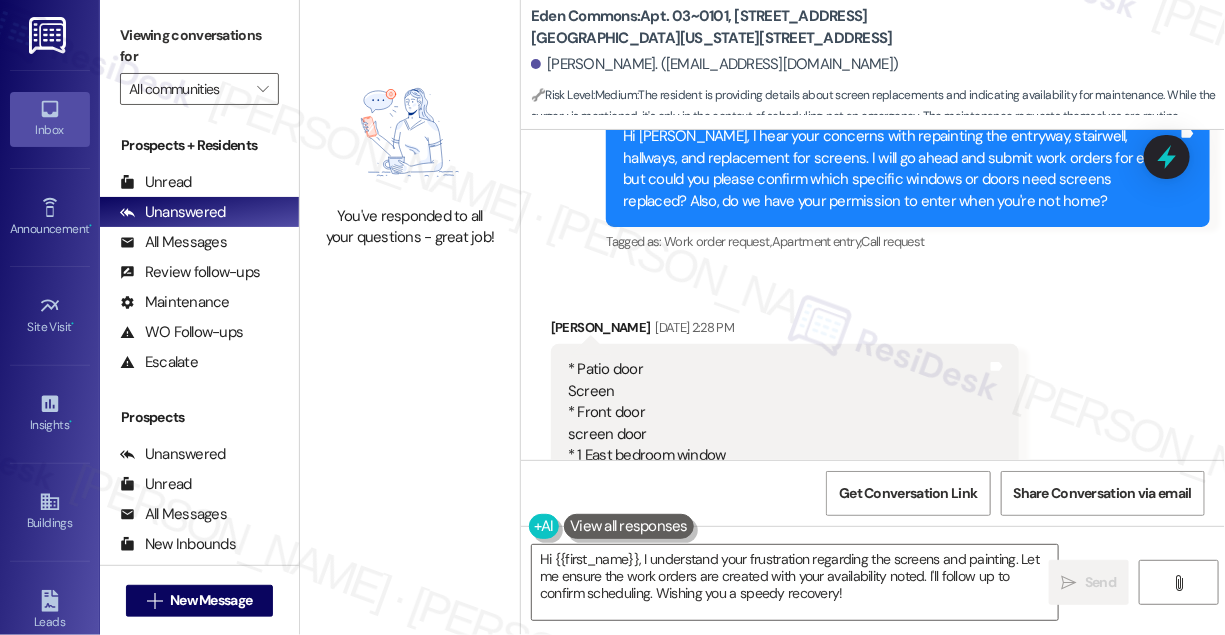 scroll, scrollTop: 20346, scrollLeft: 0, axis: vertical 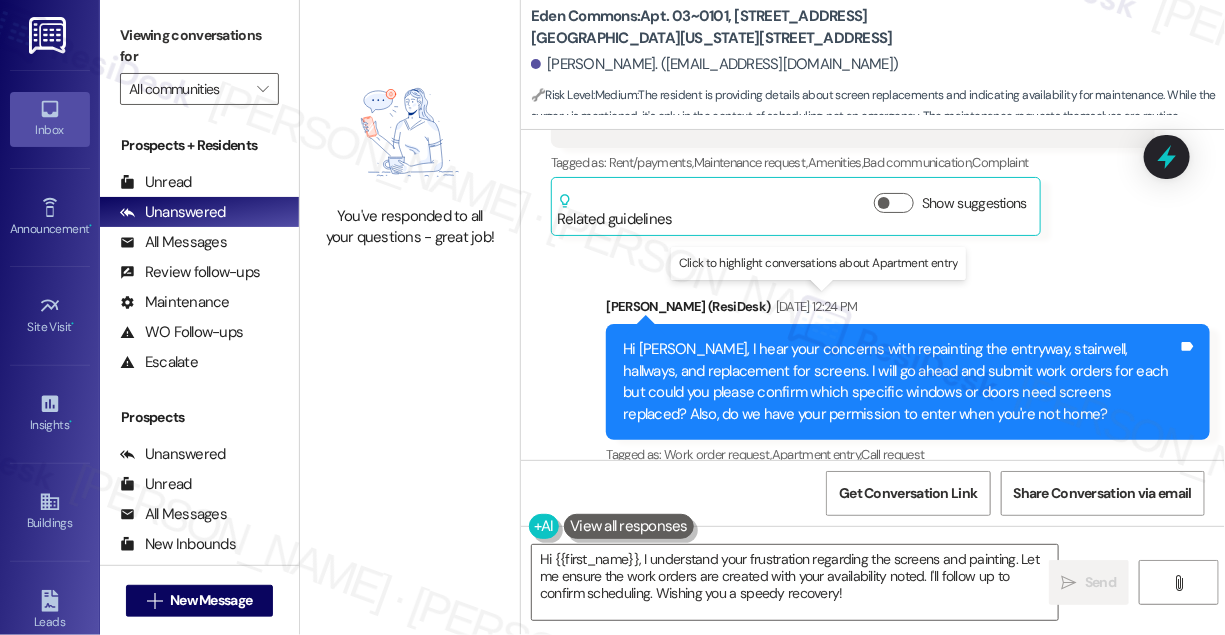 click on "Hi [PERSON_NAME], I hear your concerns with repainting the entryway, stairwell, hallways, and replacement for screens. I will go ahead and submit work orders for each but could you please confirm which specific windows or doors need screens replaced? Also, do we have your permission to enter when you're not home?" at bounding box center [900, 382] 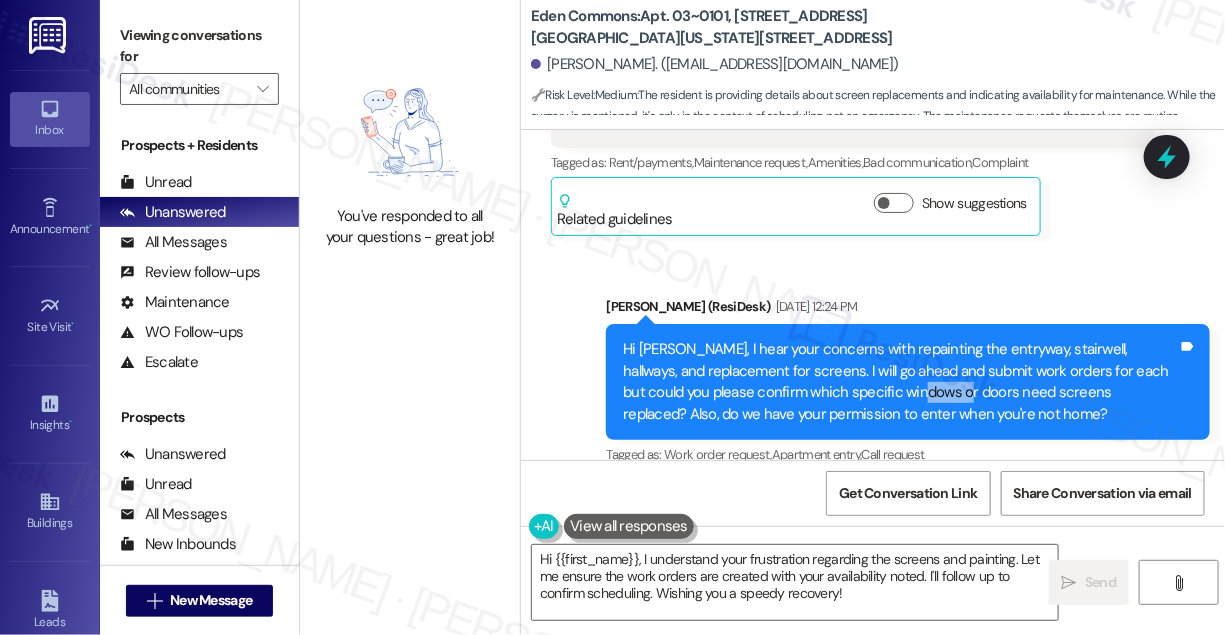 click on "Hi [PERSON_NAME], I hear your concerns with repainting the entryway, stairwell, hallways, and replacement for screens. I will go ahead and submit work orders for each but could you please confirm which specific windows or doors need screens replaced? Also, do we have your permission to enter when you're not home?" at bounding box center [900, 382] 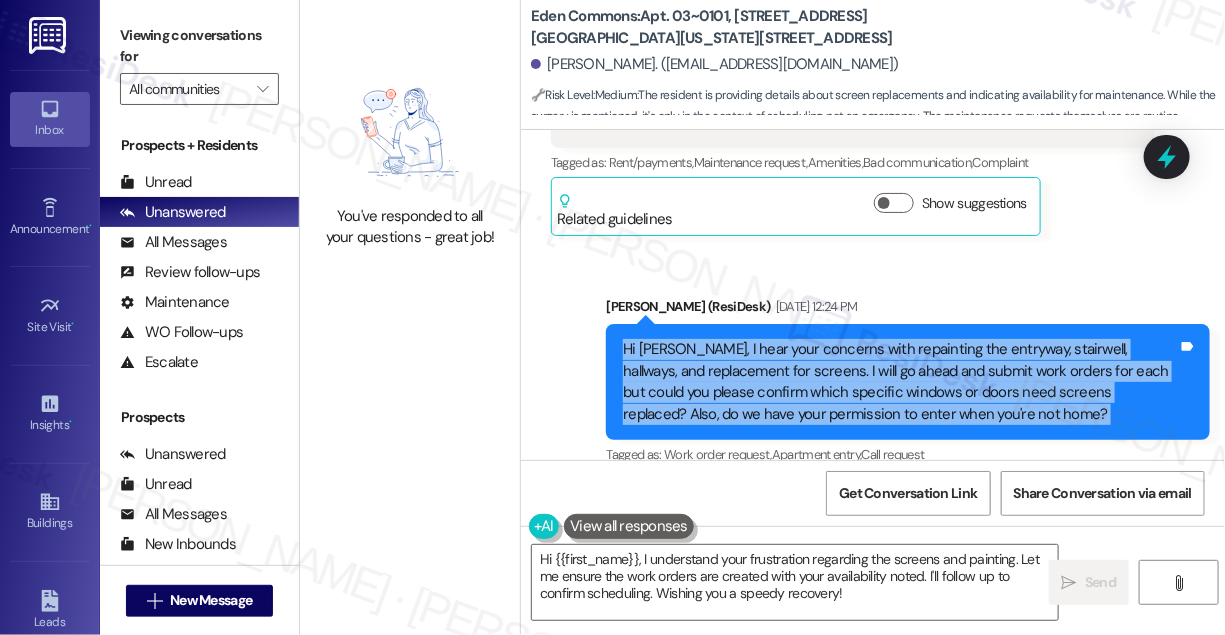 click on "Hi [PERSON_NAME], I hear your concerns with repainting the entryway, stairwell, hallways, and replacement for screens. I will go ahead and submit work orders for each but could you please confirm which specific windows or doors need screens replaced? Also, do we have your permission to enter when you're not home?" at bounding box center [900, 382] 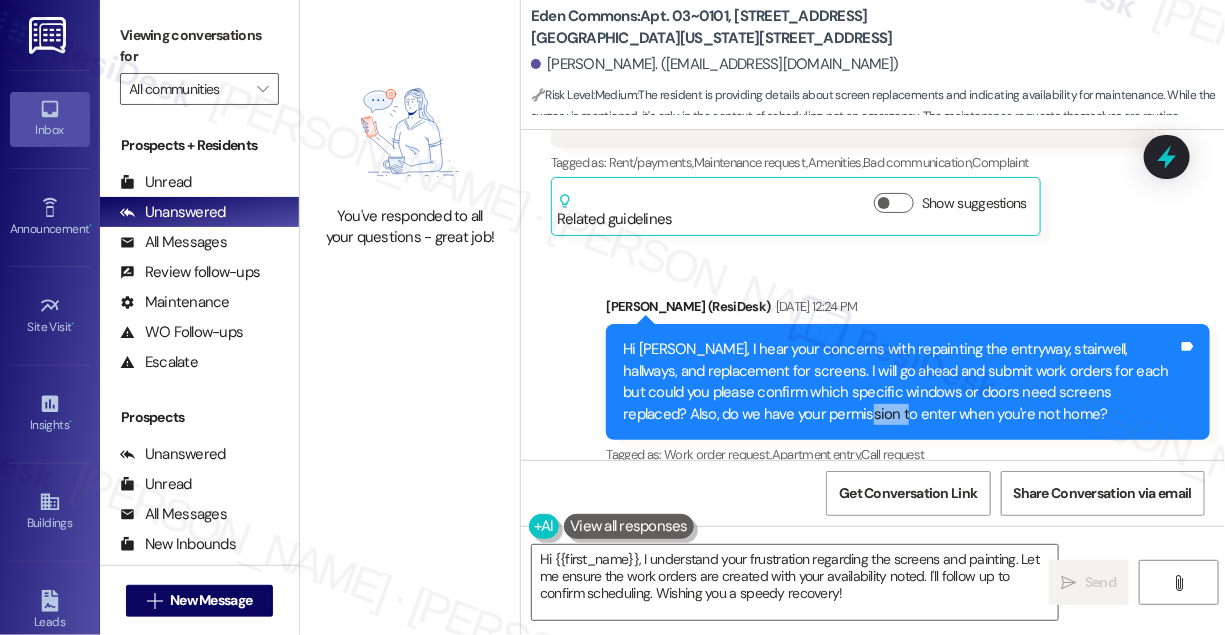 click on "Hi [PERSON_NAME], I hear your concerns with repainting the entryway, stairwell, hallways, and replacement for screens. I will go ahead and submit work orders for each but could you please confirm which specific windows or doors need screens replaced? Also, do we have your permission to enter when you're not home?" at bounding box center [900, 382] 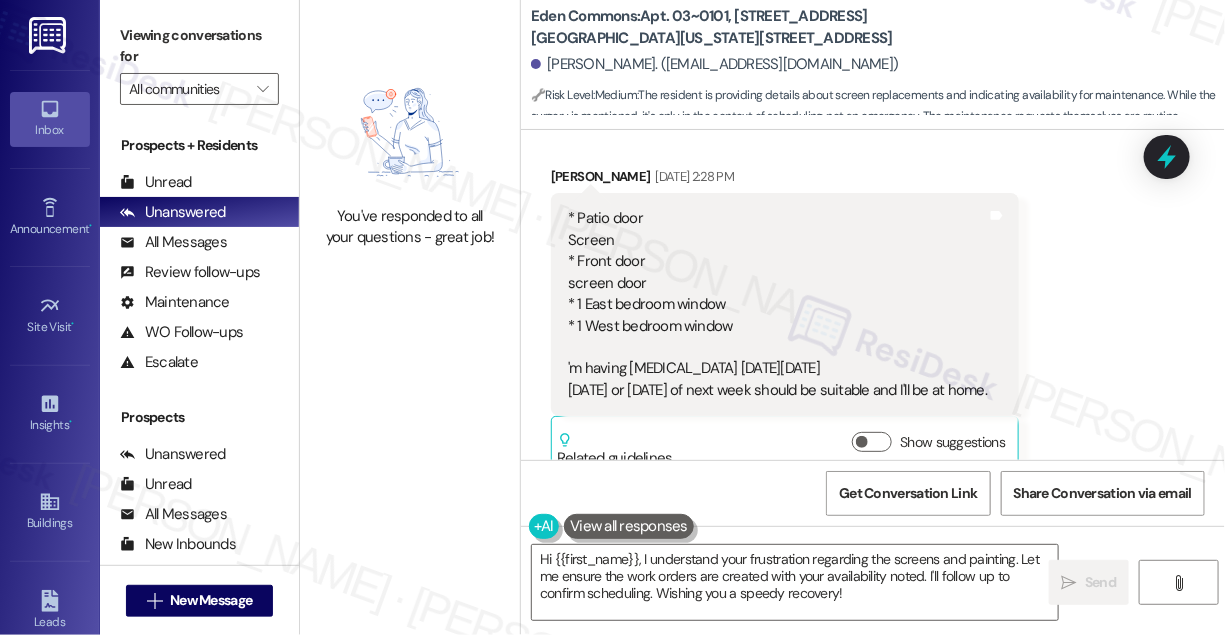 click on "* Patio door
Screen
* Front door
screen door
* 1 East bedroom window
* 1 West bedroom window
'm having [MEDICAL_DATA] [DATE] [DATE] or [DATE] of next week should be suitable and I'll be at home." at bounding box center [777, 304] 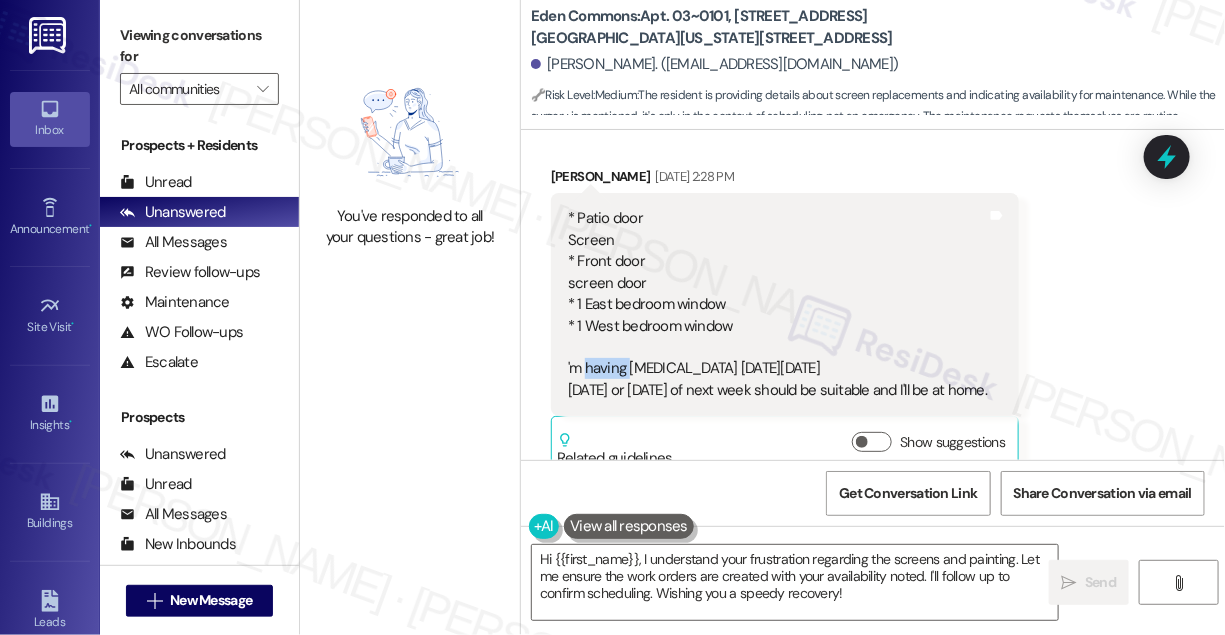 click on "* Patio door
Screen
* Front door
screen door
* 1 East bedroom window
* 1 West bedroom window
'm having [MEDICAL_DATA] [DATE] [DATE] or [DATE] of next week should be suitable and I'll be at home." at bounding box center [777, 304] 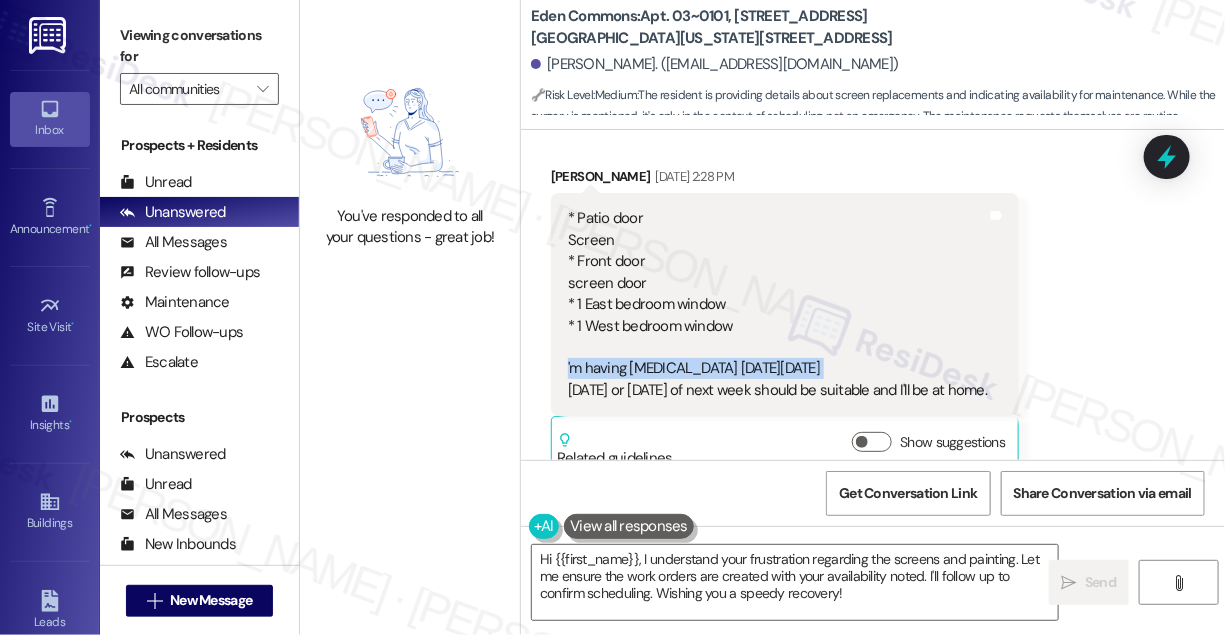 click on "* Patio door
Screen
* Front door
screen door
* 1 East bedroom window
* 1 West bedroom window
'm having [MEDICAL_DATA] [DATE] [DATE] or [DATE] of next week should be suitable and I'll be at home." at bounding box center (777, 304) 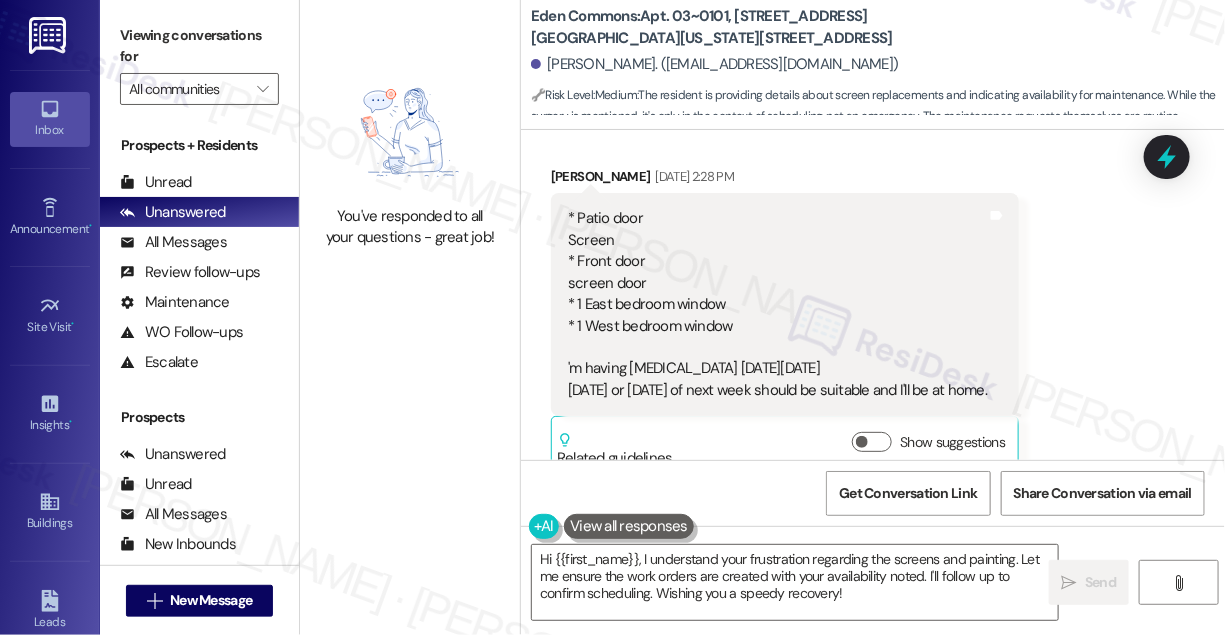 click on "Sent via SMS [PERSON_NAME]   (ResiDesk) [DATE] 10:53 AM Hi [PERSON_NAME], thanks for confirming the screen locations and your availability next week. I'll create the work orders for you. Wishing you well with your surgery! Tags and notes Tagged as:   Work order request ,  Click to highlight conversations about Work order request Praise Click to highlight conversations about Praise" at bounding box center (908, 601) 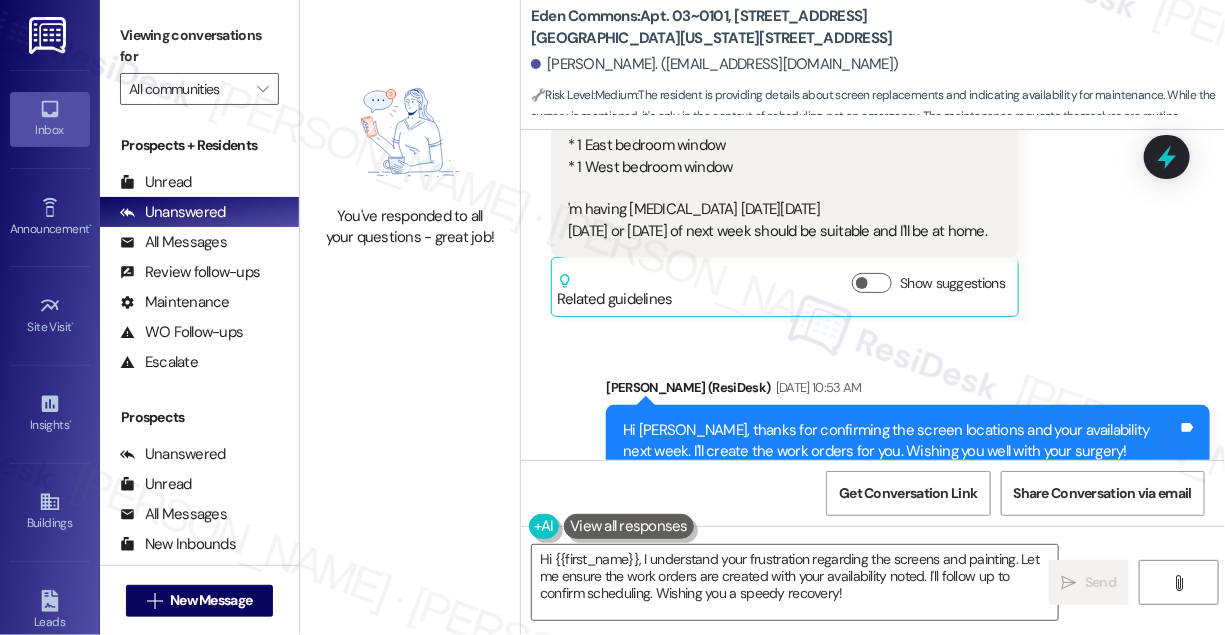 scroll, scrollTop: 20709, scrollLeft: 0, axis: vertical 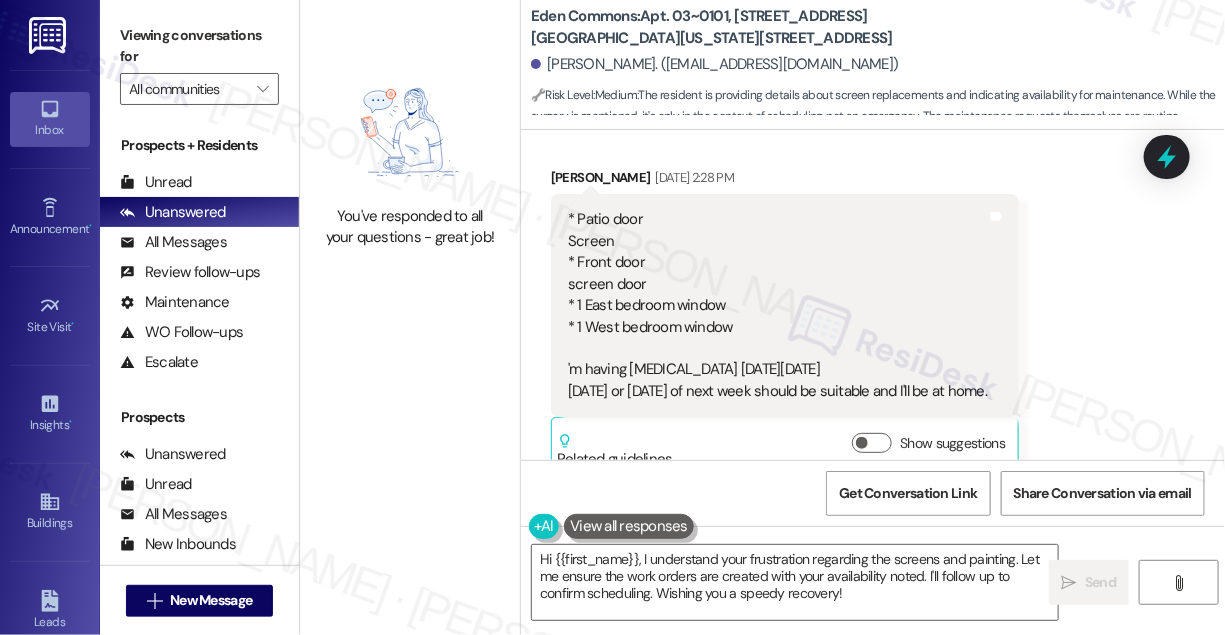 click on "Received via SMS [PERSON_NAME] [DATE] 2:28 PM * Patio door
Screen
* Front door
screen door
* 1 East bedroom window
* 1 West bedroom window
'm having [MEDICAL_DATA] [DATE] [DATE] or [DATE] of next week should be suitable and I'll be at home. Tags and notes  Related guidelines Show suggestions" at bounding box center [873, 307] 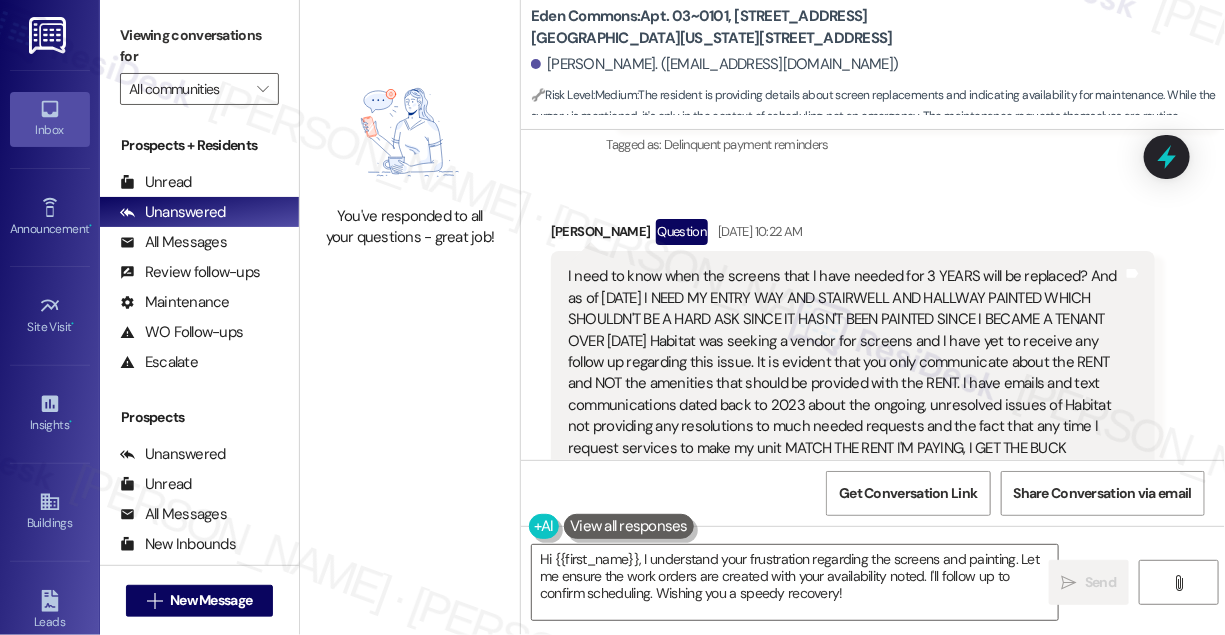 scroll, scrollTop: 19709, scrollLeft: 0, axis: vertical 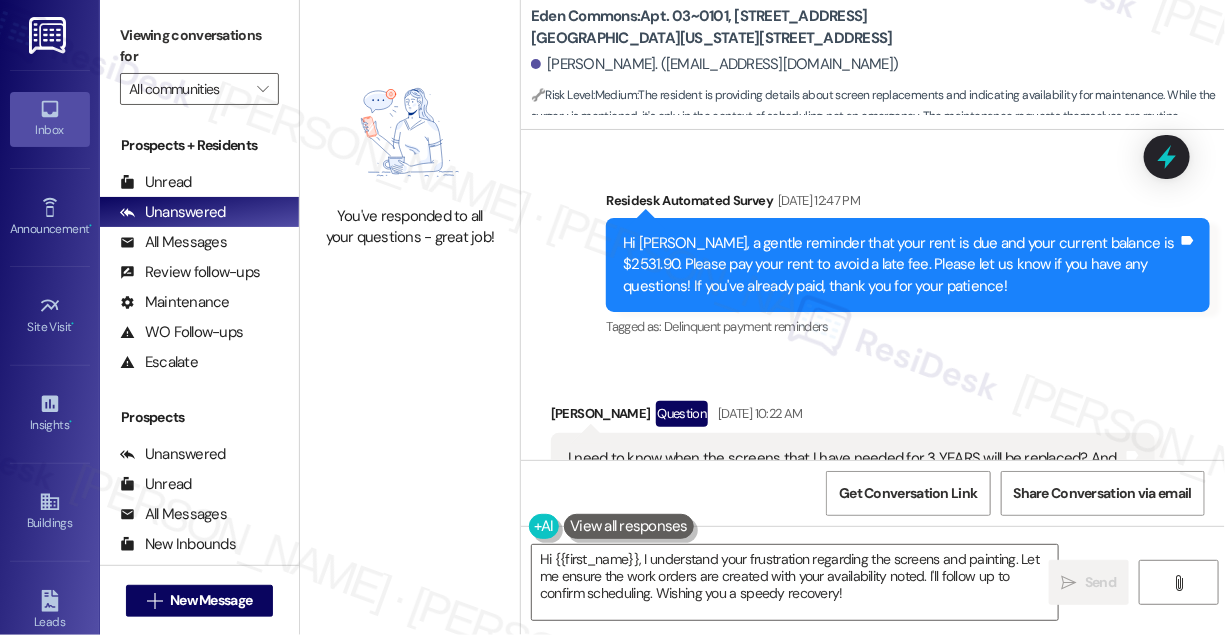 drag, startPoint x: 821, startPoint y: 309, endPoint x: 930, endPoint y: 324, distance: 110.02727 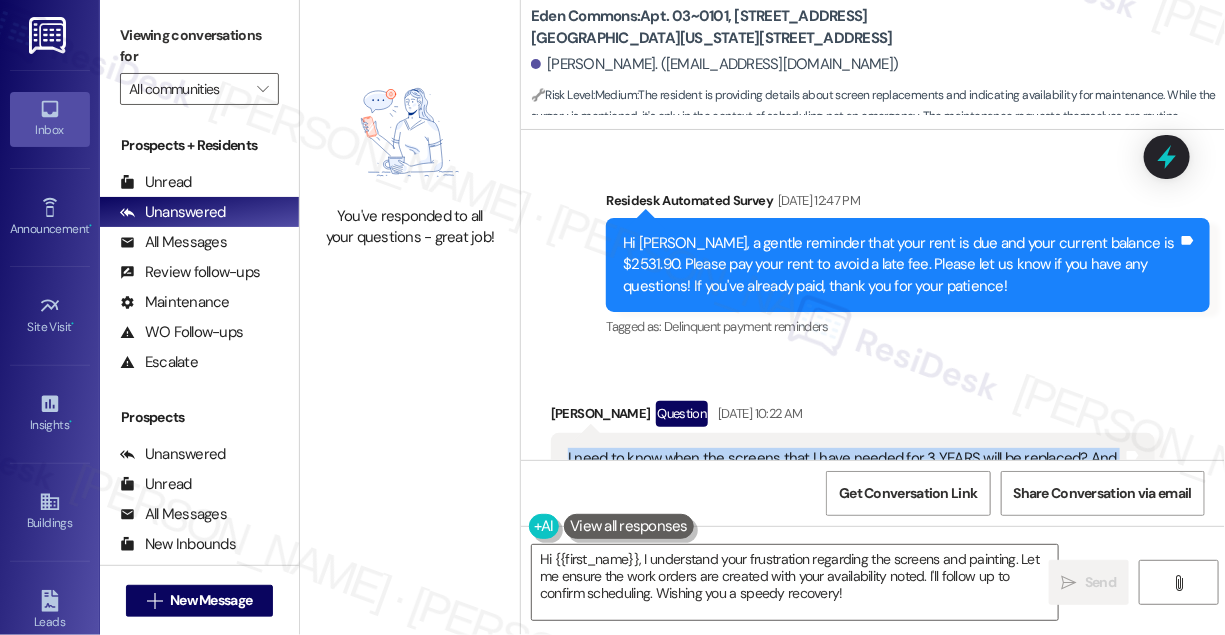 click on "I need to know when the screens that I have needed for 3 YEARS will be replaced? And as of [DATE] I NEED MY ENTRY WAY AND STAIRWELL AND HALLWAY PAINTED  WHICH SHOULDN'T BE A HARD ASK SINCE IT HASN'T BEEN PAINTED SINCE I BECAME A TENANT OVER [DATE] Habitat was seeking a vendor for screens and I have yet to receive any follow up regarding this issue. It is evident that you only communicate about the RENT and NOT the amenities that should be provided with the RENT. I have emails and text" at bounding box center (845, 608) 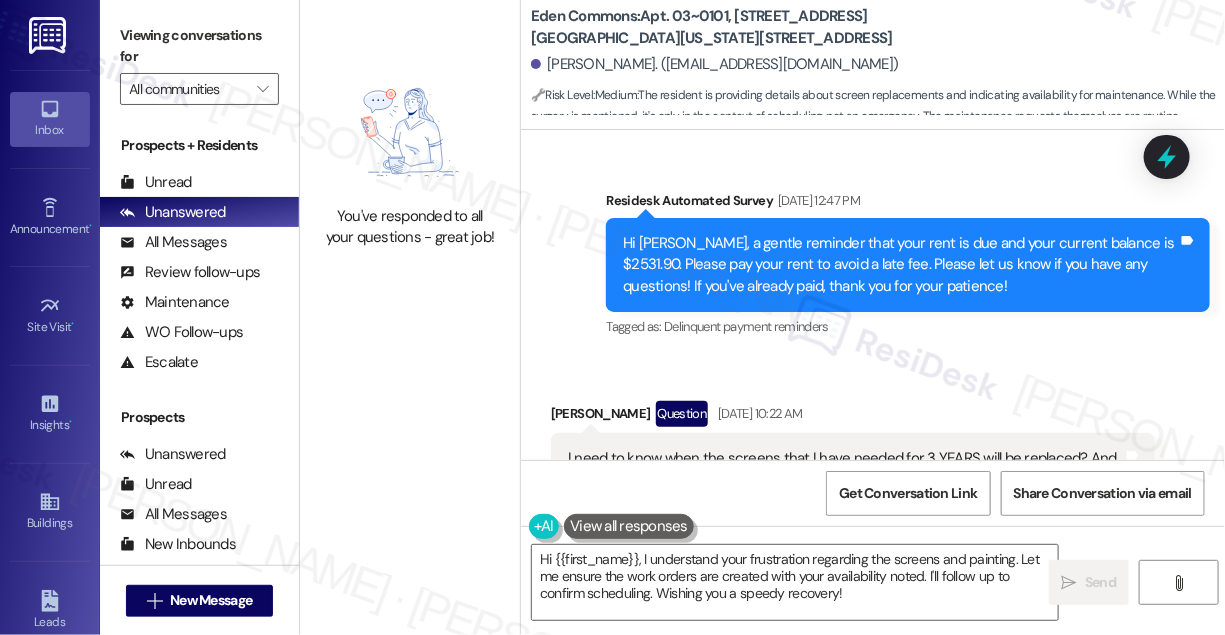 click on "I need to know when the screens that I have needed for 3 YEARS will be replaced? And as of [DATE] I NEED MY ENTRY WAY AND STAIRWELL AND HALLWAY PAINTED  WHICH SHOULDN'T BE A HARD ASK SINCE IT HASN'T BEEN PAINTED SINCE I BECAME A TENANT OVER [DATE] Habitat was seeking a vendor for screens and I have yet to receive any follow up regarding this issue. It is evident that you only communicate about the RENT and NOT the amenities that should be provided with the RENT. I have emails and text" at bounding box center (845, 608) 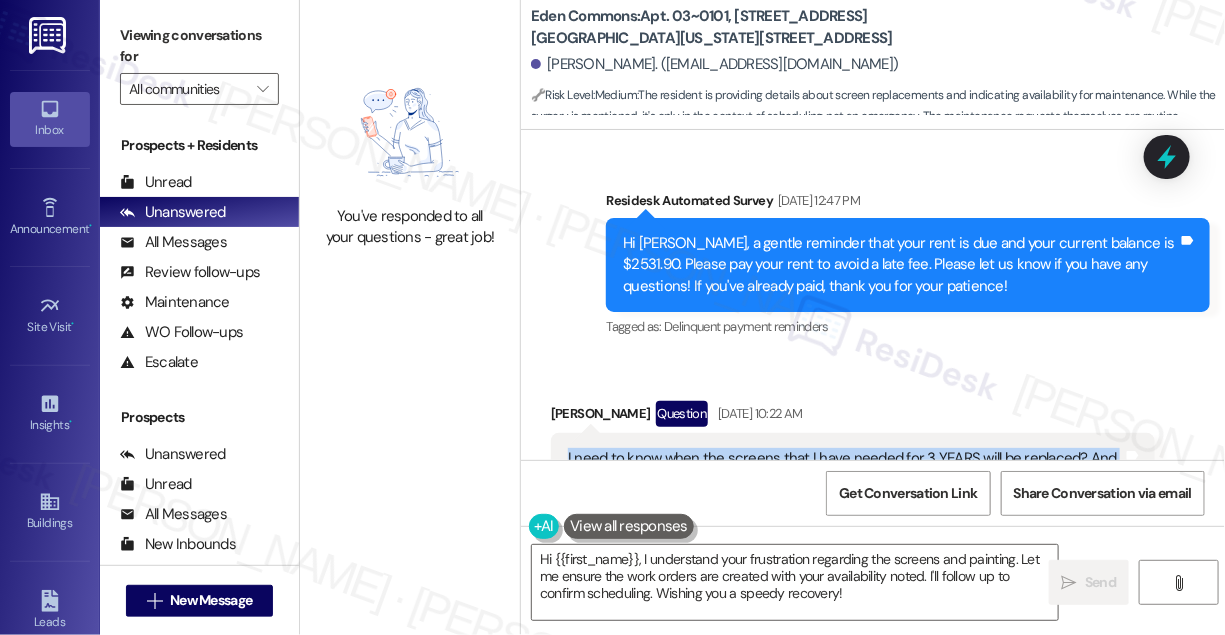 click on "I need to know when the screens that I have needed for 3 YEARS will be replaced? And as of [DATE] I NEED MY ENTRY WAY AND STAIRWELL AND HALLWAY PAINTED  WHICH SHOULDN'T BE A HARD ASK SINCE IT HASN'T BEEN PAINTED SINCE I BECAME A TENANT OVER [DATE] Habitat was seeking a vendor for screens and I have yet to receive any follow up regarding this issue. It is evident that you only communicate about the RENT and NOT the amenities that should be provided with the RENT. I have emails and text" at bounding box center [845, 608] 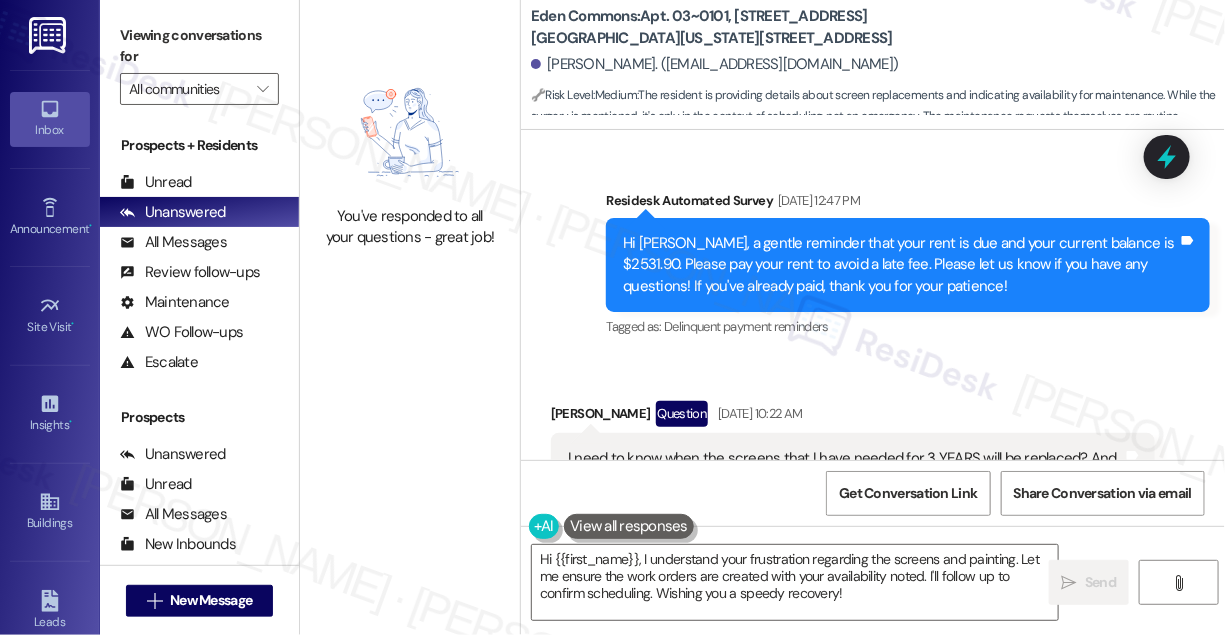 click on "I need to know when the screens that I have needed for 3 YEARS will be replaced? And as of [DATE] I NEED MY ENTRY WAY AND STAIRWELL AND HALLWAY PAINTED  WHICH SHOULDN'T BE A HARD ASK SINCE IT HASN'T BEEN PAINTED SINCE I BECAME A TENANT OVER [DATE] Habitat was seeking a vendor for screens and I have yet to receive any follow up regarding this issue. It is evident that you only communicate about the RENT and NOT the amenities that should be provided with the RENT. I have emails and text" at bounding box center [845, 608] 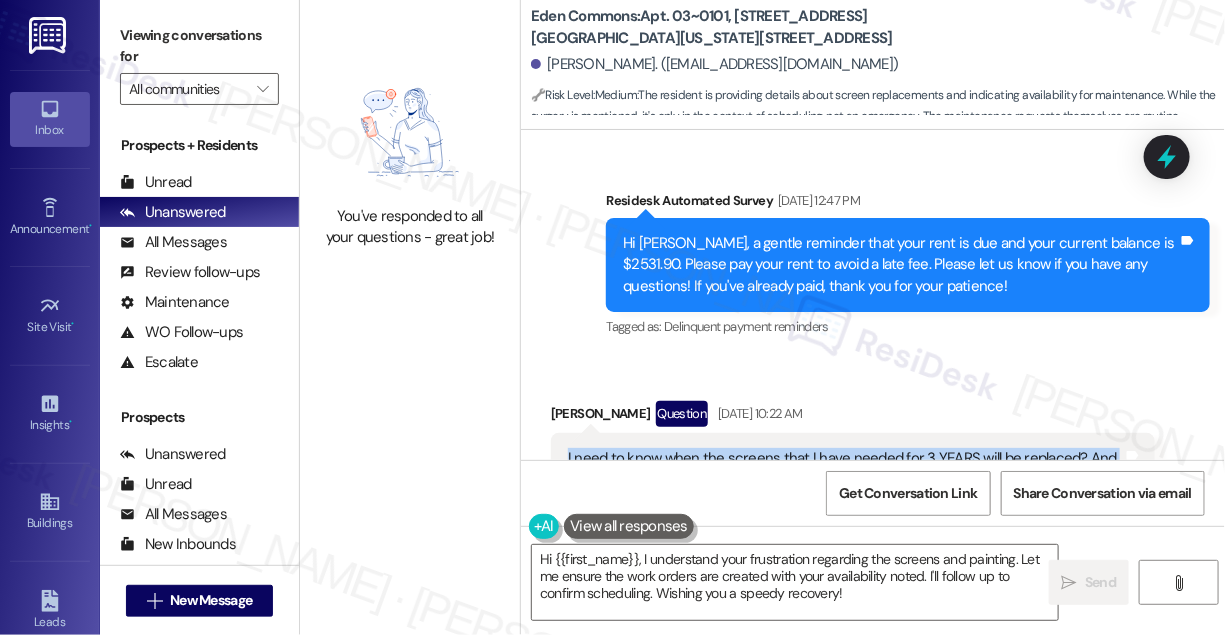 click on "I need to know when the screens that I have needed for 3 YEARS will be replaced? And as of [DATE] I NEED MY ENTRY WAY AND STAIRWELL AND HALLWAY PAINTED  WHICH SHOULDN'T BE A HARD ASK SINCE IT HASN'T BEEN PAINTED SINCE I BECAME A TENANT OVER [DATE] Habitat was seeking a vendor for screens and I have yet to receive any follow up regarding this issue. It is evident that you only communicate about the RENT and NOT the amenities that should be provided with the RENT. I have emails and text" at bounding box center (845, 608) 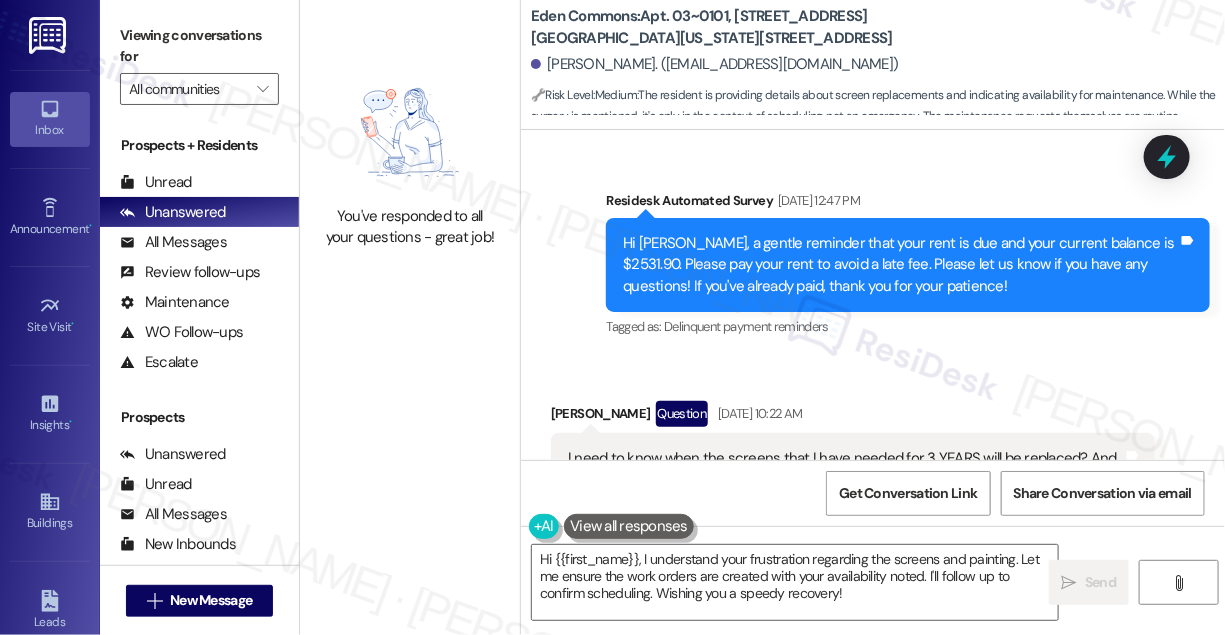 click on "Received via SMS [PERSON_NAME] Question [DATE] 10:22 AM I need to know when the screens that I have needed for 3 YEARS will be replaced? And as of [DATE] I NEED MY ENTRY WAY AND STAIRWELL AND HALLWAY PAINTED  WHICH SHOULDN'T BE A HARD ASK SINCE IT HASN'T BEEN PAINTED SINCE I BECAME A TENANT OVER [DATE] Habitat was seeking a vendor for screens and I have yet to receive any follow up regarding this issue. It is evident that you only communicate about the RENT and NOT the amenities that should be provided with the RENT. I have emails and text
Tags and notes Tagged as:   Rent/payments ,  Click to highlight conversations about Rent/payments Maintenance request ,  Click to highlight conversations about Maintenance request Amenities ,  Click to highlight conversations about Amenities Bad communication ,  Click to highlight conversations about Bad communication Complaint Click to highlight conversations about Complaint  Related guidelines Show suggestions" at bounding box center [873, 622] 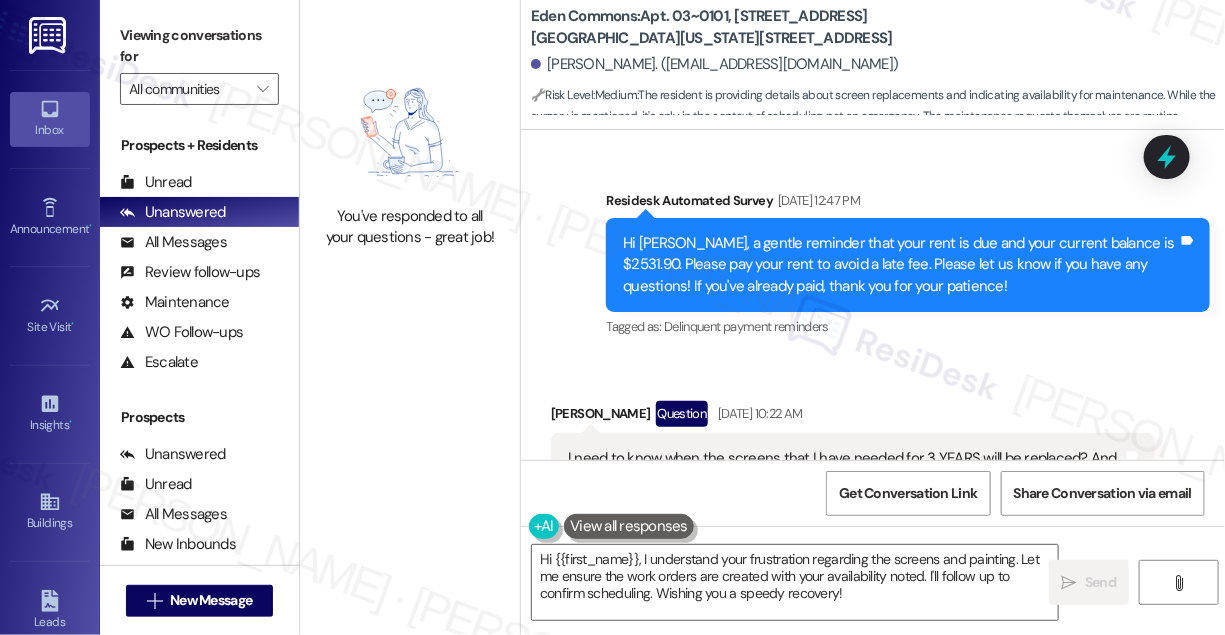 click on "I need to know when the screens that I have needed for 3 YEARS will be replaced? And as of [DATE] I NEED MY ENTRY WAY AND STAIRWELL AND HALLWAY PAINTED  WHICH SHOULDN'T BE A HARD ASK SINCE IT HASN'T BEEN PAINTED SINCE I BECAME A TENANT OVER [DATE] Habitat was seeking a vendor for screens and I have yet to receive any follow up regarding this issue. It is evident that you only communicate about the RENT and NOT the amenities that should be provided with the RENT. I have emails and text" at bounding box center [845, 608] 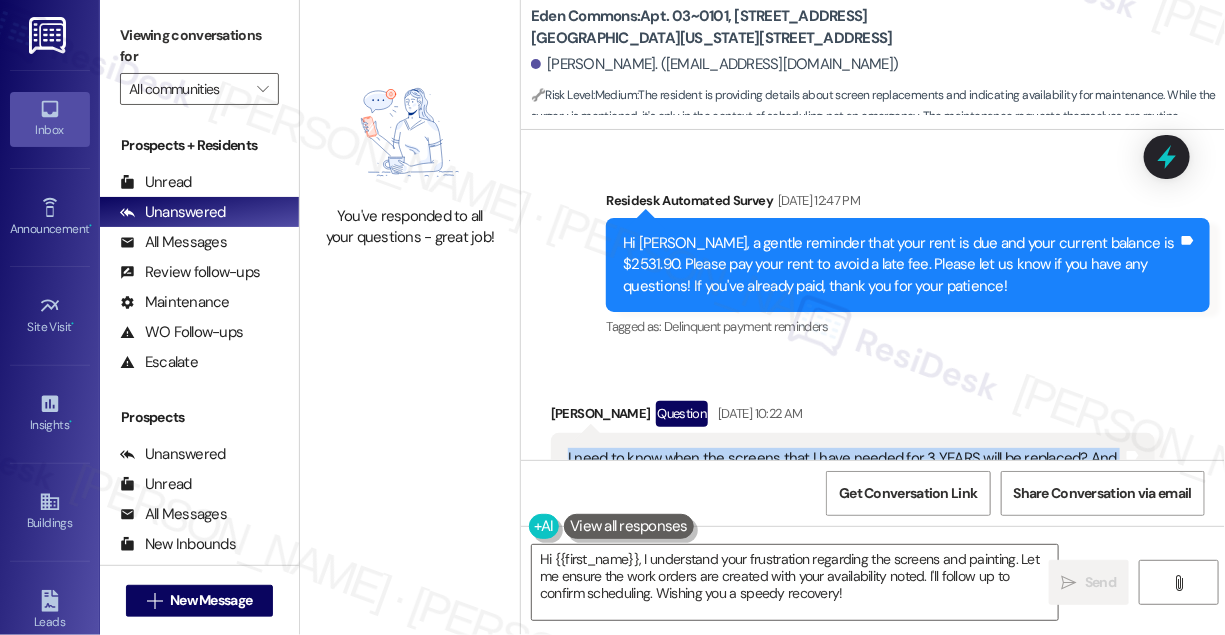 click on "I need to know when the screens that I have needed for 3 YEARS will be replaced? And as of [DATE] I NEED MY ENTRY WAY AND STAIRWELL AND HALLWAY PAINTED  WHICH SHOULDN'T BE A HARD ASK SINCE IT HASN'T BEEN PAINTED SINCE I BECAME A TENANT OVER [DATE] Habitat was seeking a vendor for screens and I have yet to receive any follow up regarding this issue. It is evident that you only communicate about the RENT and NOT the amenities that should be provided with the RENT. I have emails and text" at bounding box center [845, 608] 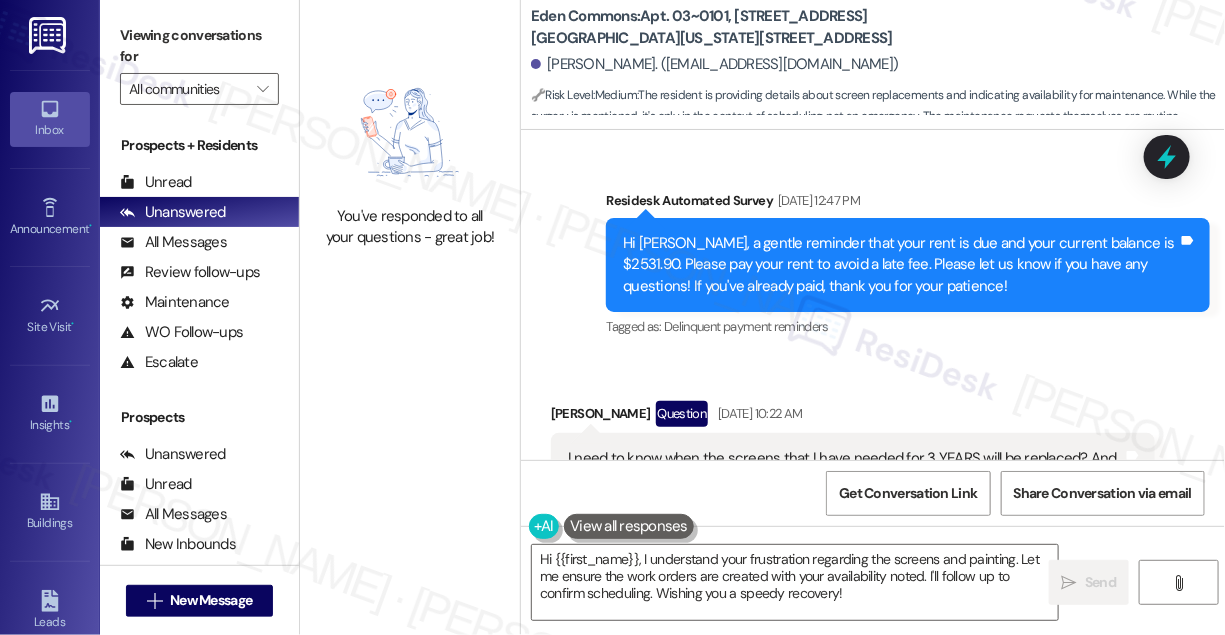 click on "I need to know when the screens that I have needed for 3 YEARS will be replaced? And as of [DATE] I NEED MY ENTRY WAY AND STAIRWELL AND HALLWAY PAINTED  WHICH SHOULDN'T BE A HARD ASK SINCE IT HASN'T BEEN PAINTED SINCE I BECAME A TENANT OVER [DATE] Habitat was seeking a vendor for screens and I have yet to receive any follow up regarding this issue. It is evident that you only communicate about the RENT and NOT the amenities that should be provided with the RENT. I have emails and text" at bounding box center (845, 608) 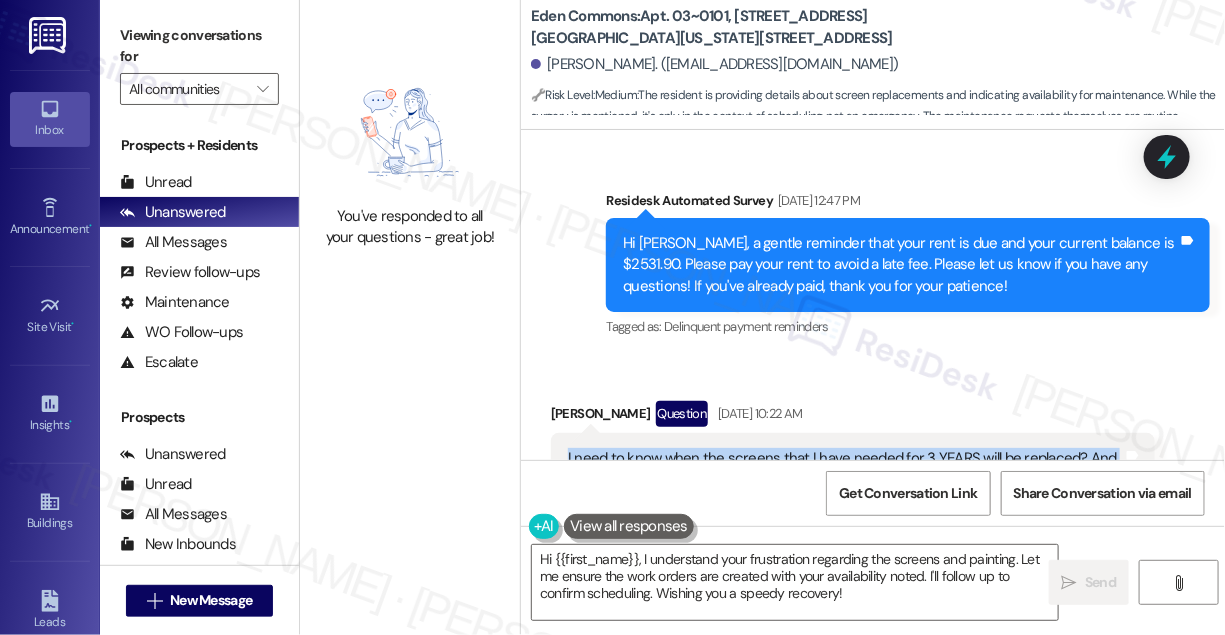 click on "I need to know when the screens that I have needed for 3 YEARS will be replaced? And as of [DATE] I NEED MY ENTRY WAY AND STAIRWELL AND HALLWAY PAINTED  WHICH SHOULDN'T BE A HARD ASK SINCE IT HASN'T BEEN PAINTED SINCE I BECAME A TENANT OVER [DATE] Habitat was seeking a vendor for screens and I have yet to receive any follow up regarding this issue. It is evident that you only communicate about the RENT and NOT the amenities that should be provided with the RENT. I have emails and text" at bounding box center [845, 608] 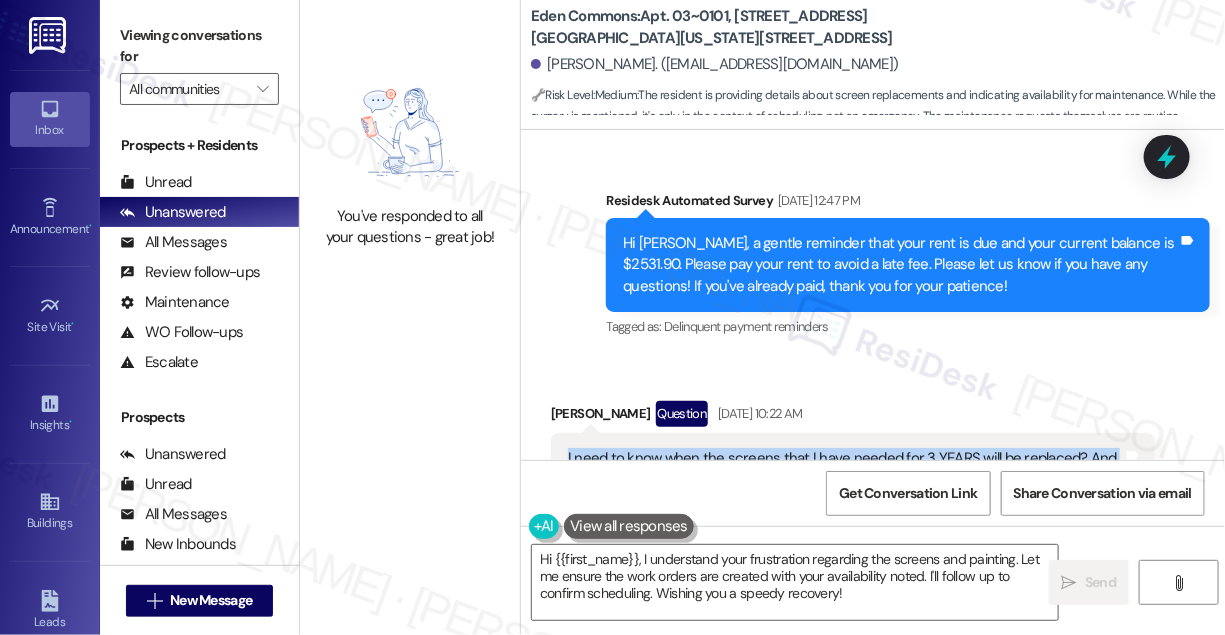 click on "I need to know when the screens that I have needed for 3 YEARS will be replaced? And as of [DATE] I NEED MY ENTRY WAY AND STAIRWELL AND HALLWAY PAINTED  WHICH SHOULDN'T BE A HARD ASK SINCE IT HASN'T BEEN PAINTED SINCE I BECAME A TENANT OVER [DATE] Habitat was seeking a vendor for screens and I have yet to receive any follow up regarding this issue. It is evident that you only communicate about the RENT and NOT the amenities that should be provided with the RENT. I have emails and text" at bounding box center (845, 608) 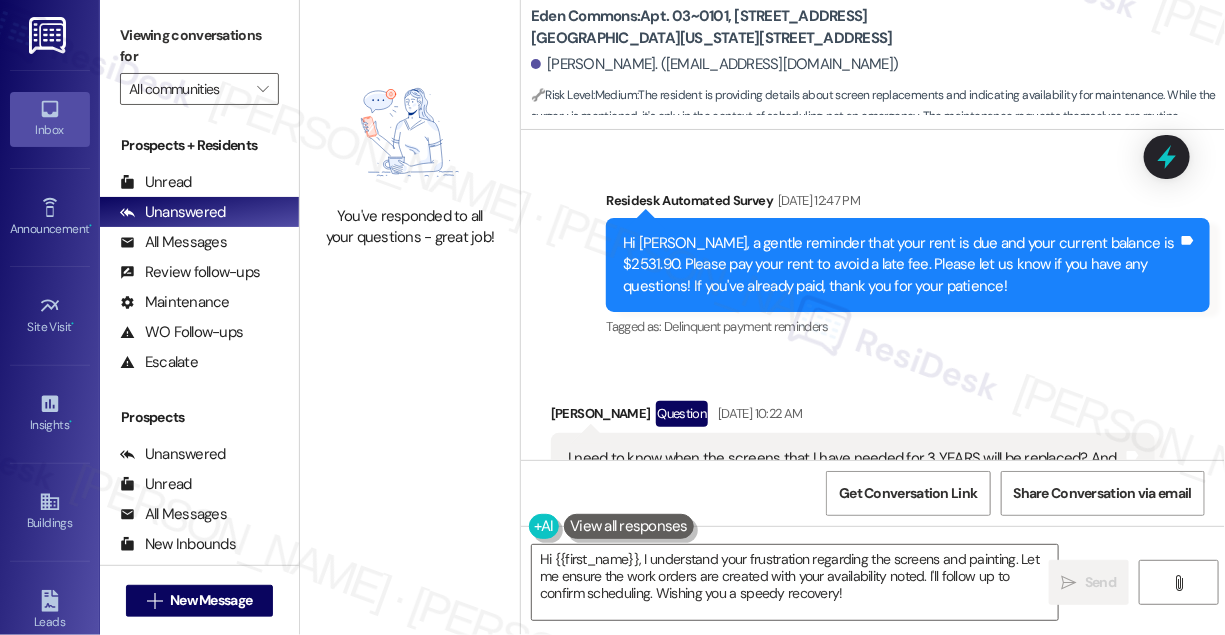 drag, startPoint x: 740, startPoint y: 325, endPoint x: 694, endPoint y: 341, distance: 48.703182 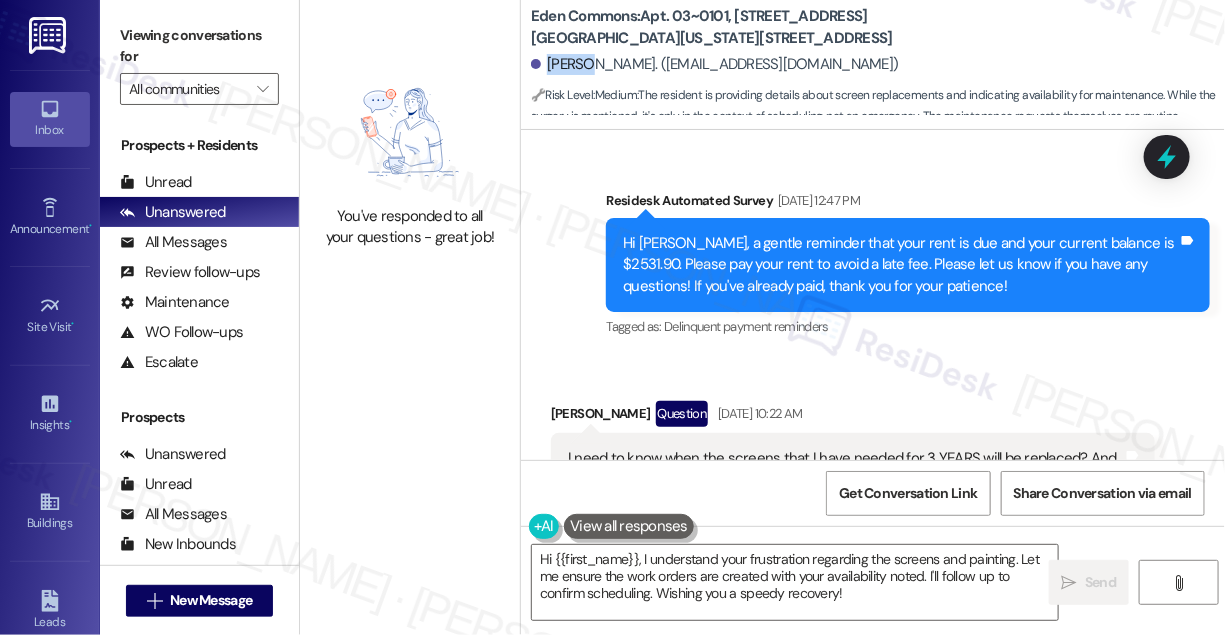 click on "[PERSON_NAME]. ([EMAIL_ADDRESS][DOMAIN_NAME])" at bounding box center [715, 64] 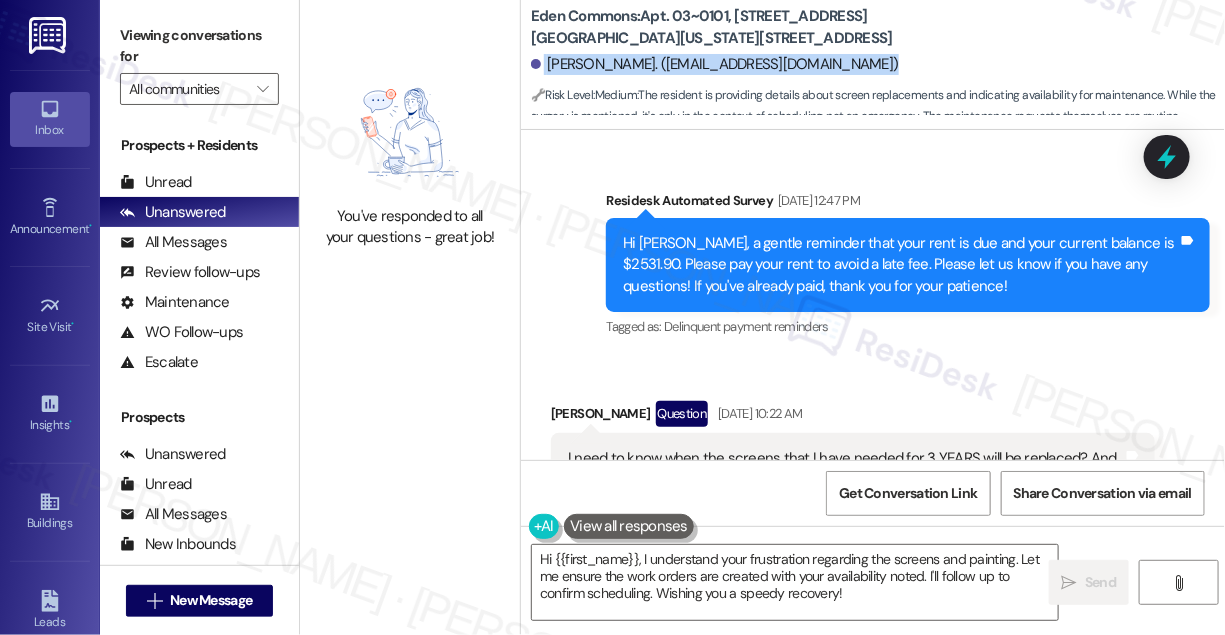 click on "[PERSON_NAME]. ([EMAIL_ADDRESS][DOMAIN_NAME])" at bounding box center [715, 64] 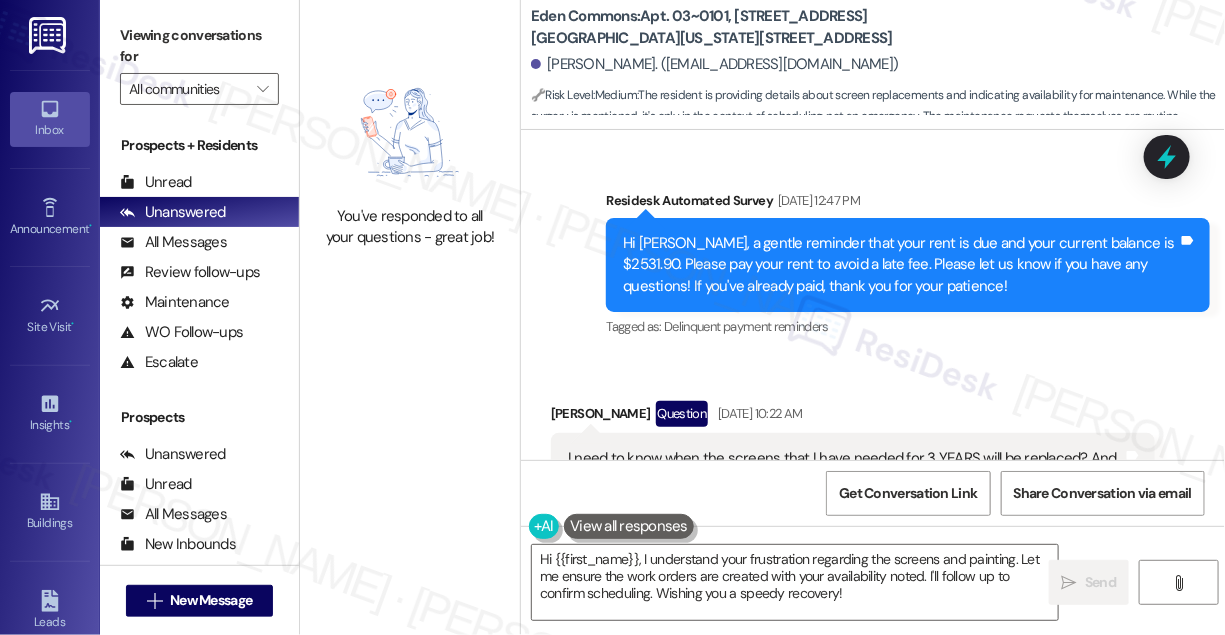 click on "Tagged as:   Delinquent payment reminders Click to highlight conversations about Delinquent payment reminders" at bounding box center (908, 326) 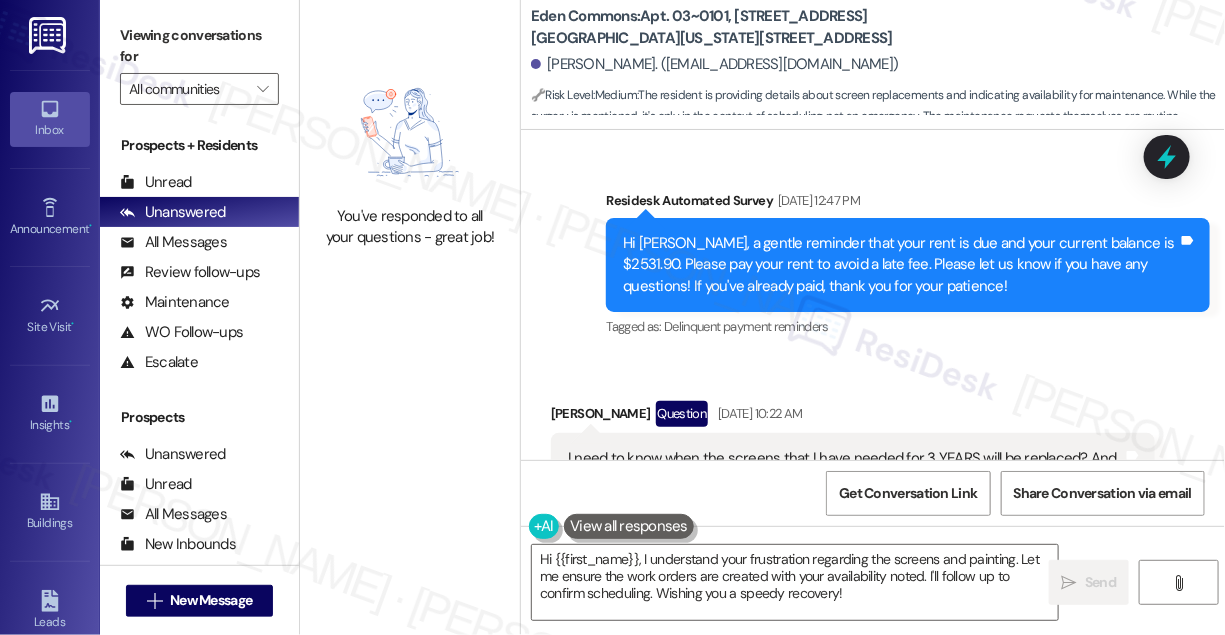 click on "Received via SMS [PERSON_NAME] Question [DATE] 10:22 AM I need to know when the screens that I have needed for 3 YEARS will be replaced? And as of [DATE] I NEED MY ENTRY WAY AND STAIRWELL AND HALLWAY PAINTED  WHICH SHOULDN'T BE A HARD ASK SINCE IT HASN'T BEEN PAINTED SINCE I BECAME A TENANT OVER [DATE] Habitat was seeking a vendor for screens and I have yet to receive any follow up regarding this issue. It is evident that you only communicate about the RENT and NOT the amenities that should be provided with the RENT. I have emails and text
Tags and notes Tagged as:   Rent/payments ,  Click to highlight conversations about Rent/payments Maintenance request ,  Click to highlight conversations about Maintenance request Amenities ,  Click to highlight conversations about Amenities Bad communication ,  Click to highlight conversations about Bad communication Complaint Click to highlight conversations about Complaint  Related guidelines Show suggestions" at bounding box center [853, 637] 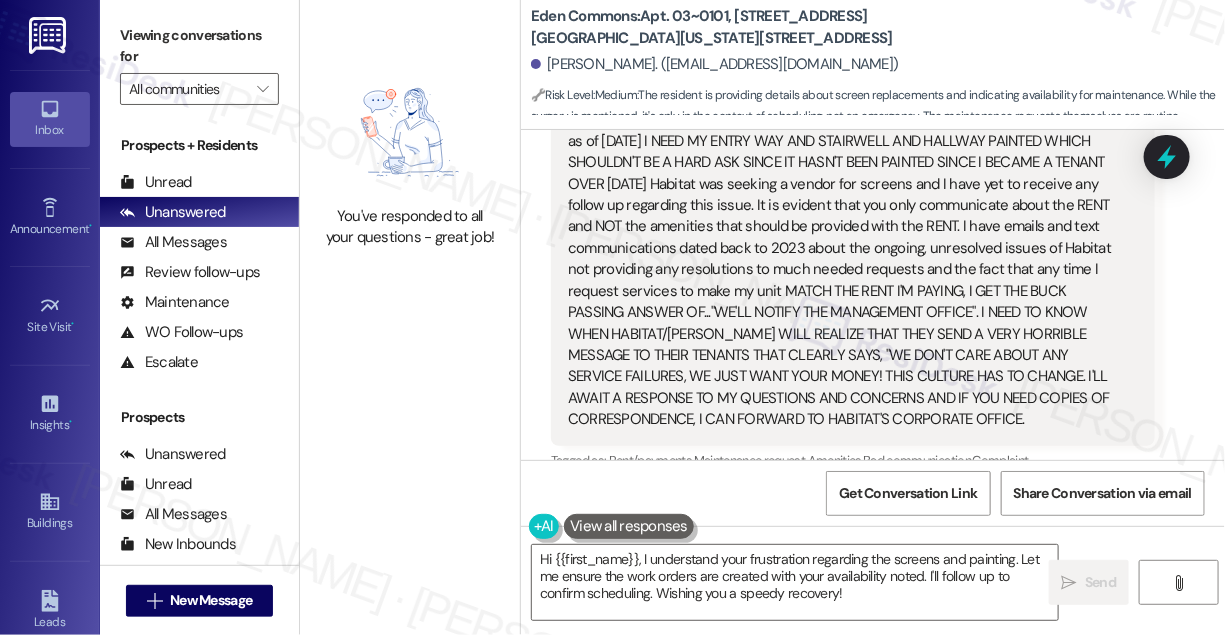 scroll, scrollTop: 20346, scrollLeft: 0, axis: vertical 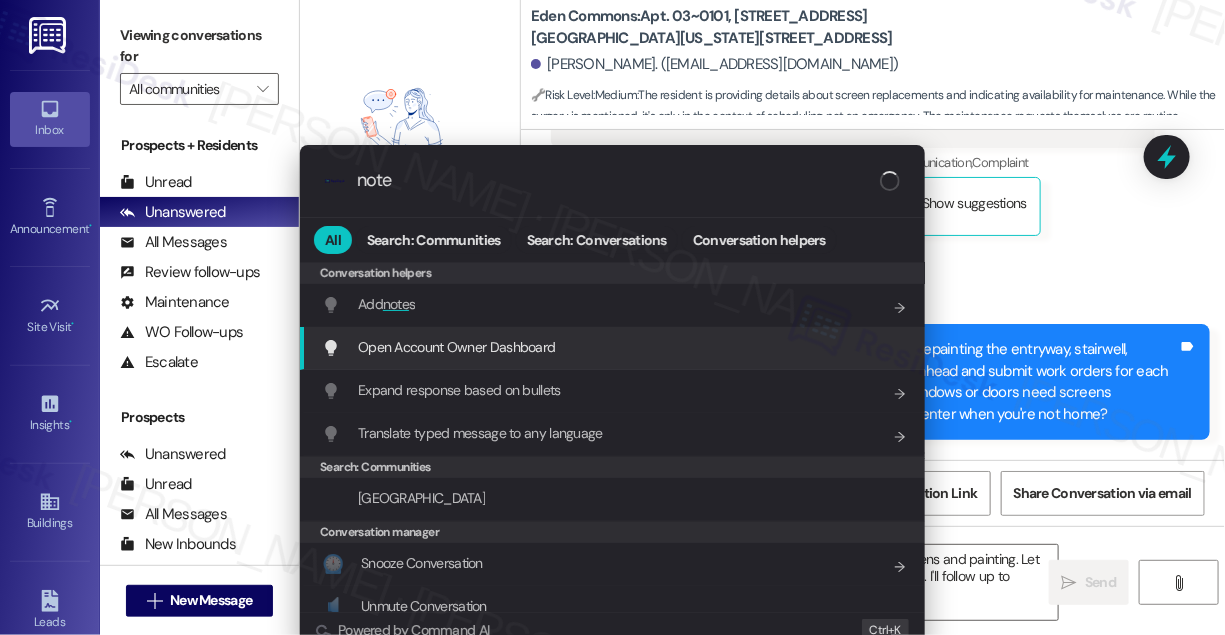type on "note" 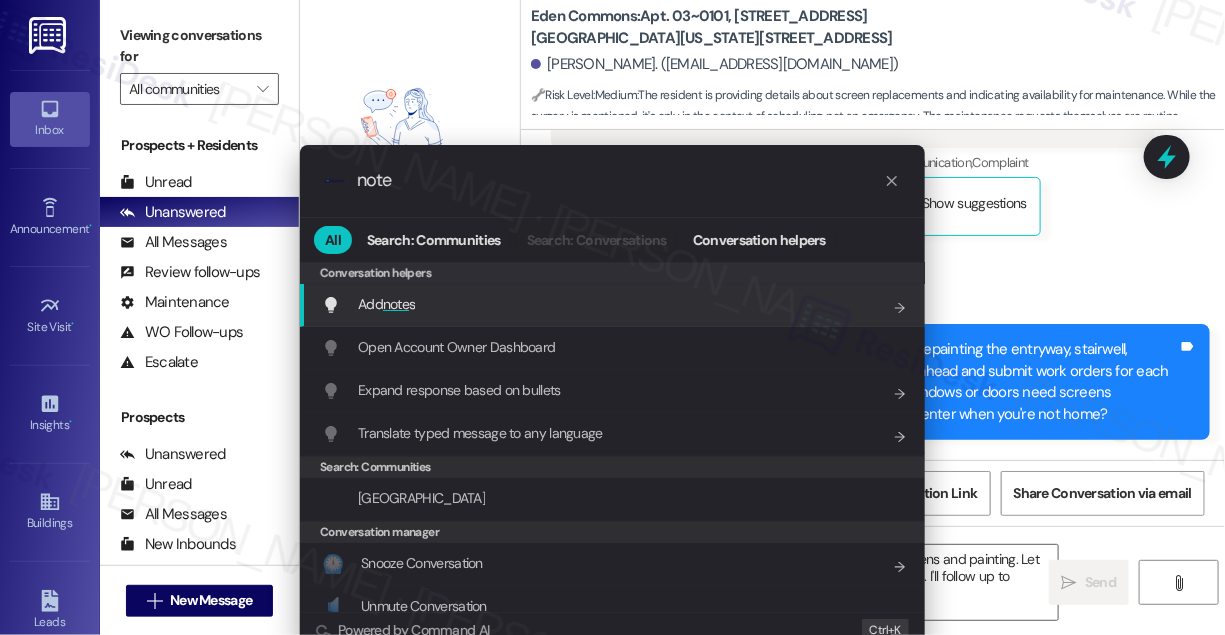 click on "Add  note s Add shortcut" at bounding box center (612, 305) 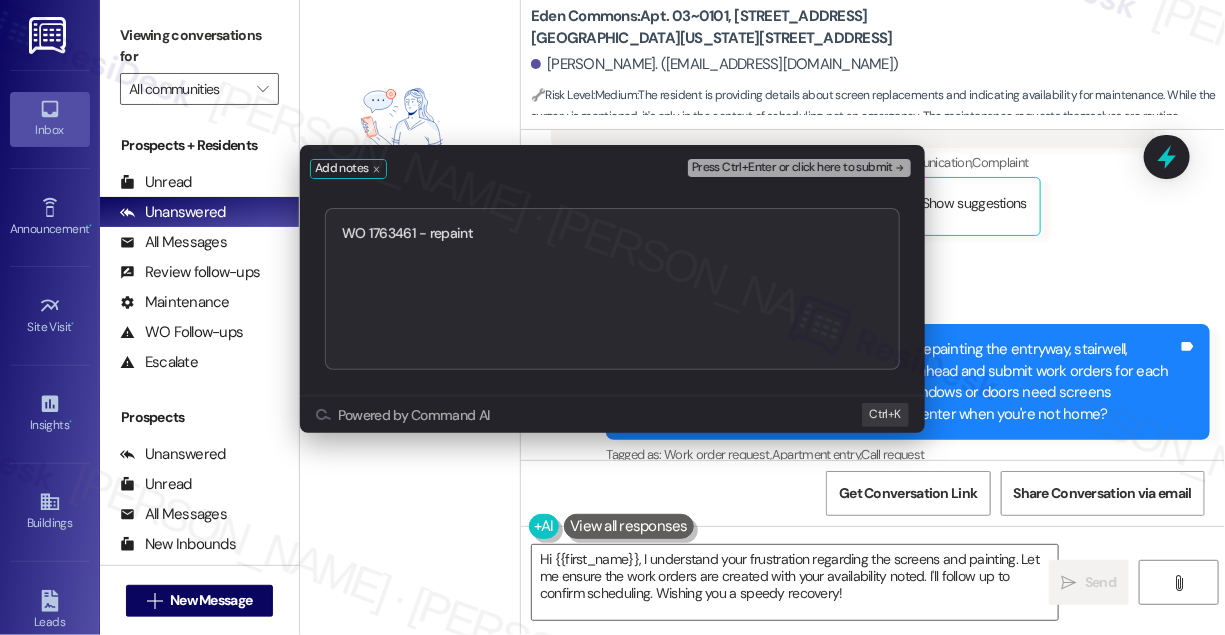 type on "WO 1763461 - repaint" 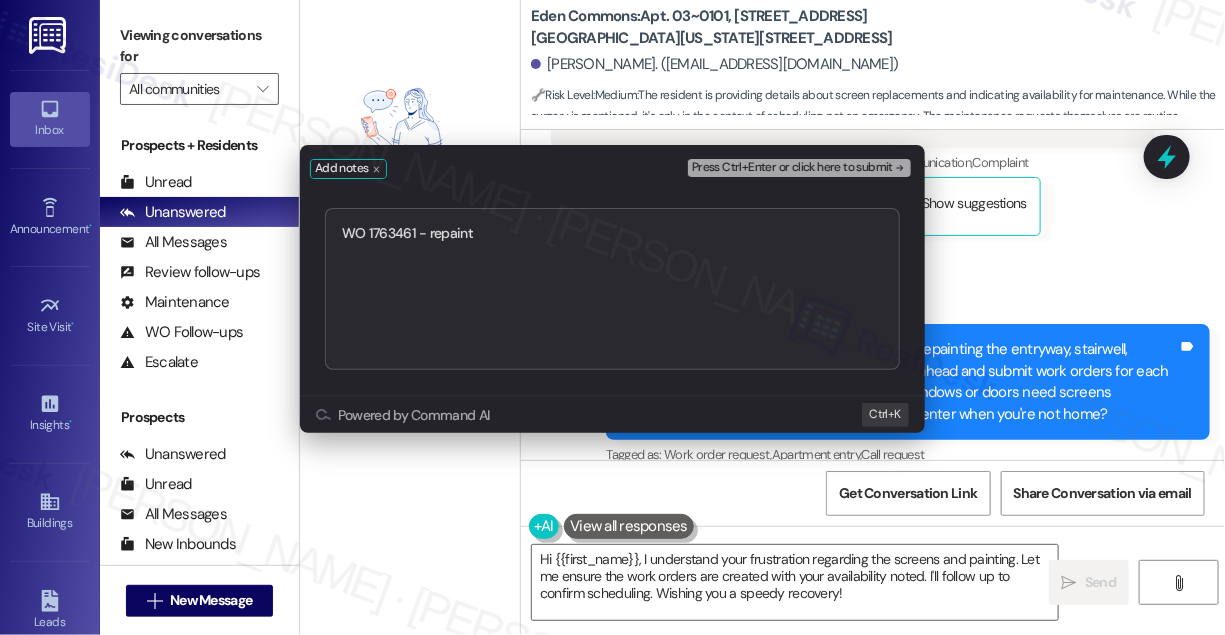 drag, startPoint x: 492, startPoint y: 223, endPoint x: 290, endPoint y: 239, distance: 202.63268 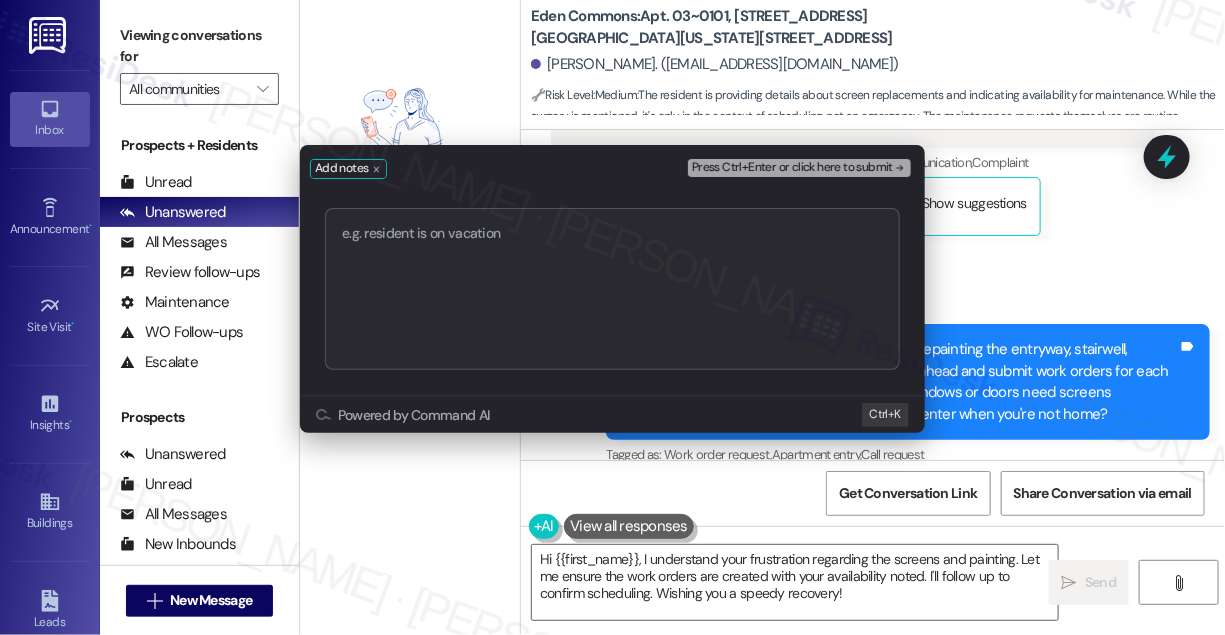 click on "Add notes Press Ctrl+Enter or click here to submit   Submit Powered by Command AI Ctrl+ K" at bounding box center (612, 317) 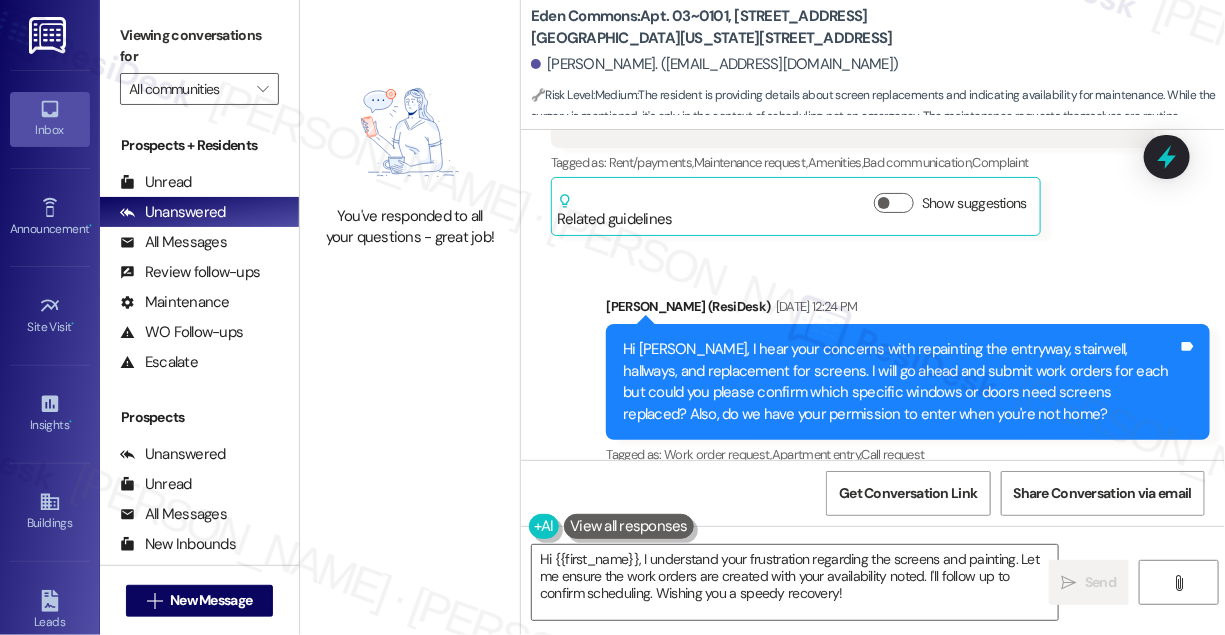 click on "Hi [PERSON_NAME], I hear your concerns with repainting the entryway, stairwell, hallways, and replacement for screens. I will go ahead and submit work orders for each but could you please confirm which specific windows or doors need screens replaced? Also, do we have your permission to enter when you're not home?" at bounding box center [900, 382] 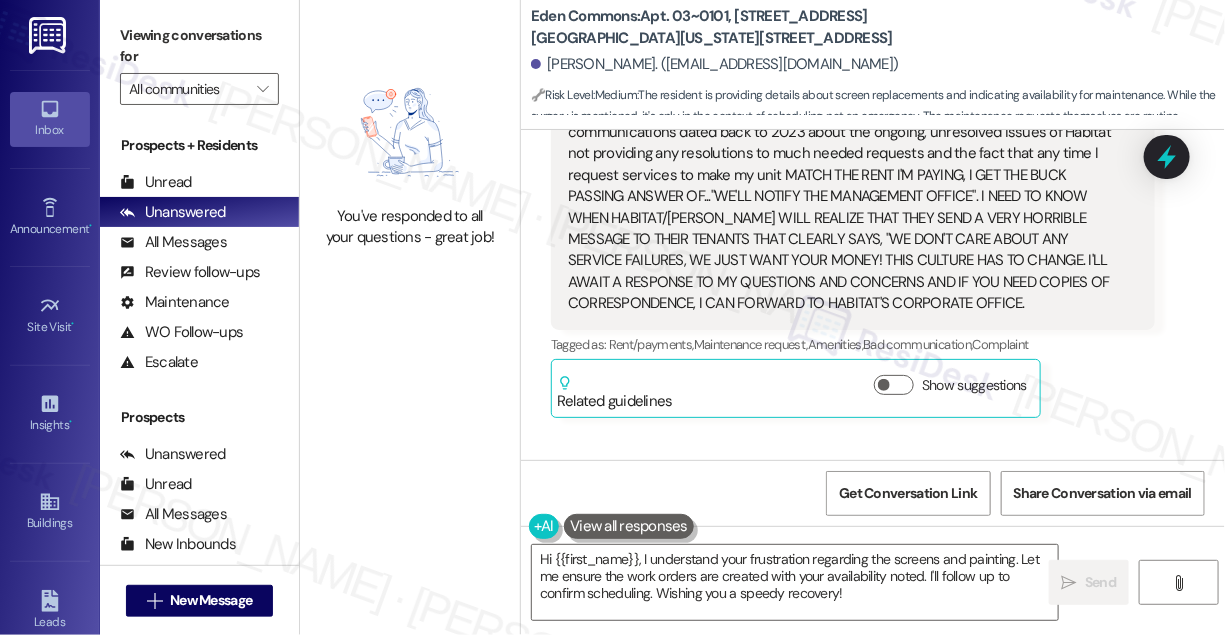 scroll, scrollTop: 20346, scrollLeft: 0, axis: vertical 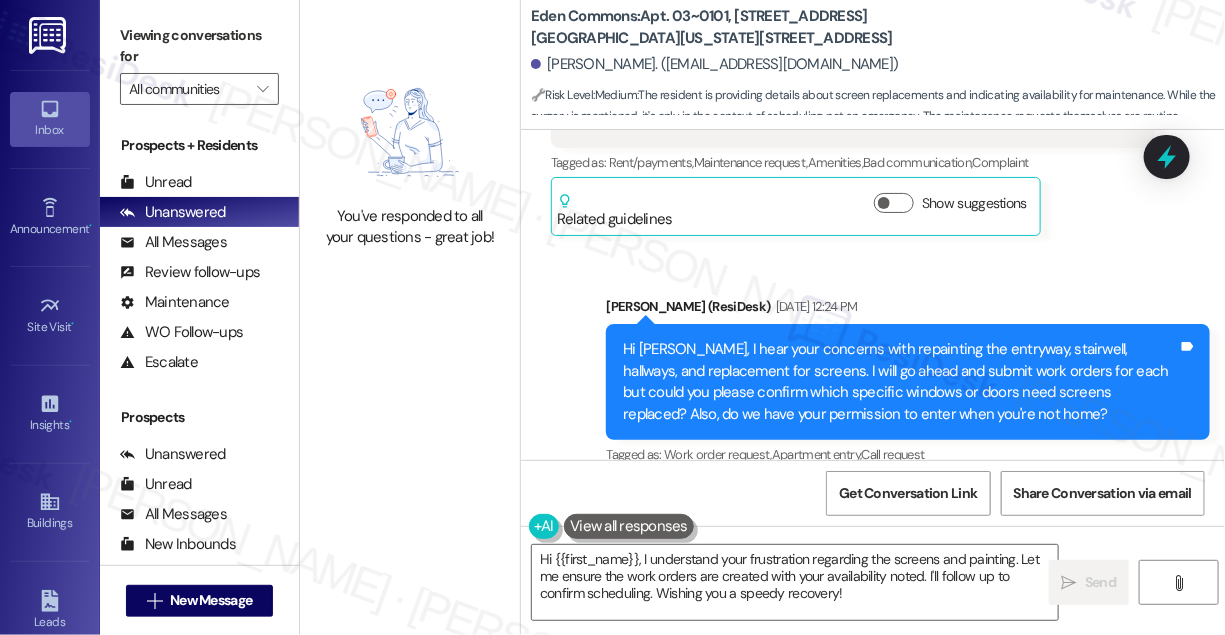 click on "Hi [PERSON_NAME], I hear your concerns with repainting the entryway, stairwell, hallways, and replacement for screens. I will go ahead and submit work orders for each but could you please confirm which specific windows or doors need screens replaced? Also, do we have your permission to enter when you're not home?" at bounding box center [900, 382] 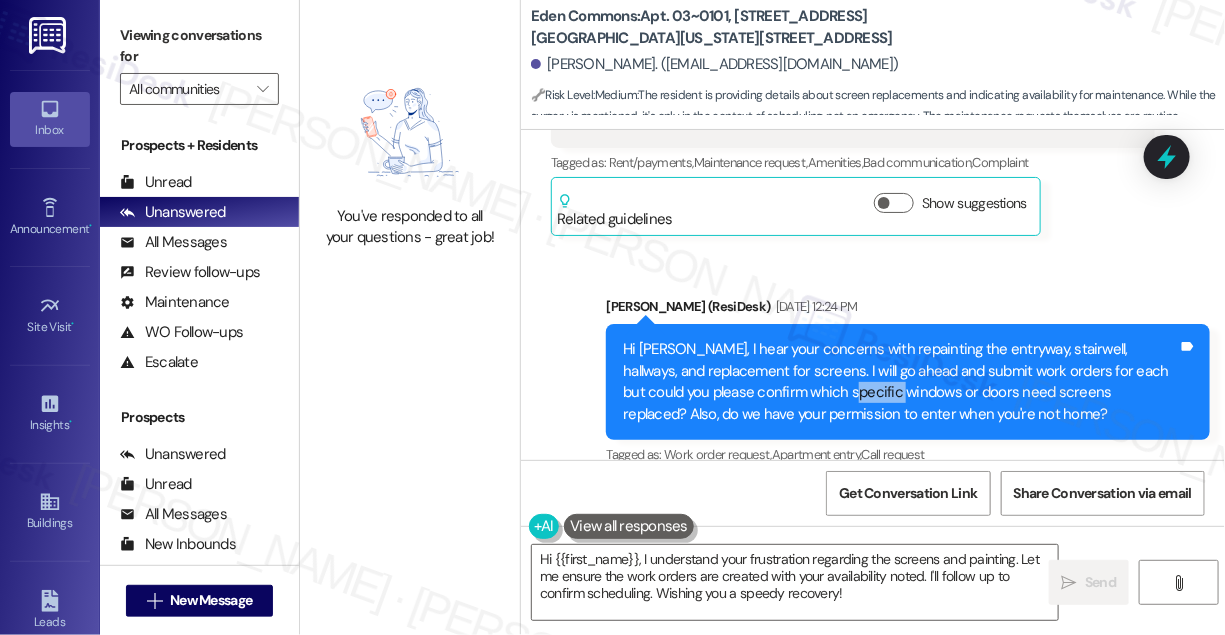 click on "Hi [PERSON_NAME], I hear your concerns with repainting the entryway, stairwell, hallways, and replacement for screens. I will go ahead and submit work orders for each but could you please confirm which specific windows or doors need screens replaced? Also, do we have your permission to enter when you're not home?" at bounding box center [900, 382] 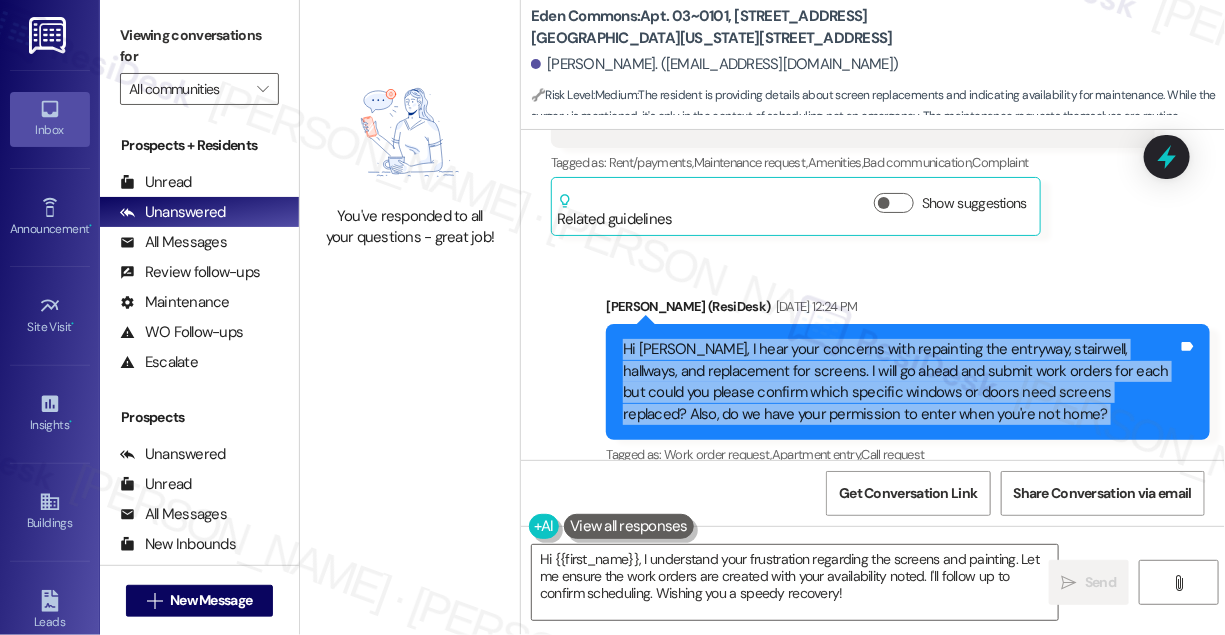 click on "Hi [PERSON_NAME], I hear your concerns with repainting the entryway, stairwell, hallways, and replacement for screens. I will go ahead and submit work orders for each but could you please confirm which specific windows or doors need screens replaced? Also, do we have your permission to enter when you're not home?" at bounding box center (900, 382) 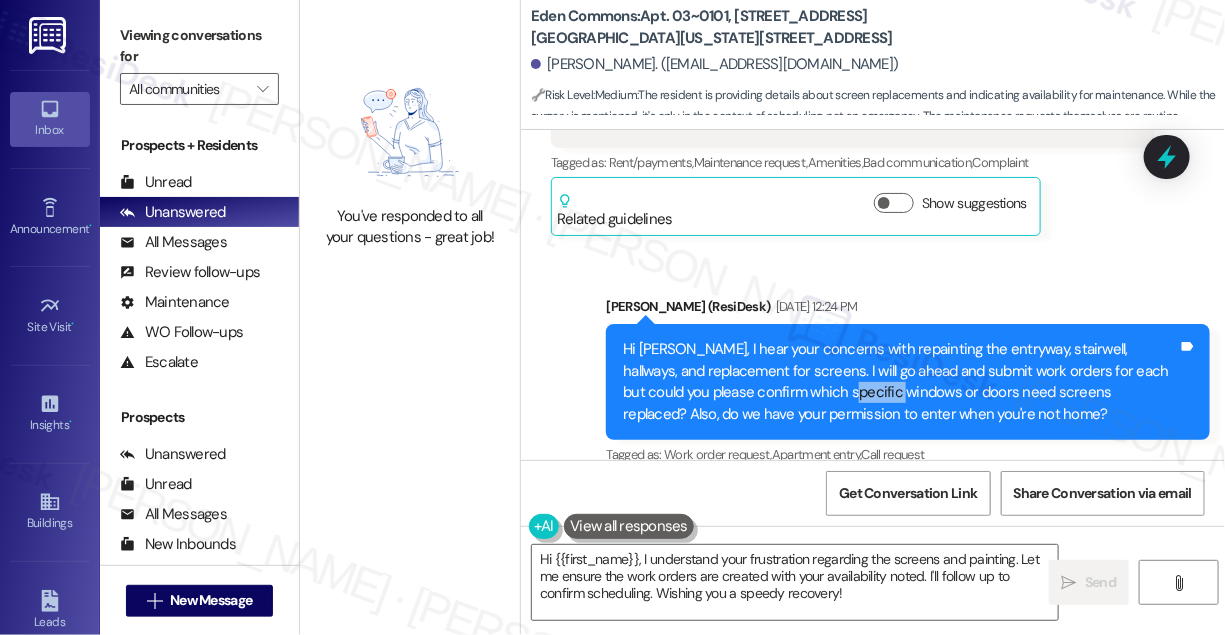 click on "Hi [PERSON_NAME], I hear your concerns with repainting the entryway, stairwell, hallways, and replacement for screens. I will go ahead and submit work orders for each but could you please confirm which specific windows or doors need screens replaced? Also, do we have your permission to enter when you're not home?" at bounding box center (900, 382) 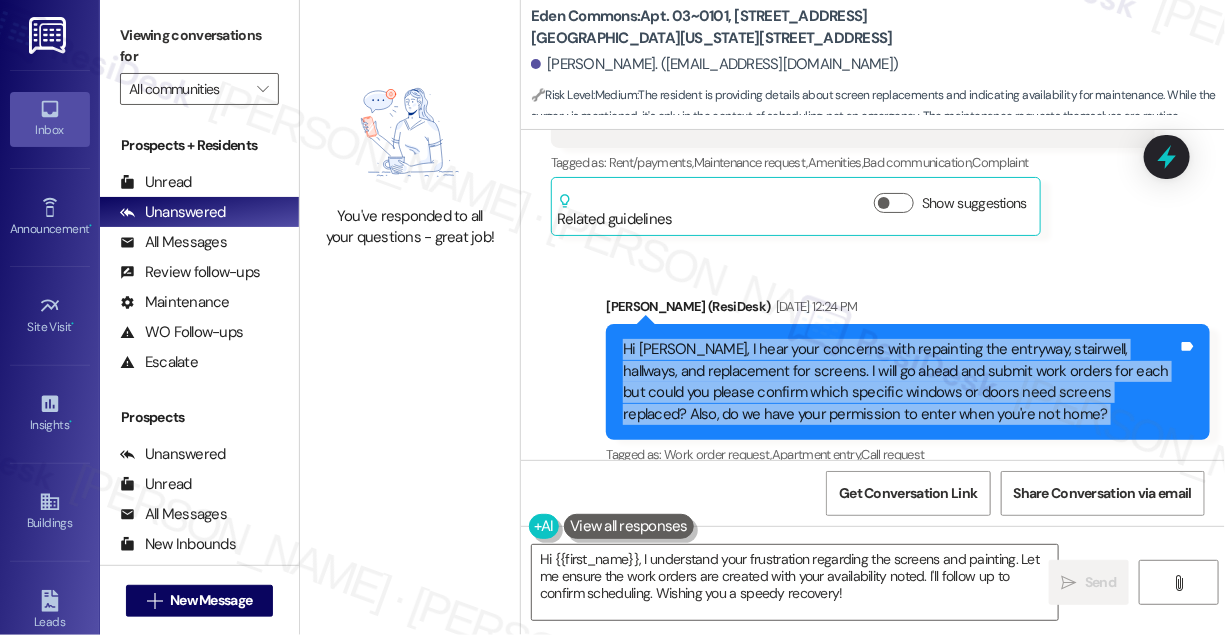click on "Hi [PERSON_NAME], I hear your concerns with repainting the entryway, stairwell, hallways, and replacement for screens. I will go ahead and submit work orders for each but could you please confirm which specific windows or doors need screens replaced? Also, do we have your permission to enter when you're not home?" at bounding box center [900, 382] 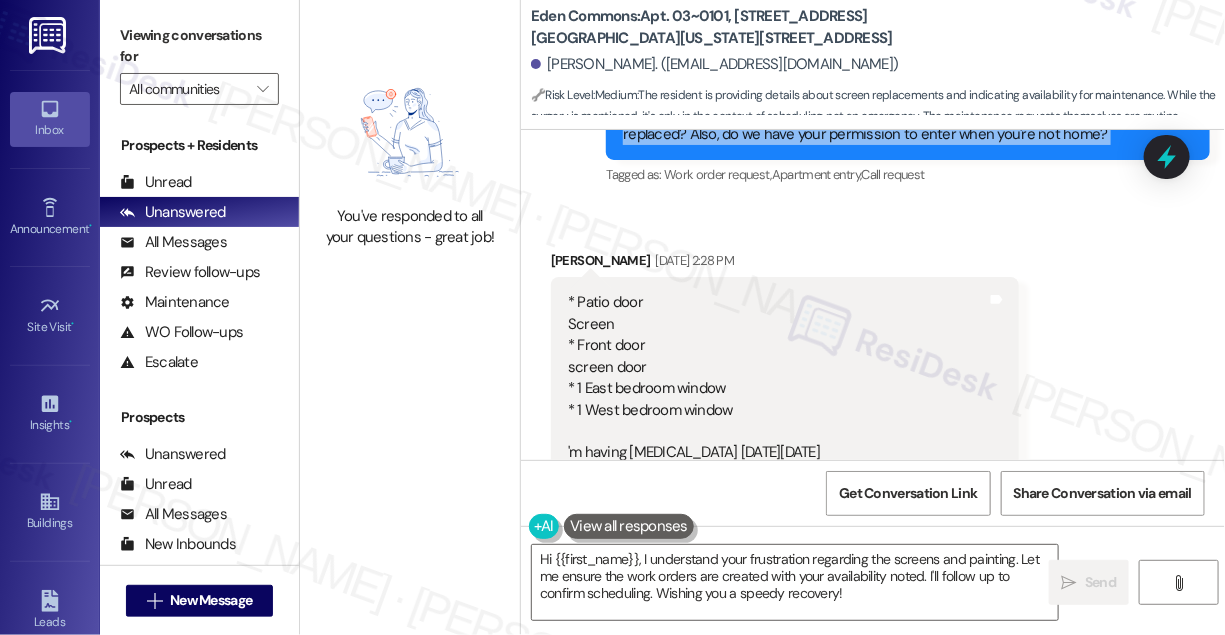 scroll, scrollTop: 20528, scrollLeft: 0, axis: vertical 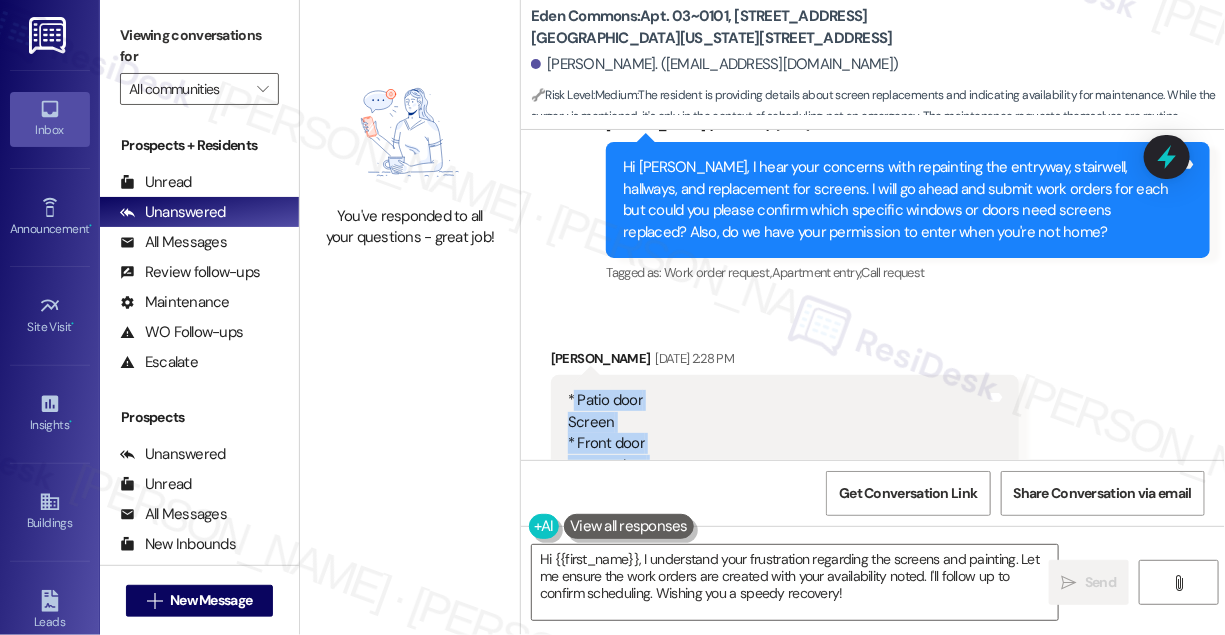 drag, startPoint x: 572, startPoint y: 249, endPoint x: 747, endPoint y: 365, distance: 209.95476 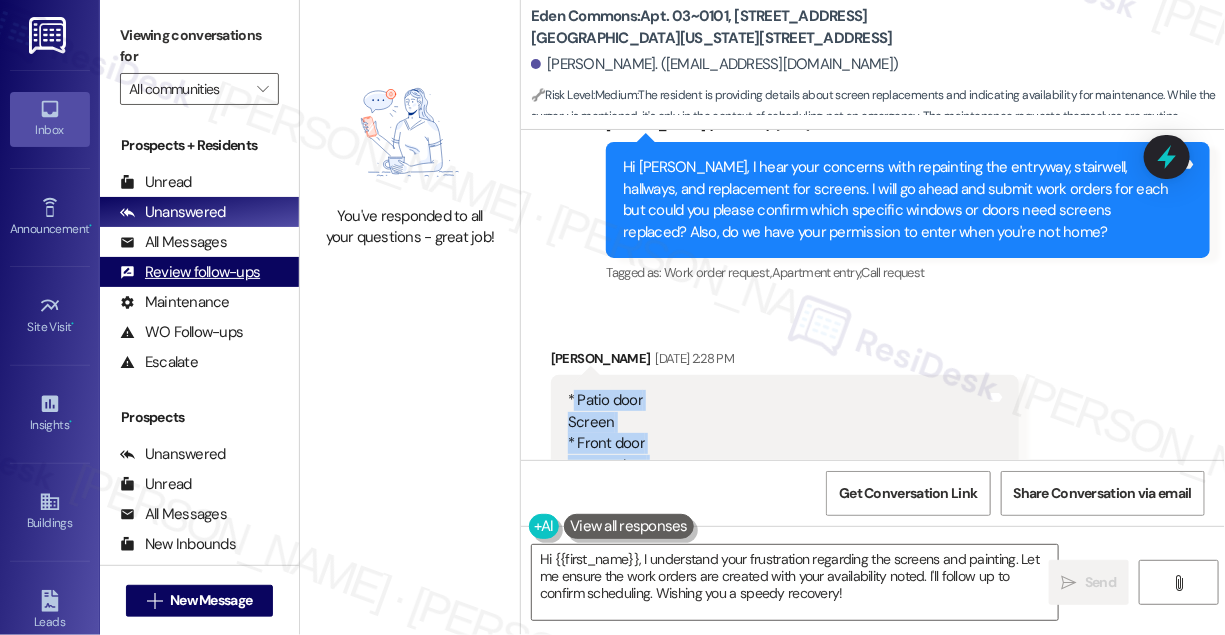 copy on "Patio door
Screen
* Front door
screen door
* 1 East bedroom window
* 1 West bedroom window" 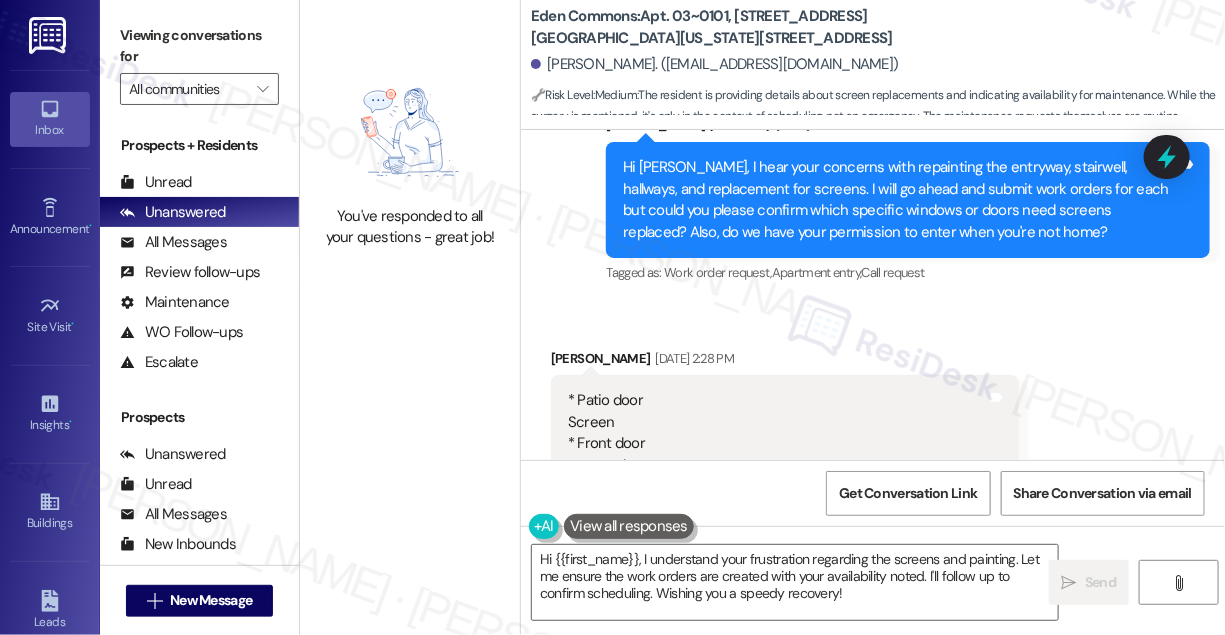 click on "Received via SMS [PERSON_NAME] [DATE] 2:28 PM * Patio door
Screen
* Front door
screen door
* 1 East bedroom window
* 1 West bedroom window
'm having [MEDICAL_DATA] [DATE] [DATE] or [DATE] of next week should be suitable and I'll be at home. Tags and notes  Related guidelines Show suggestions" at bounding box center [873, 488] 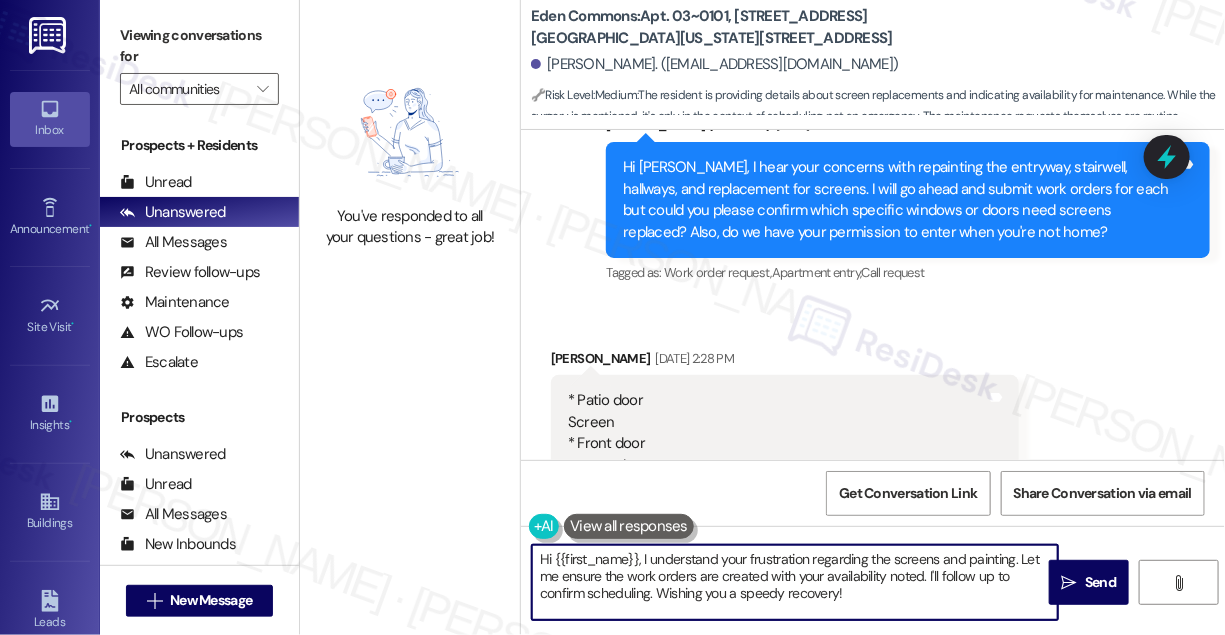 click on "Hi {{first_name}}, I understand your frustration regarding the screens and painting. Let me ensure the work orders are created with your availability noted. I'll follow up to confirm scheduling. Wishing you a speedy recovery!" at bounding box center [795, 582] 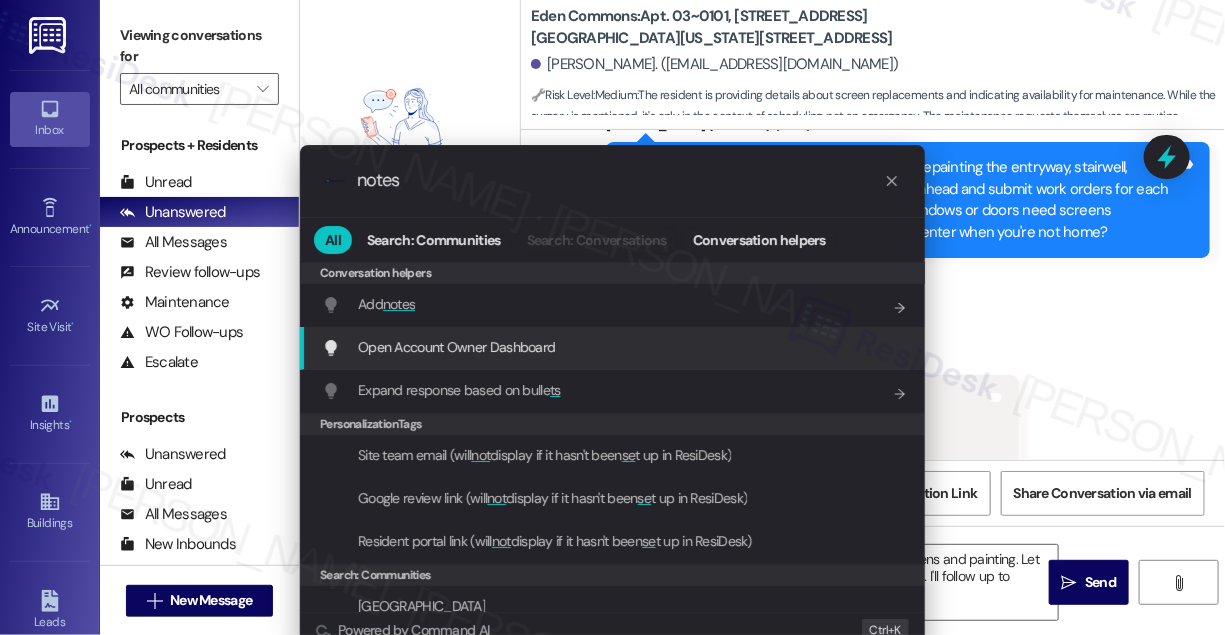 type on "notes" 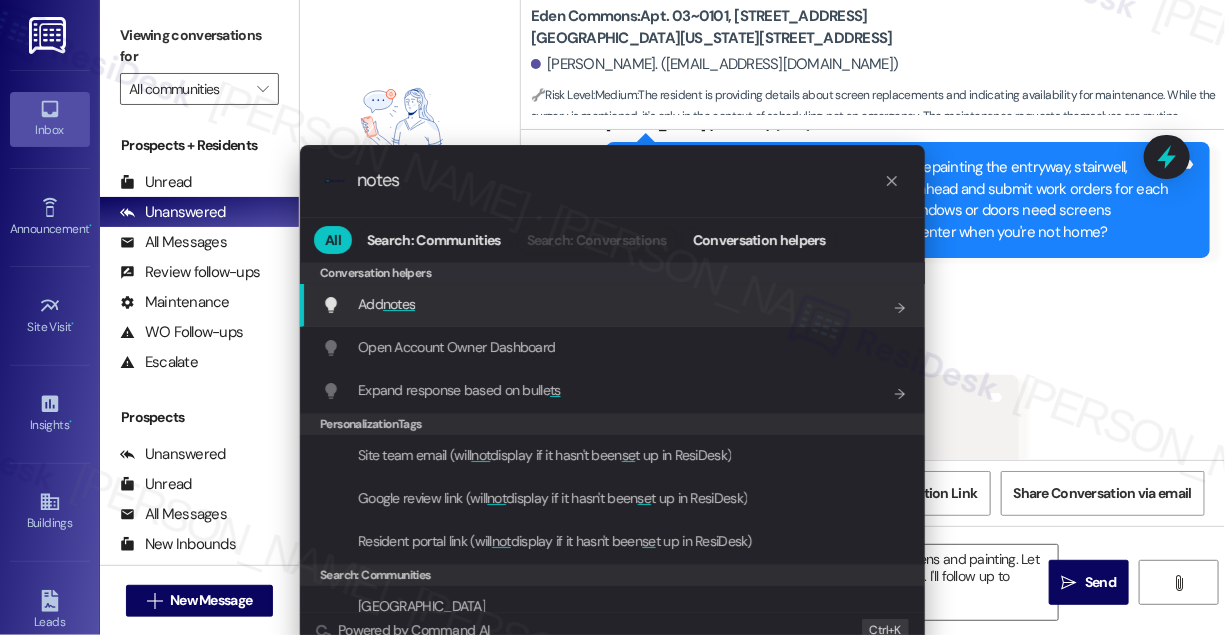 click on "notes" at bounding box center (399, 304) 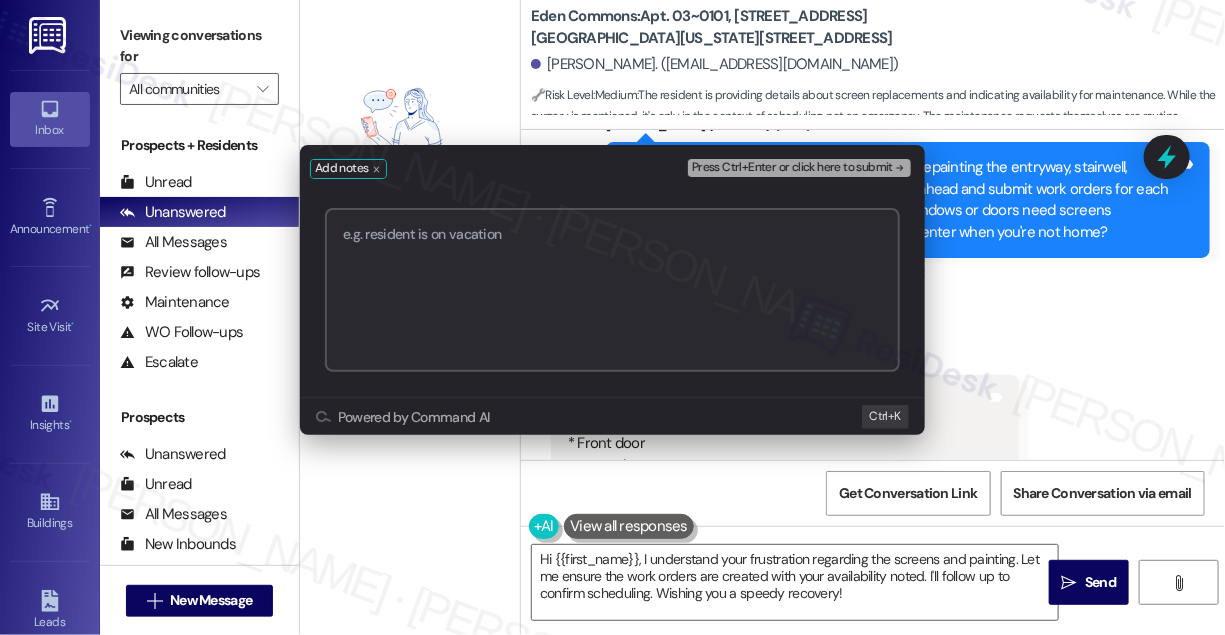 click on "Submit" at bounding box center (612, 290) 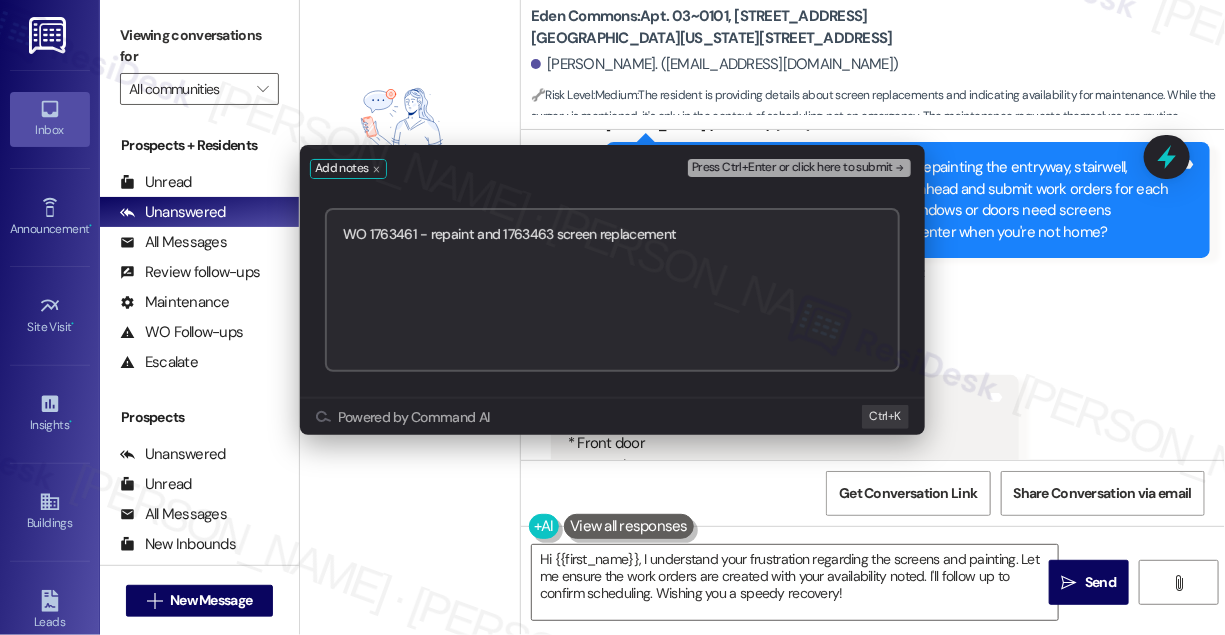 drag, startPoint x: 499, startPoint y: 232, endPoint x: 526, endPoint y: 229, distance: 27.166155 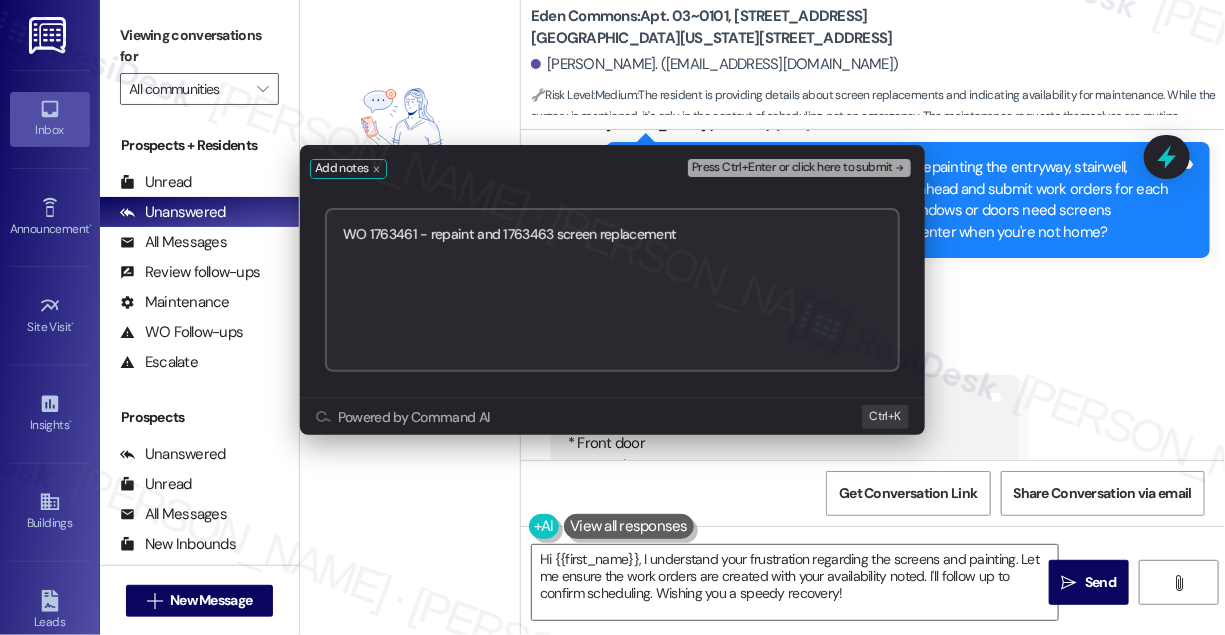 type on "WO 1763461 - repaint and #1763463 screen replacement" 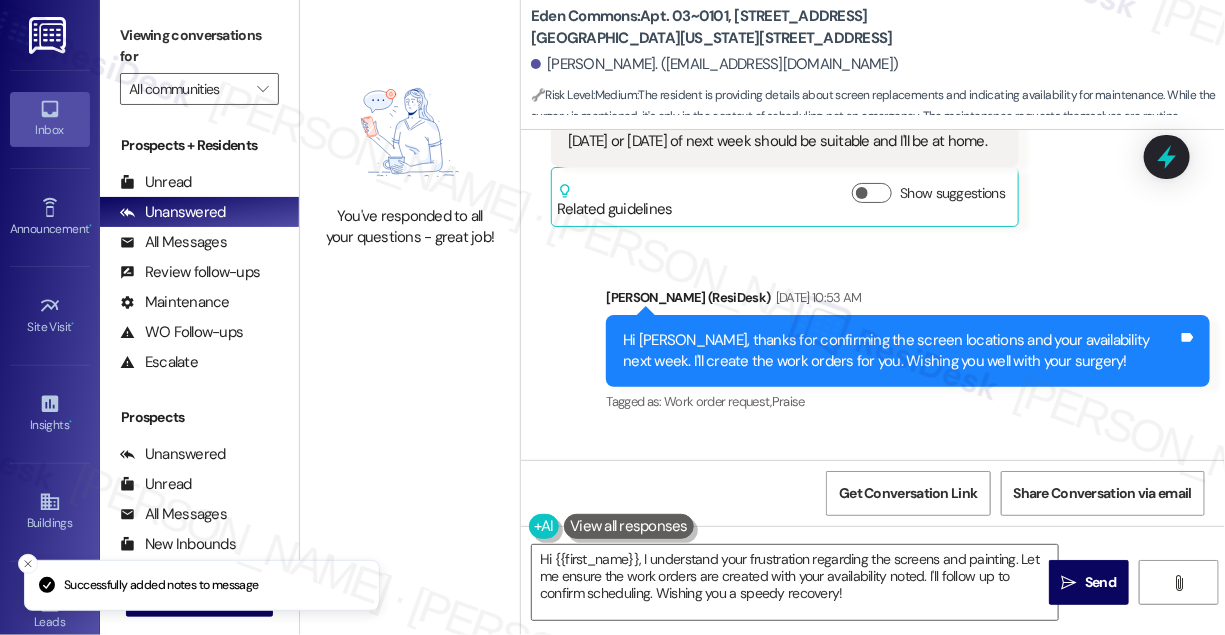 scroll, scrollTop: 20982, scrollLeft: 0, axis: vertical 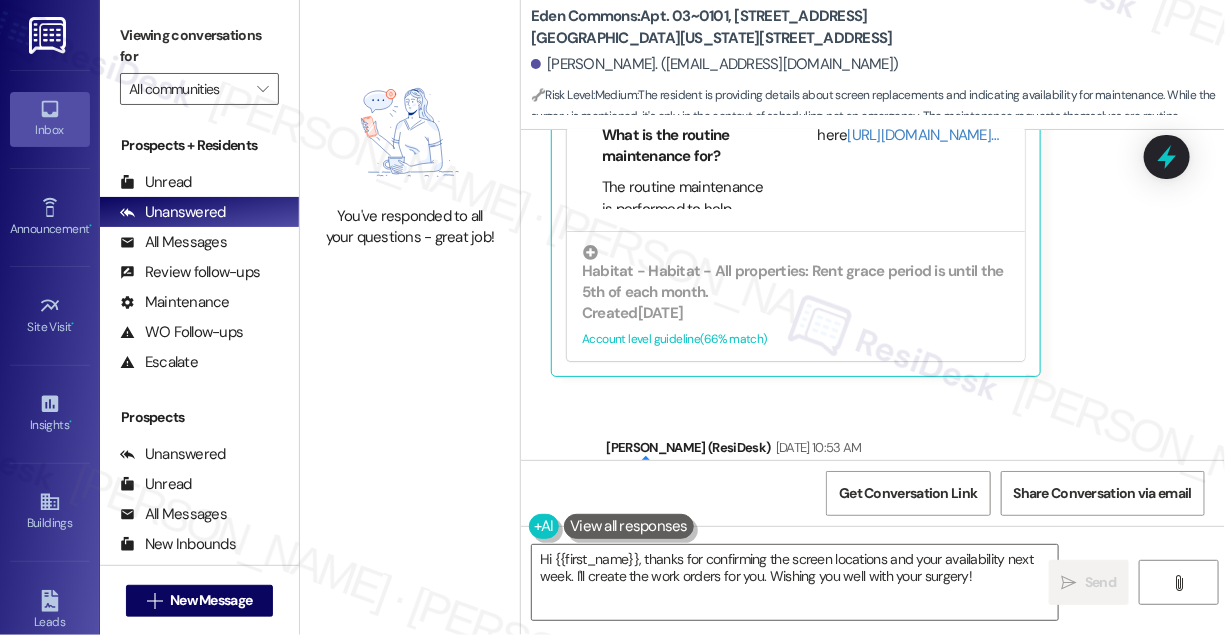 click on "Hi [PERSON_NAME], thanks for confirming the screen locations and your availability next week. I'll create the work orders for you. Wishing you well with your surgery!" at bounding box center (900, 501) 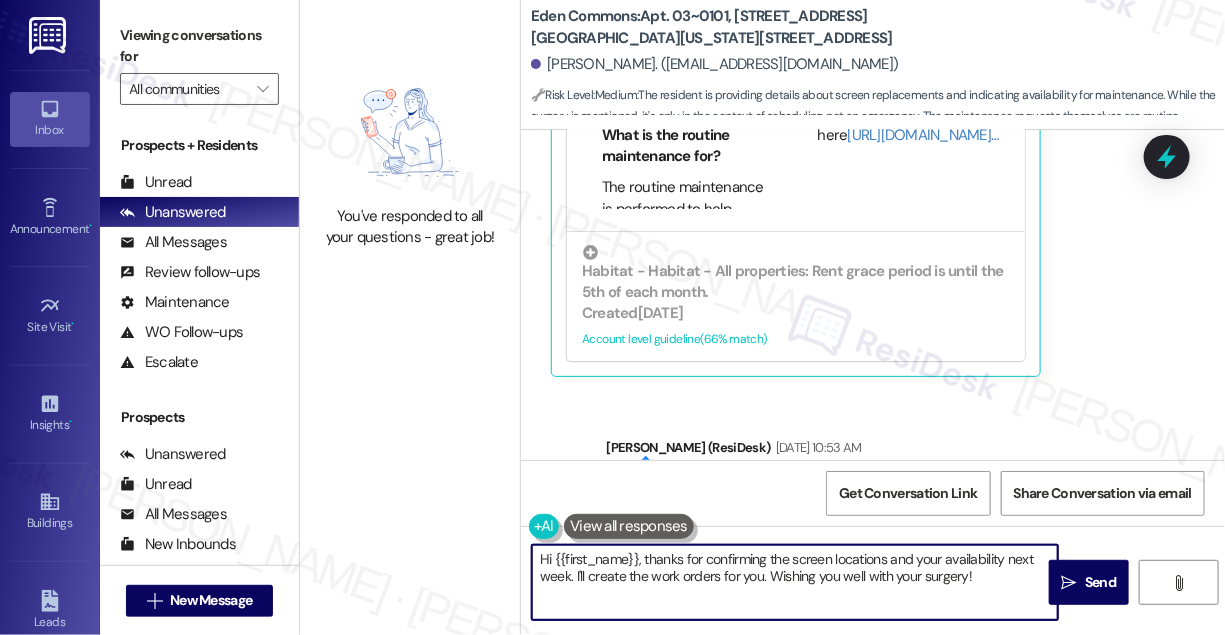 click on "Hi {{first_name}}, thanks for confirming the screen locations and your availability next week. I'll create the work orders for you. Wishing you well with your surgery!" at bounding box center (795, 582) 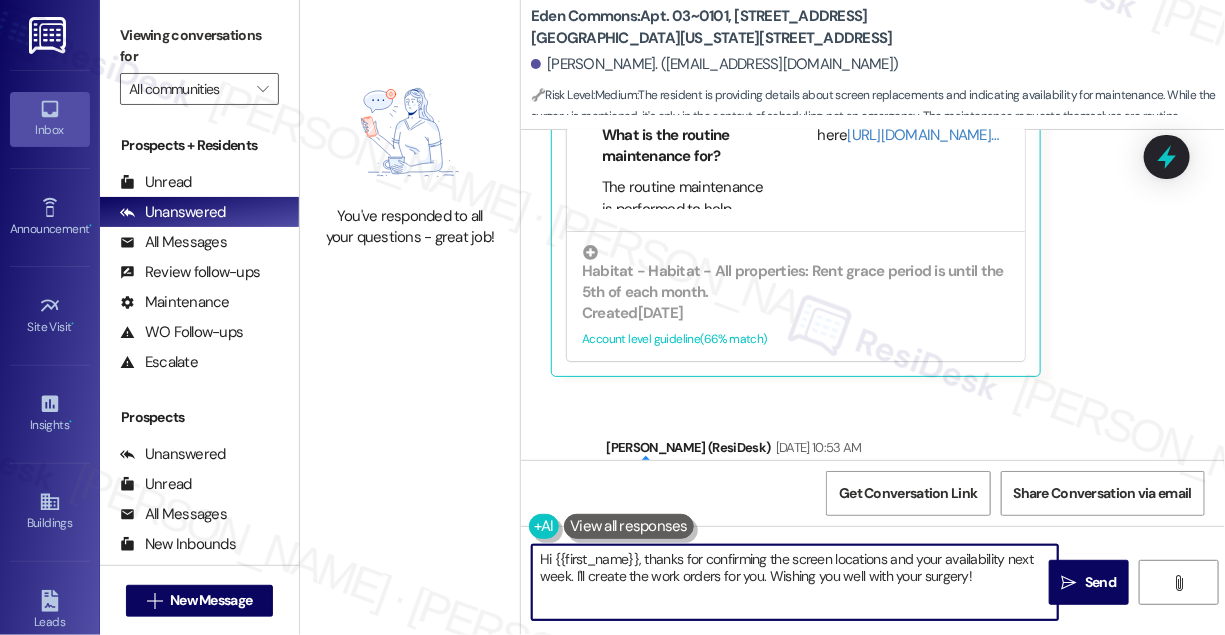 click on "Hi {{first_name}}, thanks for confirming the screen locations and your availability next week. I'll create the work orders for you. Wishing you well with your surgery!" at bounding box center (795, 582) 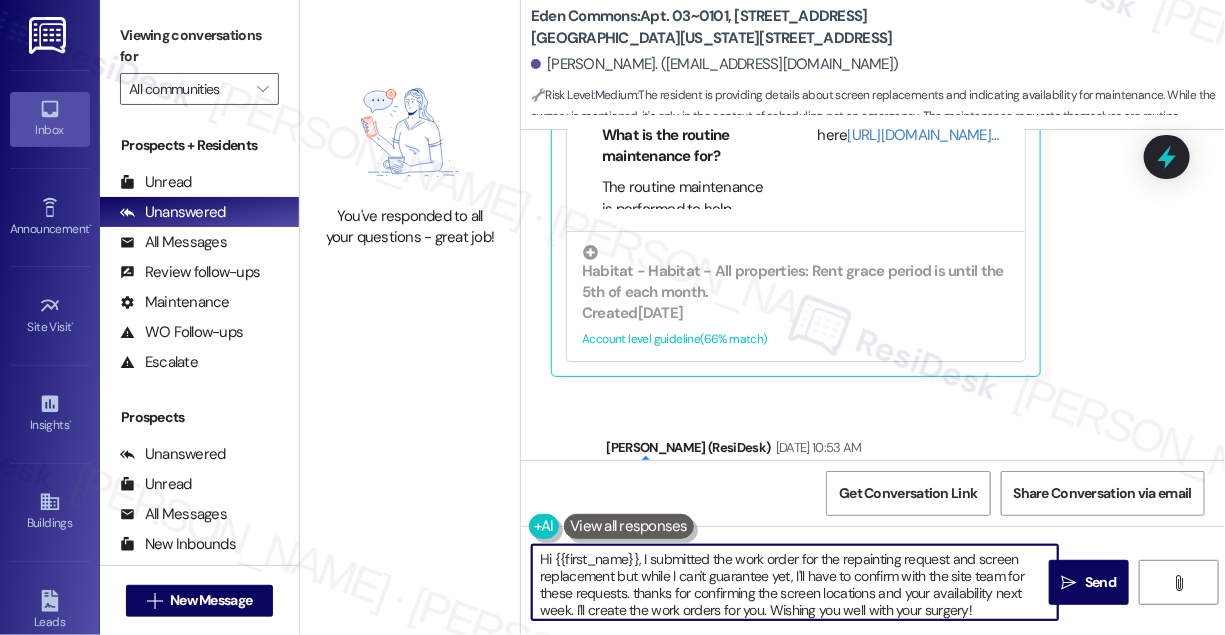 scroll, scrollTop: 5, scrollLeft: 0, axis: vertical 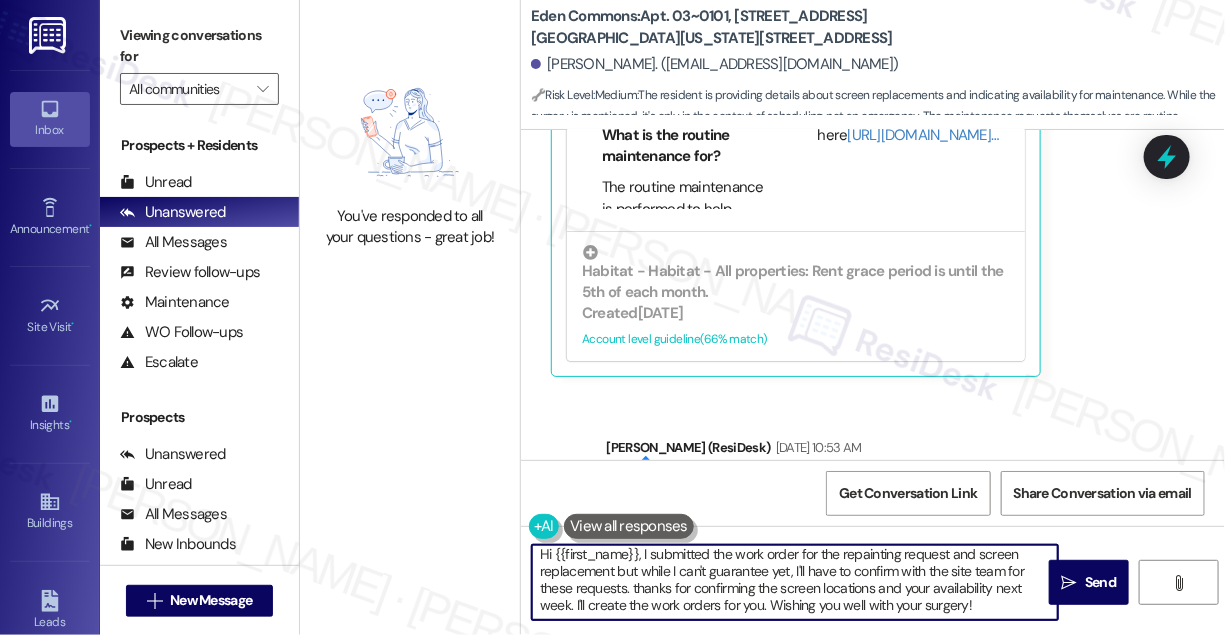 drag, startPoint x: 767, startPoint y: 609, endPoint x: 634, endPoint y: 587, distance: 134.80727 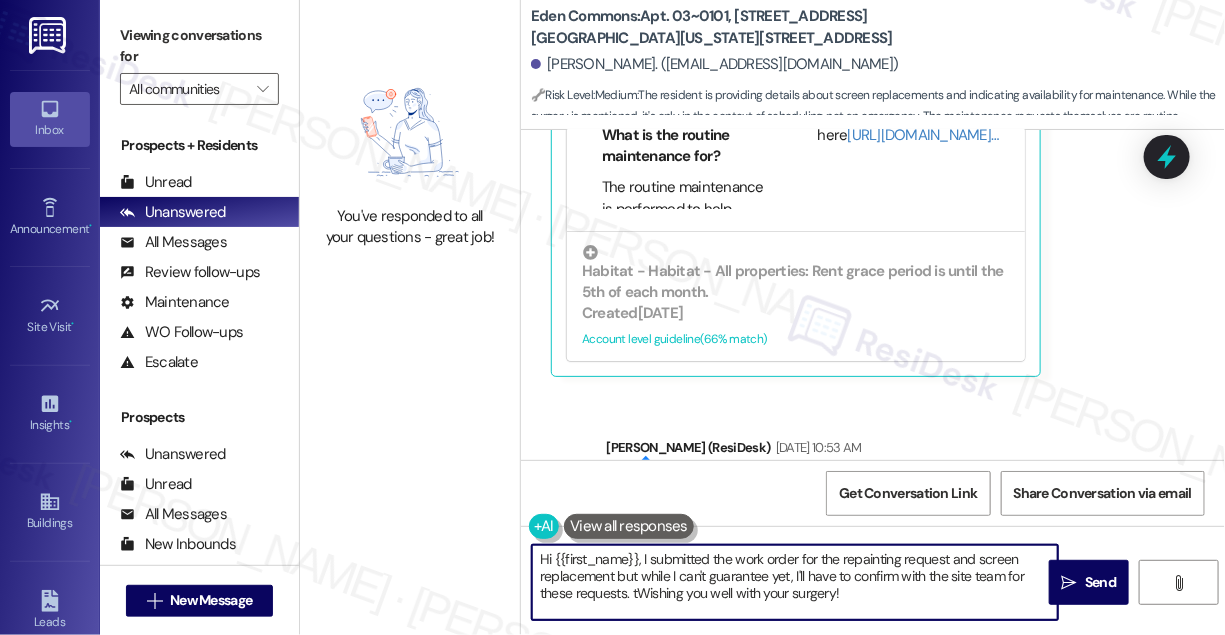 scroll, scrollTop: 0, scrollLeft: 0, axis: both 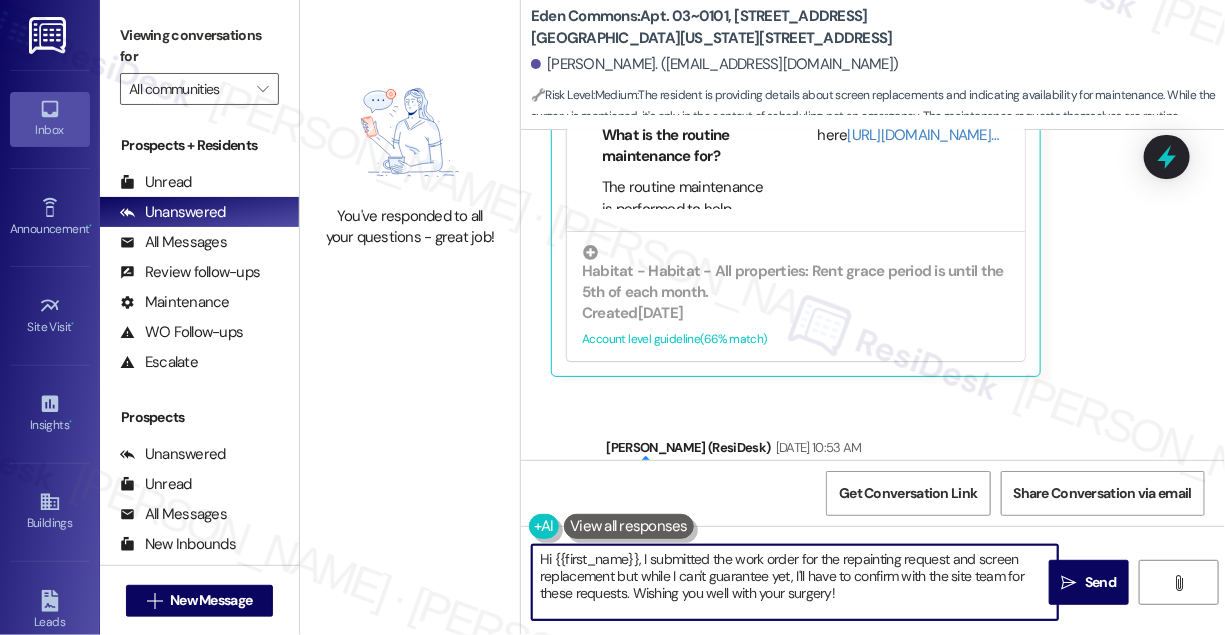 click on "Hi {{first_name}}, I submitted the work order for the repainting request and screen replacement but while I can't guarantee yet, I'll have to confirm with the site team for these requests. Wishing you well with your surgery!" at bounding box center [795, 582] 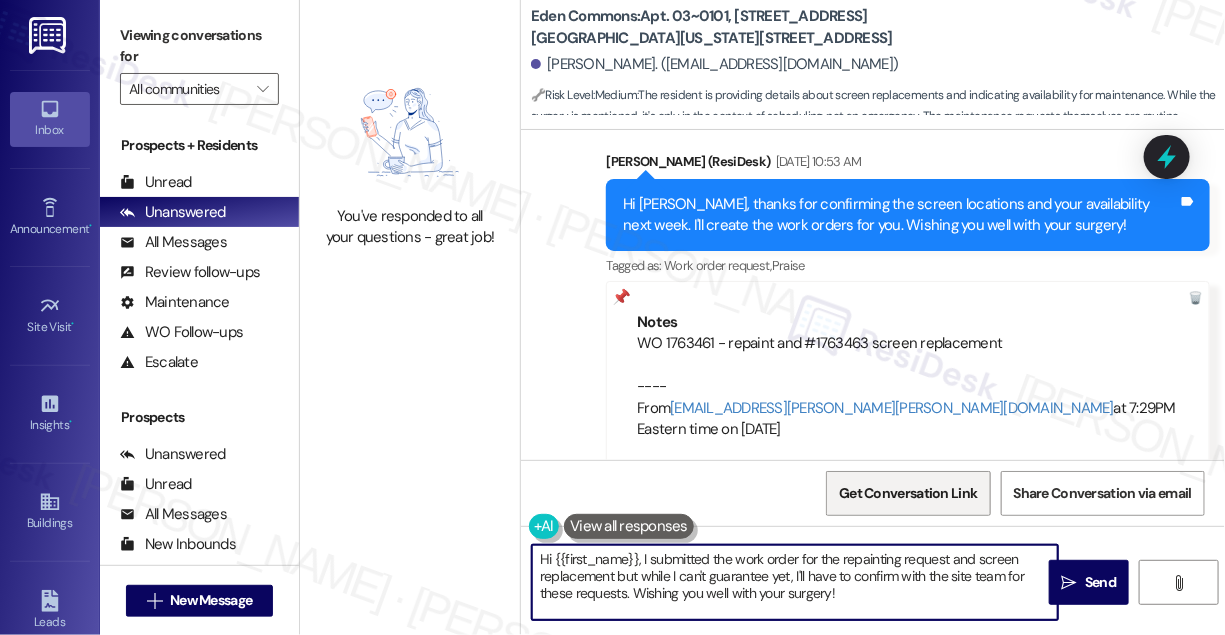 scroll, scrollTop: 21426, scrollLeft: 0, axis: vertical 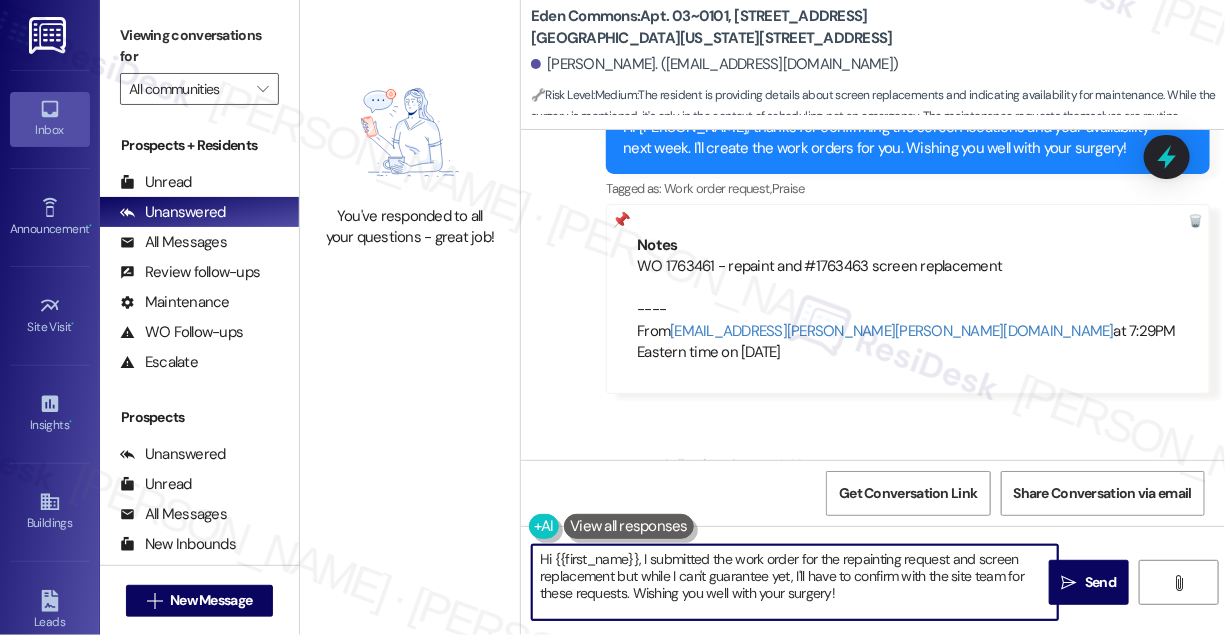 drag, startPoint x: 858, startPoint y: 592, endPoint x: 633, endPoint y: 600, distance: 225.14218 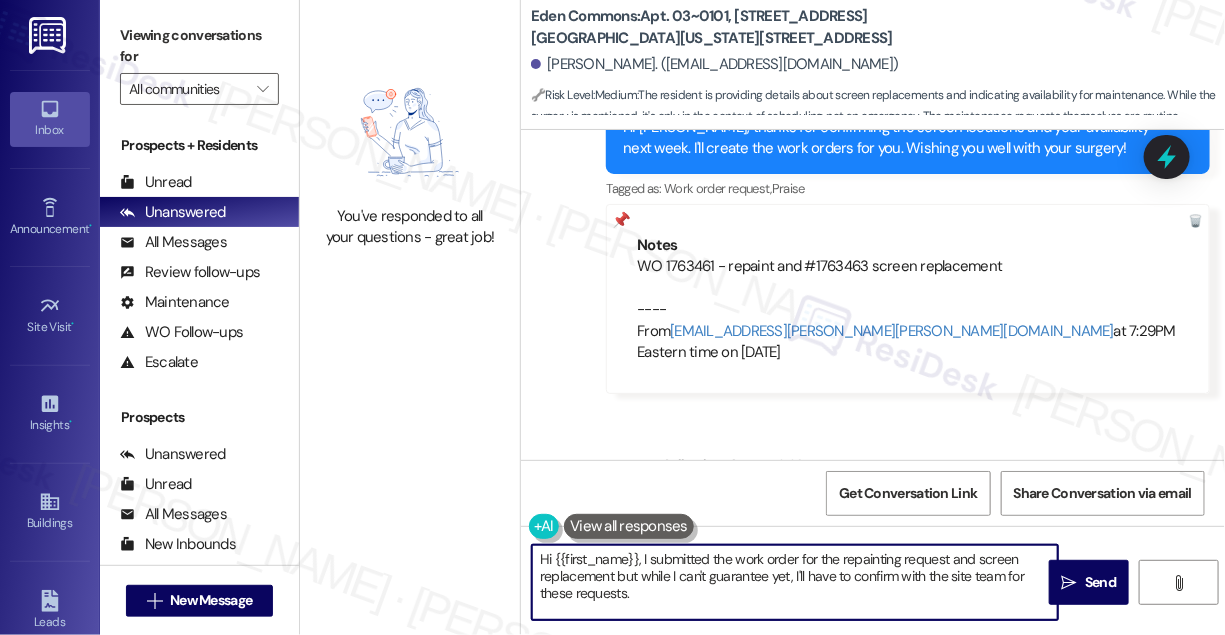 click on "Hi {{first_name}}, I submitted the work order for the repainting request and screen replacement but while I can't guarantee yet, I'll have to confirm with the site team for these requests." at bounding box center (795, 582) 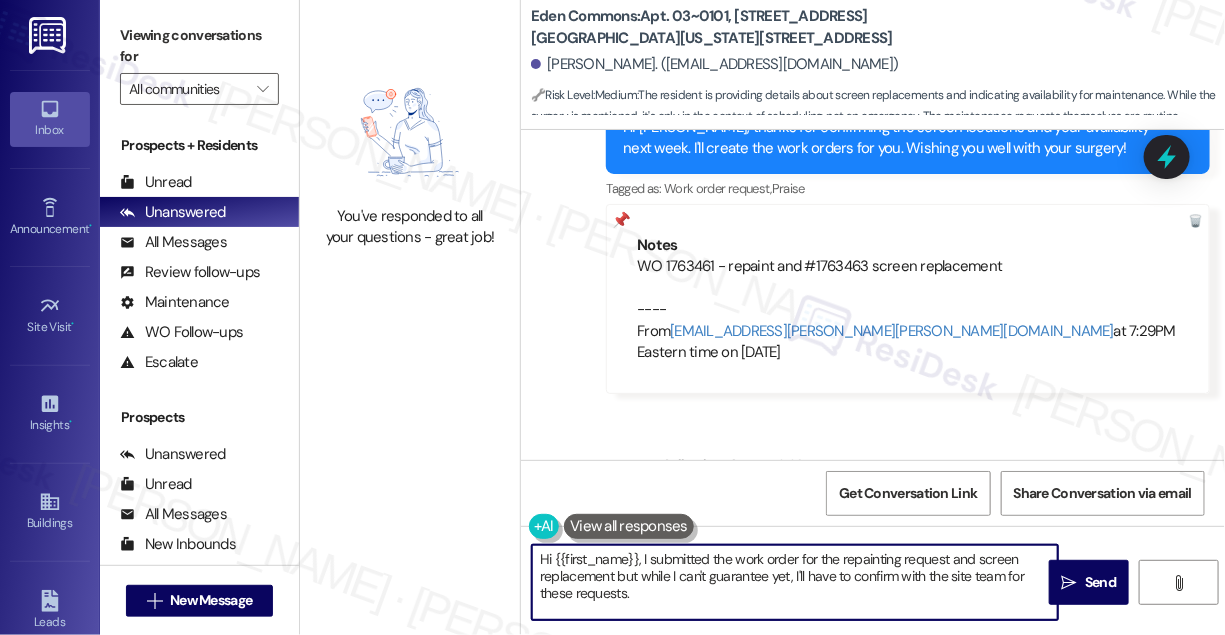 click on "Hi {{first_name}}, I submitted the work order for the repainting request and screen replacement but while I can't guarantee yet, I'll have to confirm with the site team for these requests." at bounding box center (795, 582) 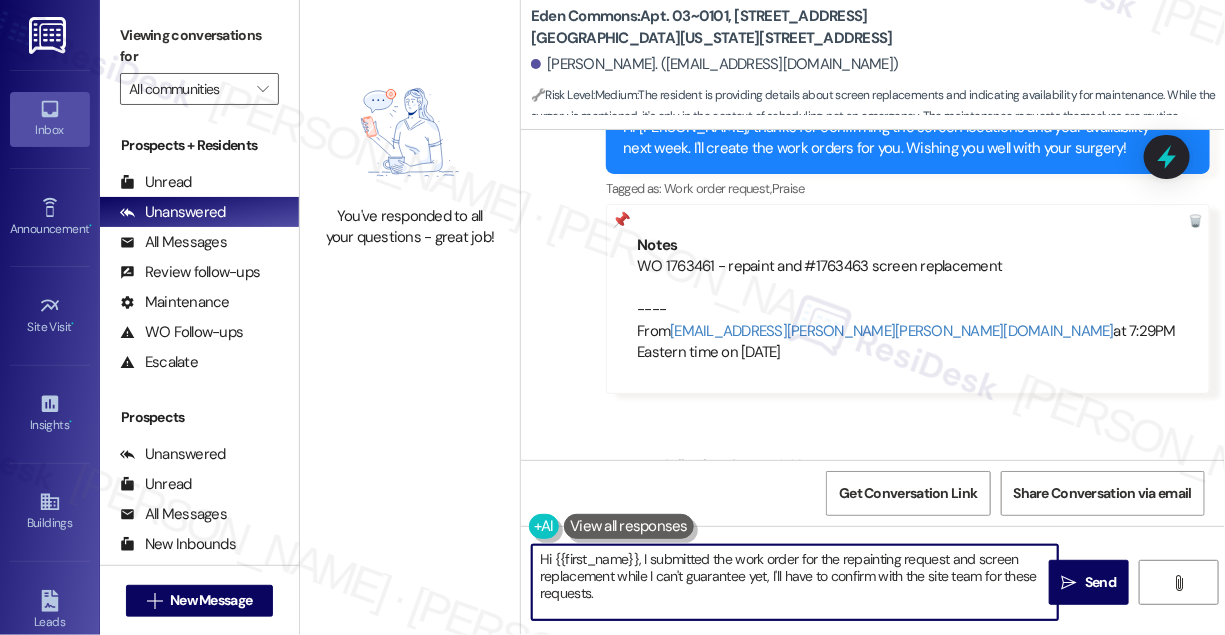 click on "Hi {{first_name}}, I submitted the work order for the repainting request and screen replacement while I can't guarantee yet, I'll have to confirm with the site team for these requests." at bounding box center (795, 582) 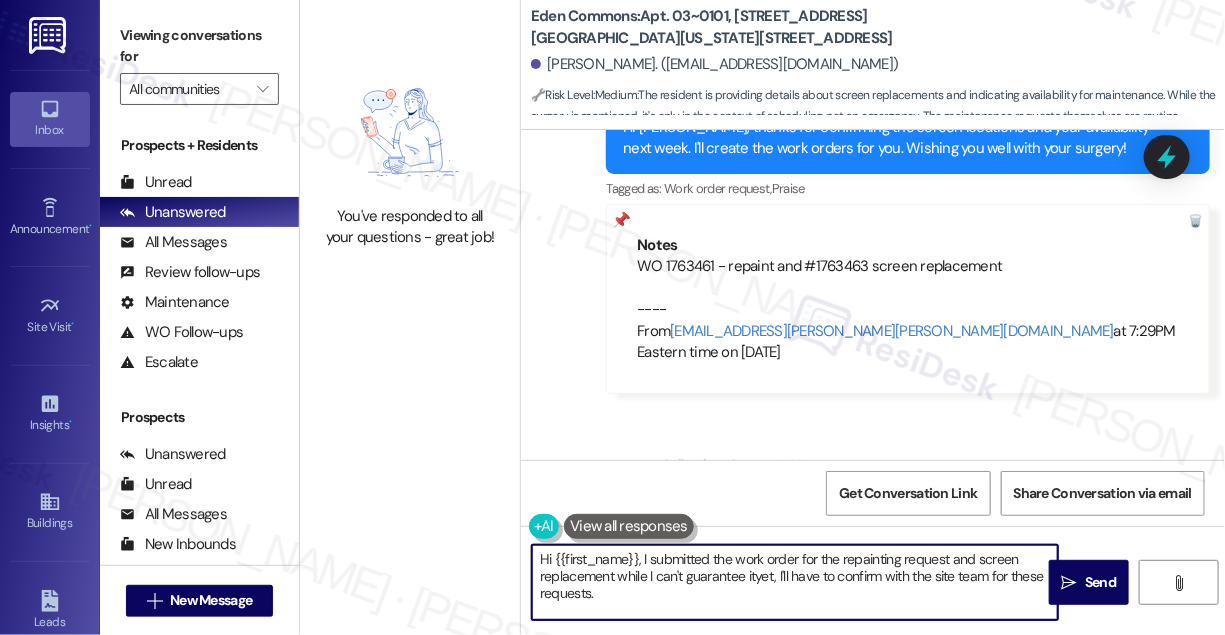 type on "Hi {{first_name}}, I submitted the work order for the repainting request and screen replacement while I can't guarantee it yet, I'll have to confirm with the site team for these requests." 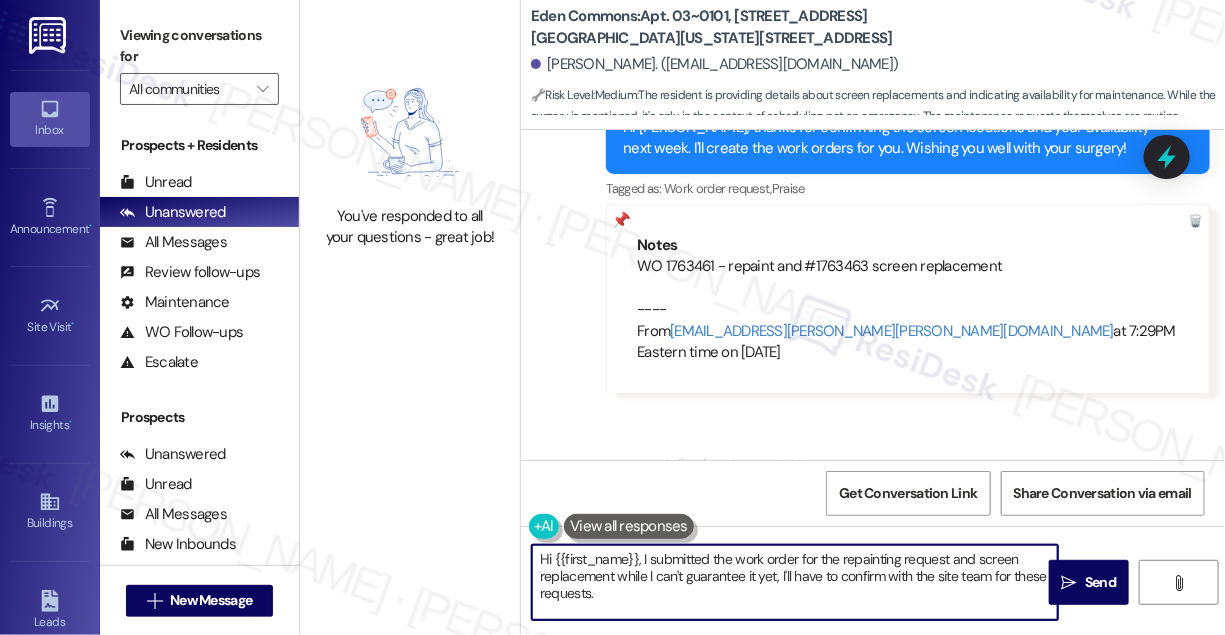 click on "Hi {{first_name}}, I submitted the work order for the repainting request and screen replacement while I can't guarantee it yet, I'll have to confirm with the site team for these requests." at bounding box center (795, 582) 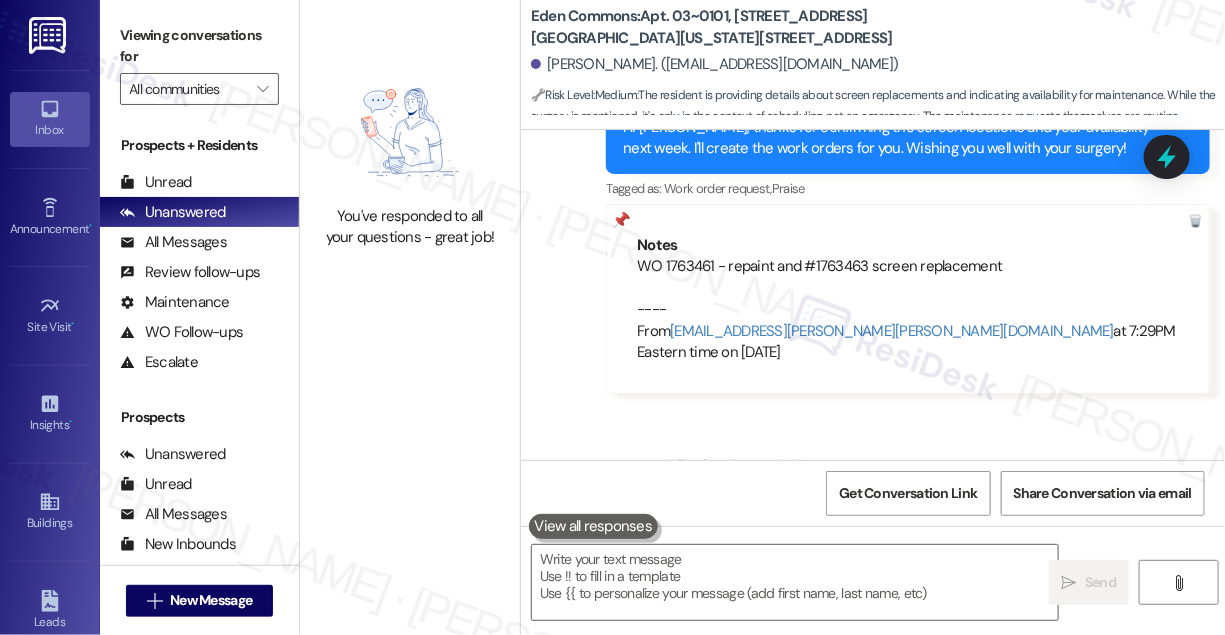 click on "[PERSON_NAME] has an outstanding balance of $2531.9 for [PERSON_NAME]  (as of [DATE]) Click to show details" at bounding box center (908, 540) 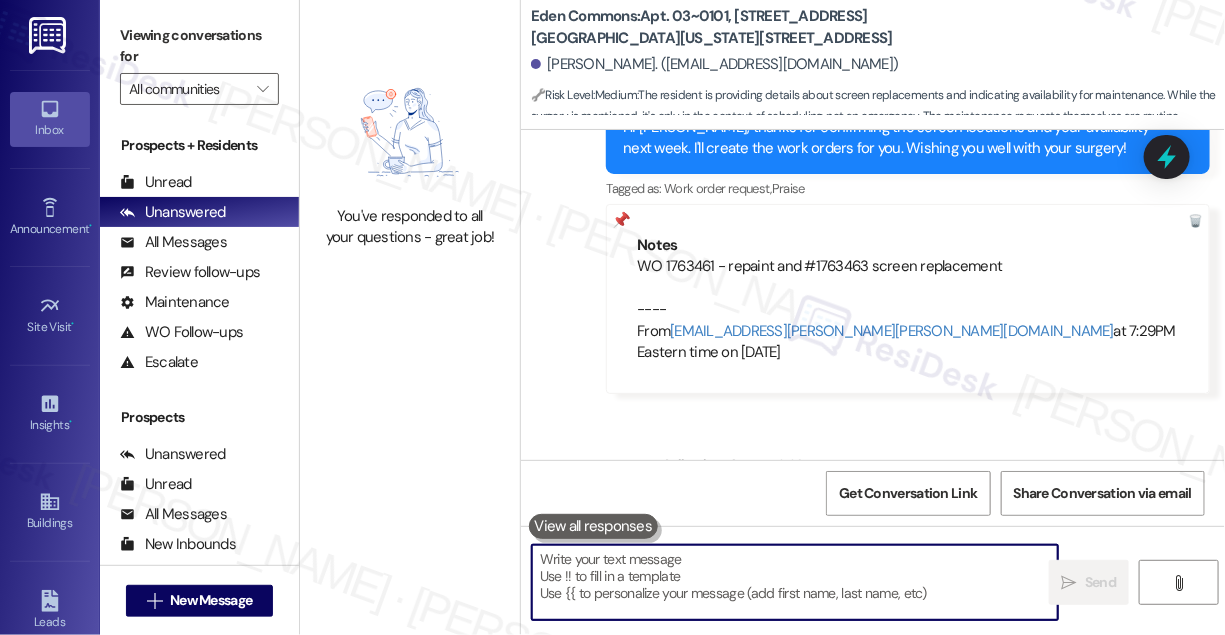 click at bounding box center (795, 582) 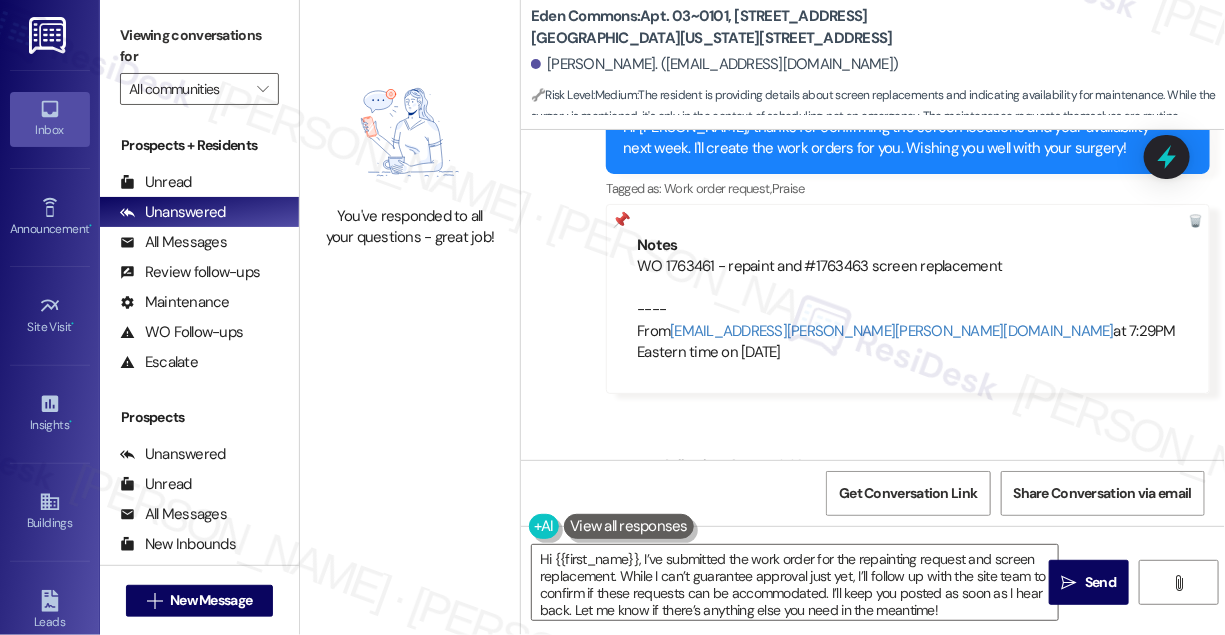 click on "Survey, sent via SMS Residesk Automated Survey [DATE] 1:18 PM Hi [PERSON_NAME], I'm on the new offsite Resident Support Team for Eden Commons! My job is to work with your on-site management team to improve your experience at the property. Text us here at any time for assistance or questions. We will also reach out periodically for feedback. Reply STOP to opt out of texts. (You can always reply STOP to opt out of future messages) Tags and notes Tagged as:   Property launch Click to highlight conversations about Property launch Announcement, sent via SMS [PERSON_NAME] [DATE] 12:37 PM HelloJames
The management office will be closing at 3:00 p.m. [DATE]. For any maintenance emergencies please contact [PHONE_NUMBER] and follow the prompts. Tags and notes Tagged as:   Maintenance ,  Click to highlight conversations about Maintenance Access ,  Click to highlight conversations about Access Maintenance request Click to highlight conversations about Maintenance request Received via SMS [PERSON_NAME]" at bounding box center [873, 295] 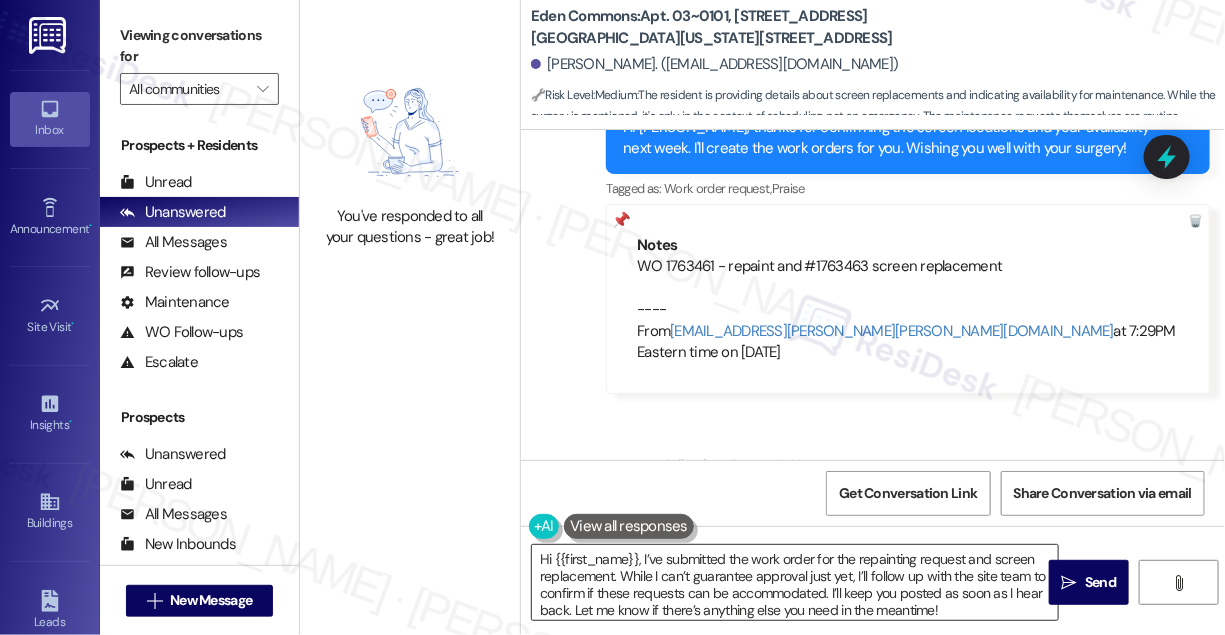 click on "Hi {{first_name}}, I’ve submitted the work order for the repainting request and screen replacement. While I can’t guarantee approval just yet, I’ll follow up with the site team to confirm if these requests can be accommodated. I’ll keep you posted as soon as I hear back. Let me know if there’s anything else you need in the meantime!" at bounding box center [795, 582] 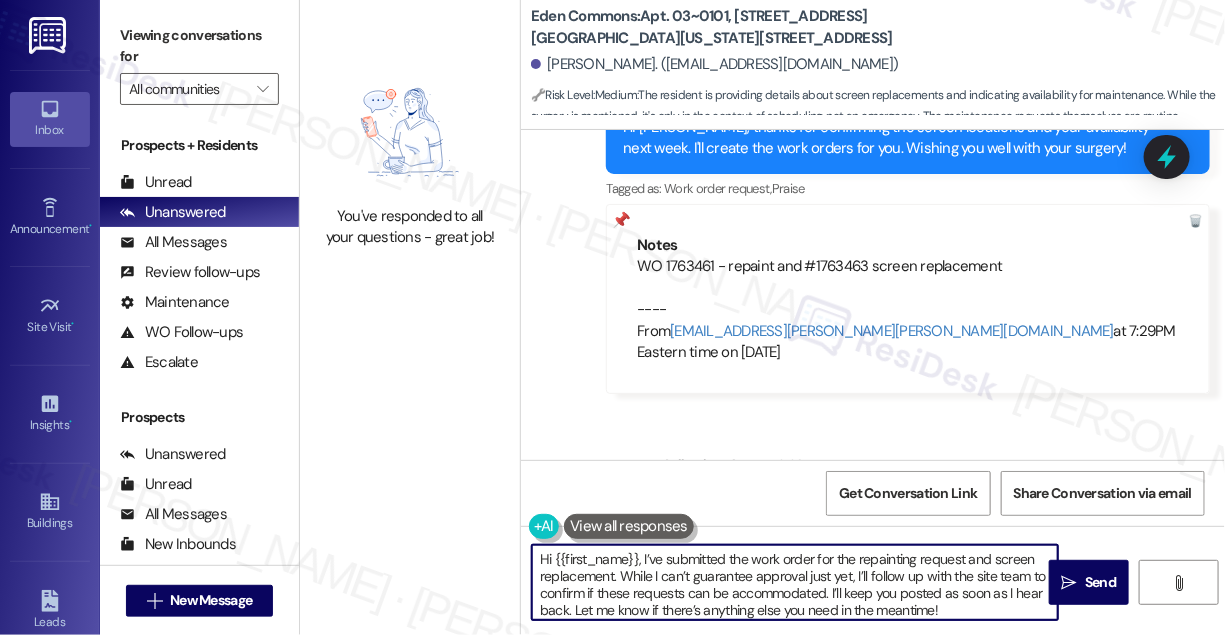 click on "Hi {{first_name}}, I’ve submitted the work order for the repainting request and screen replacement. While I can’t guarantee approval just yet, I’ll follow up with the site team to confirm if these requests can be accommodated. I’ll keep you posted as soon as I hear back. Let me know if there’s anything else you need in the meantime!" at bounding box center (795, 582) 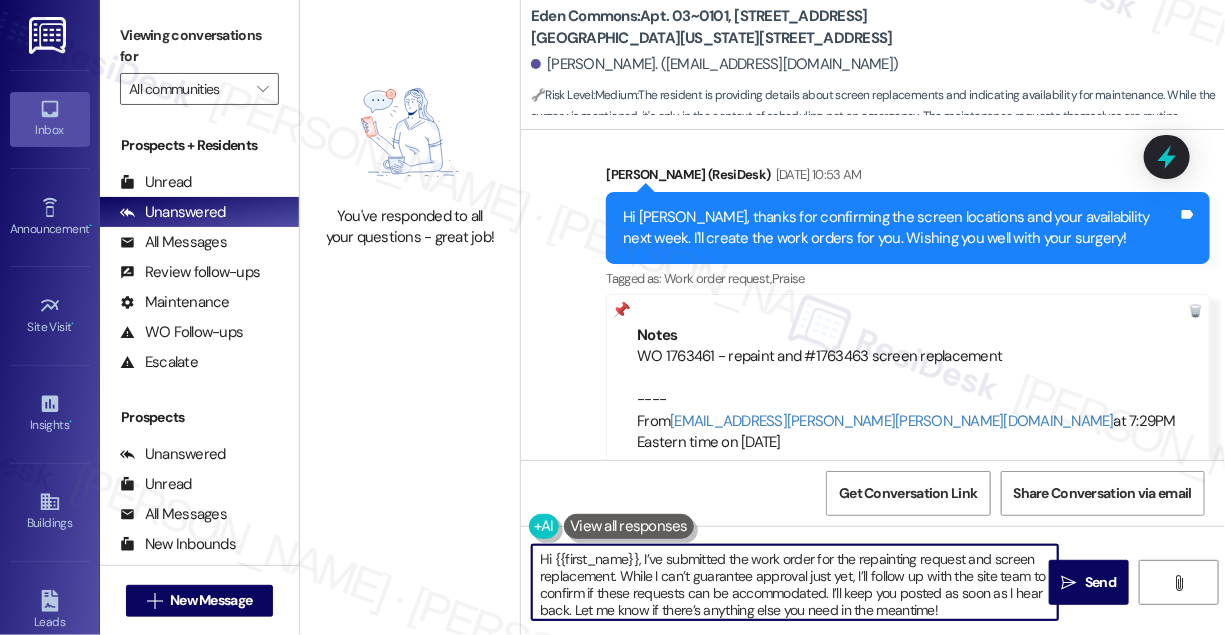 scroll, scrollTop: 21154, scrollLeft: 0, axis: vertical 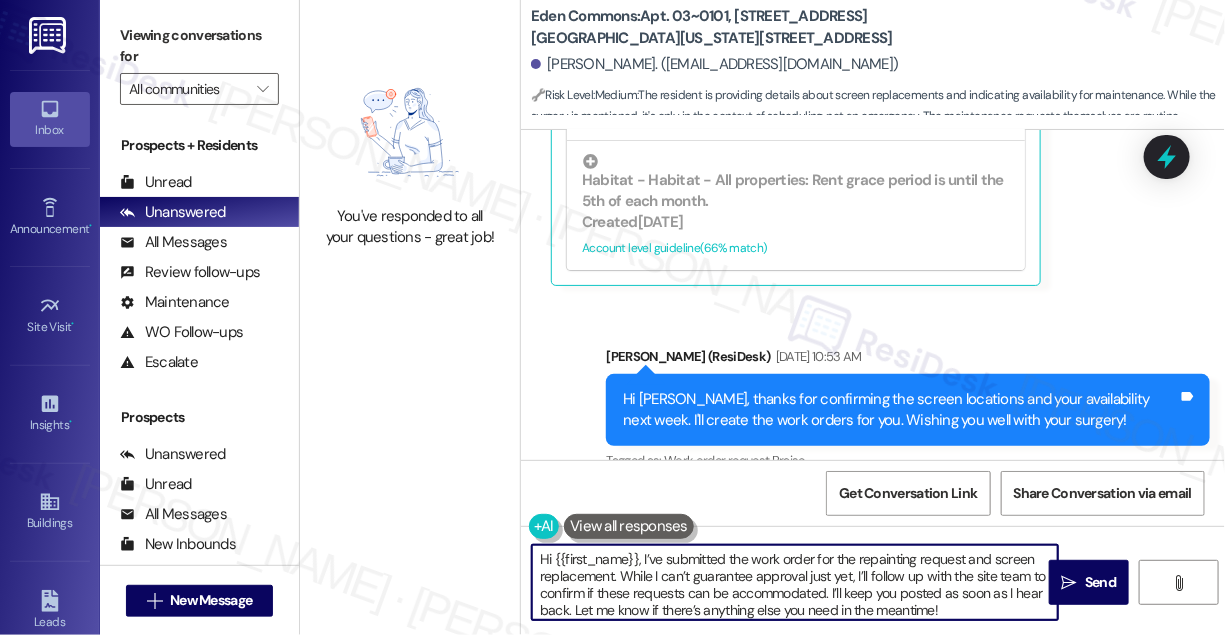 click on "Hi [PERSON_NAME], thanks for confirming the screen locations and your availability next week. I'll create the work orders for you. Wishing you well with your surgery!" at bounding box center (900, 410) 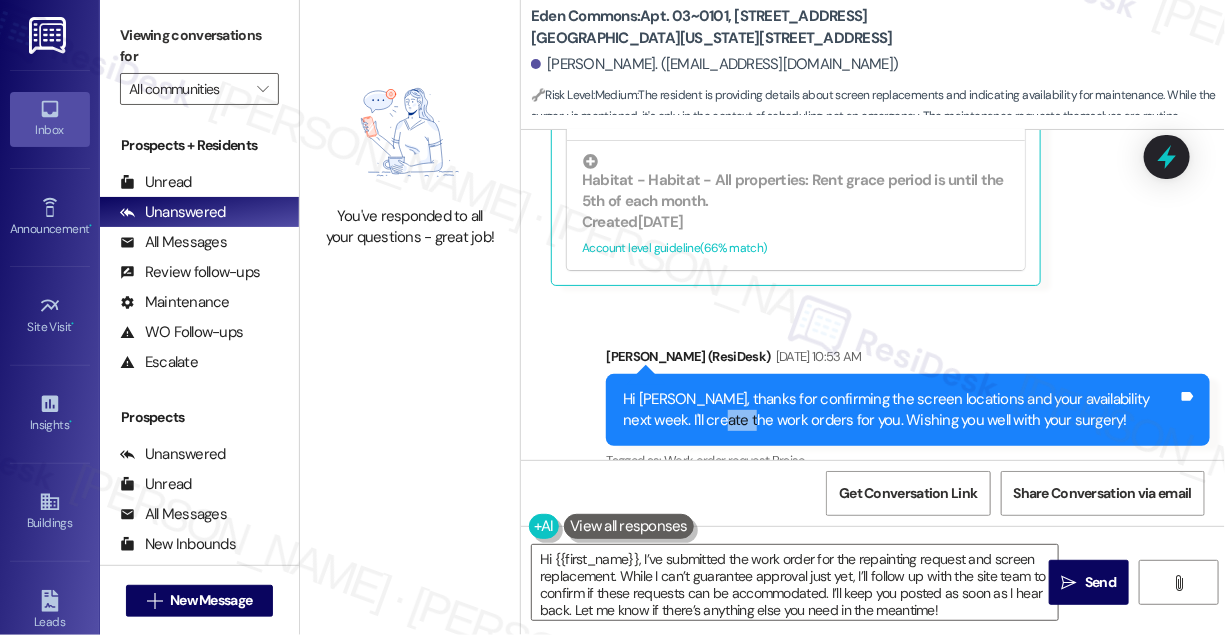 click on "Hi [PERSON_NAME], thanks for confirming the screen locations and your availability next week. I'll create the work orders for you. Wishing you well with your surgery!" at bounding box center (900, 410) 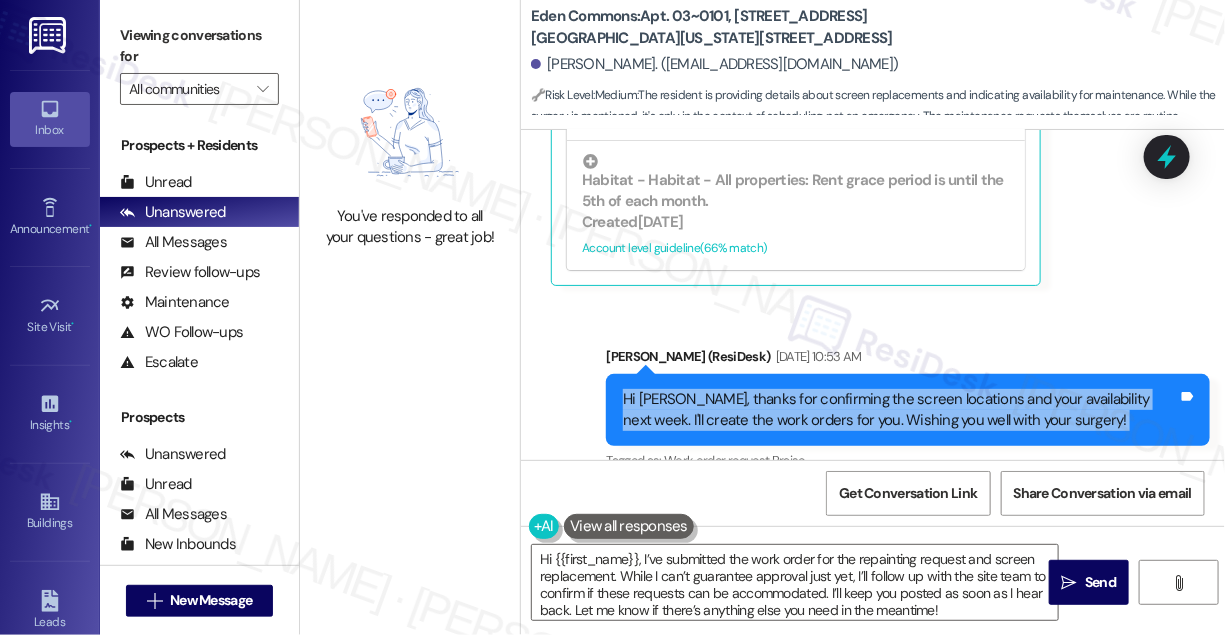 click on "Hi [PERSON_NAME], thanks for confirming the screen locations and your availability next week. I'll create the work orders for you. Wishing you well with your surgery!" at bounding box center [900, 410] 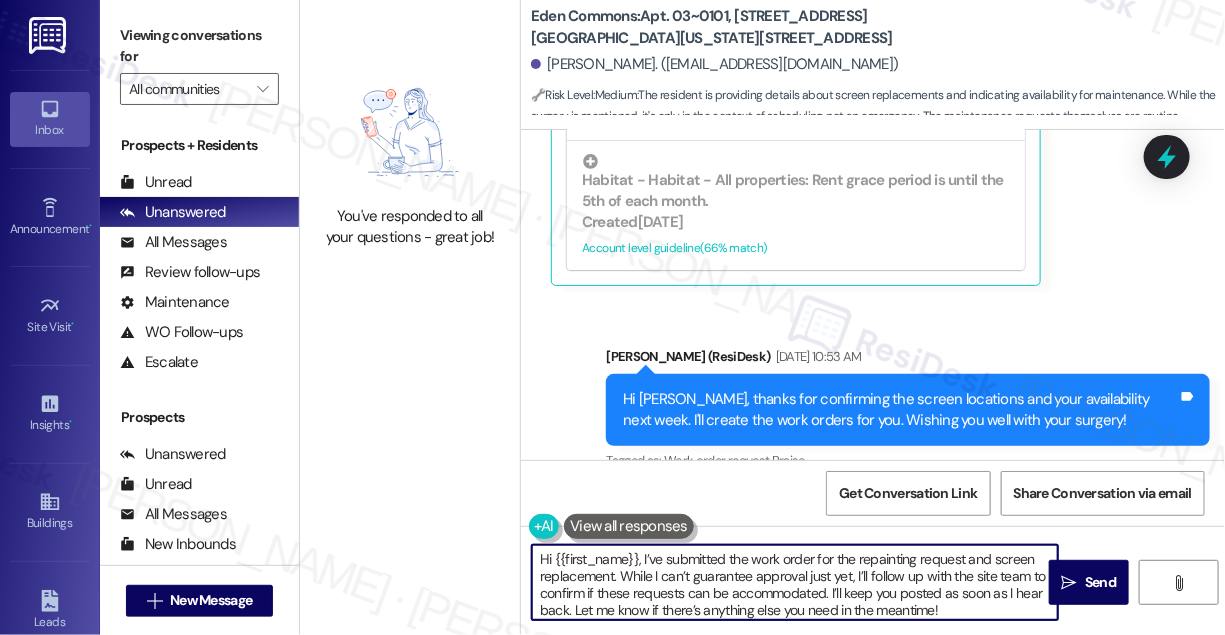 click on "Hi {{first_name}}, I’ve submitted the work order for the repainting request and screen replacement. While I can’t guarantee approval just yet, I’ll follow up with the site team to confirm if these requests can be accommodated. I’ll keep you posted as soon as I hear back. Let me know if there’s anything else you need in the meantime!" at bounding box center [795, 582] 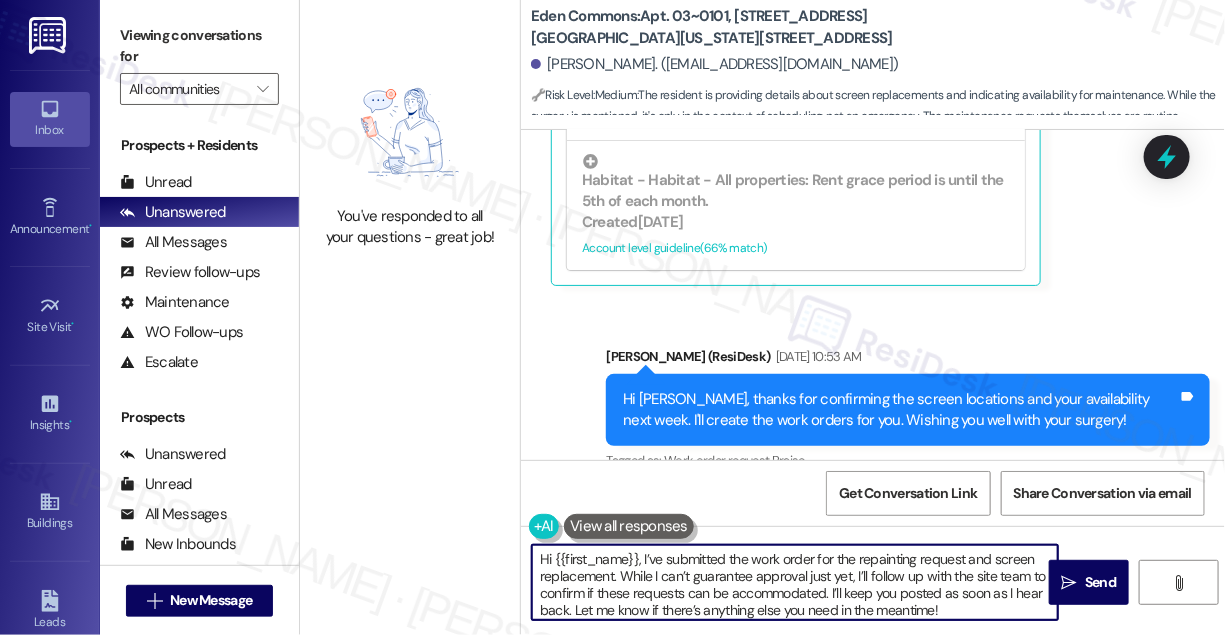 click on "Hi {{first_name}}, I’ve submitted the work order for the repainting request and screen replacement. While I can’t guarantee approval just yet, I’ll follow up with the site team to confirm if these requests can be accommodated. I’ll keep you posted as soon as I hear back. Let me know if there’s anything else you need in the meantime!" at bounding box center [795, 582] 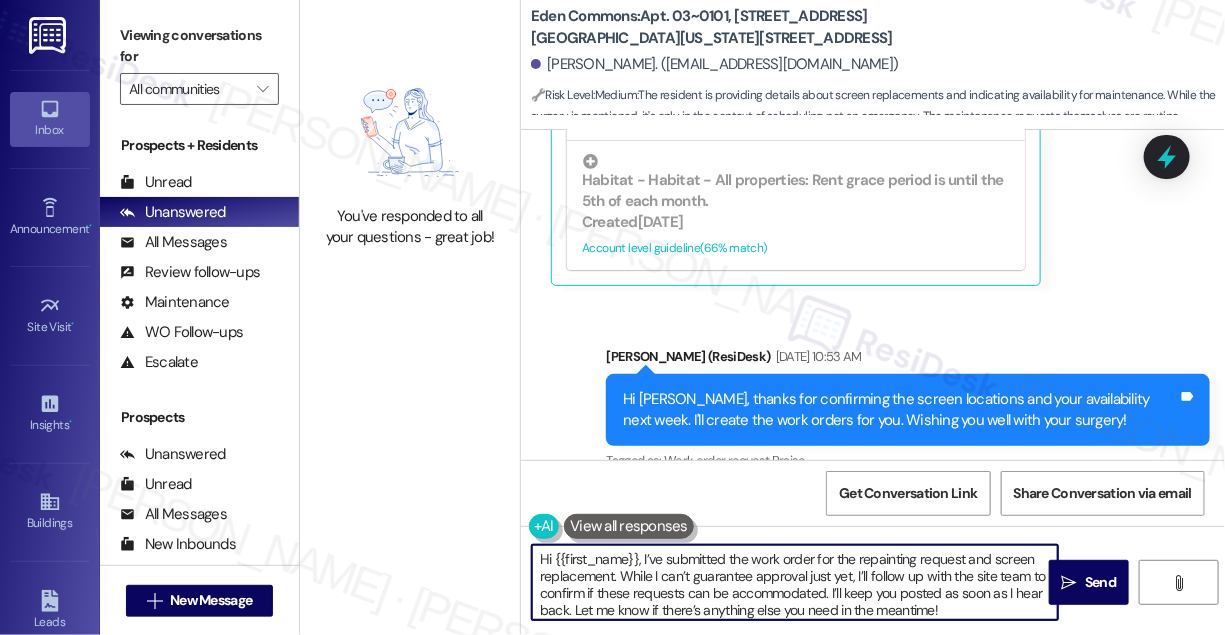 click on "Hi {{first_name}}, I’ve submitted the work order for the repainting request and screen replacement. While I can’t guarantee approval just yet, I’ll follow up with the site team to confirm if these requests can be accommodated. I’ll keep you posted as soon as I hear back. Let me know if there’s anything else you need in the meantime!" at bounding box center [795, 582] 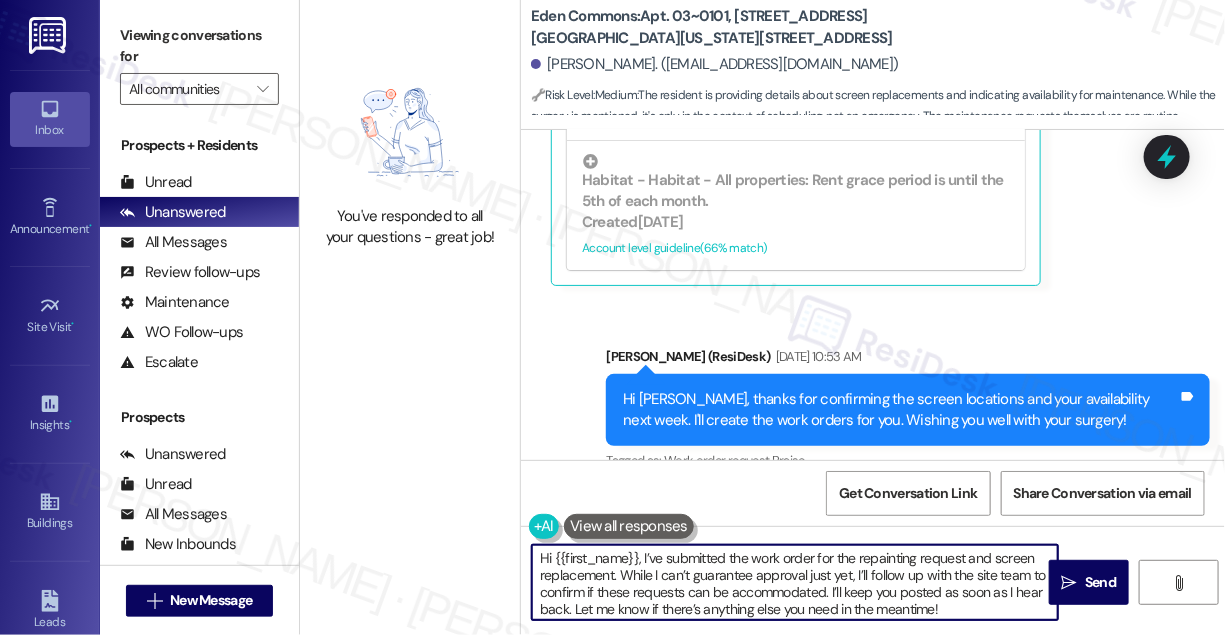 scroll, scrollTop: 0, scrollLeft: 0, axis: both 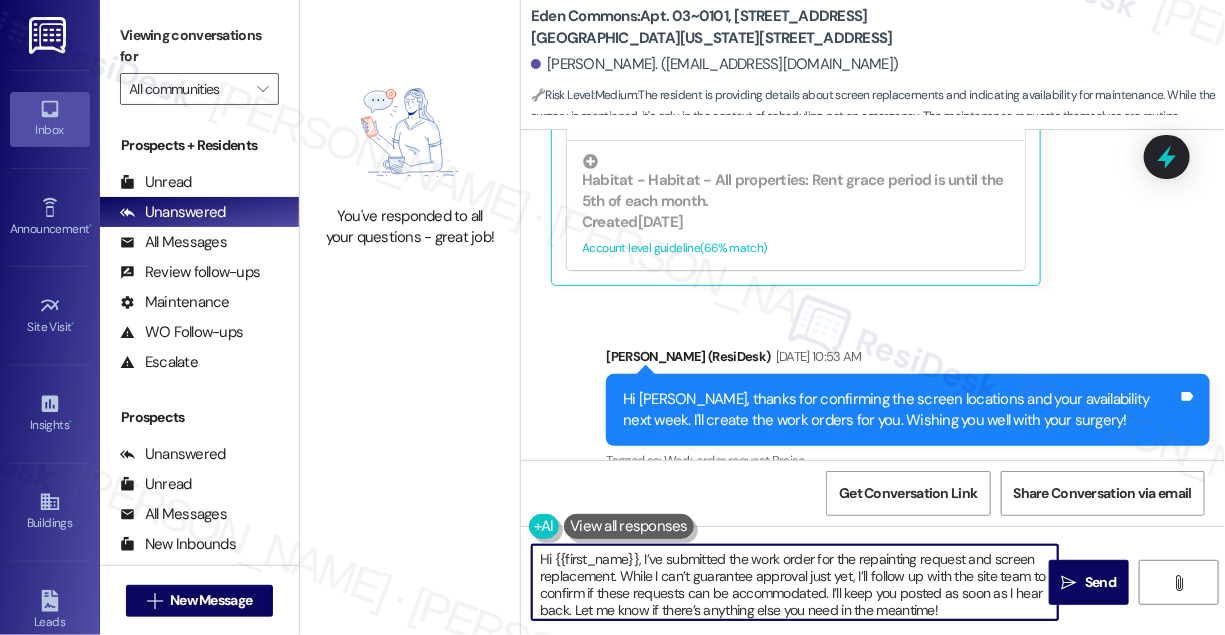 click on "Hi {{first_name}}, I’ve submitted the work order for the repainting request and screen replacement. While I can’t guarantee approval just yet, I’ll follow up with the site team to confirm if these requests can be accommodated. I’ll keep you posted as soon as I hear back. Let me know if there’s anything else you need in the meantime!" at bounding box center [795, 582] 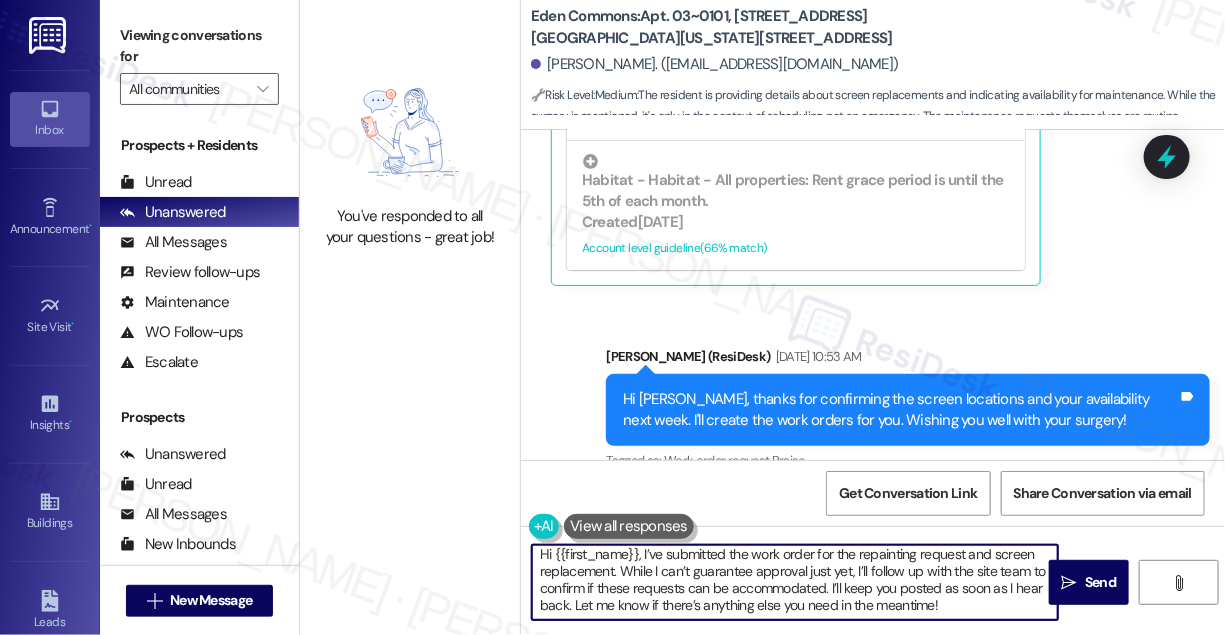 click on "Hi {{first_name}}, I’ve submitted the work order for the repainting request and screen replacement. While I can’t guarantee approval just yet, I’ll follow up with the site team to confirm if these requests can be accommodated. I’ll keep you posted as soon as I hear back. Let me know if there’s anything else you need in the meantime!" at bounding box center [795, 582] 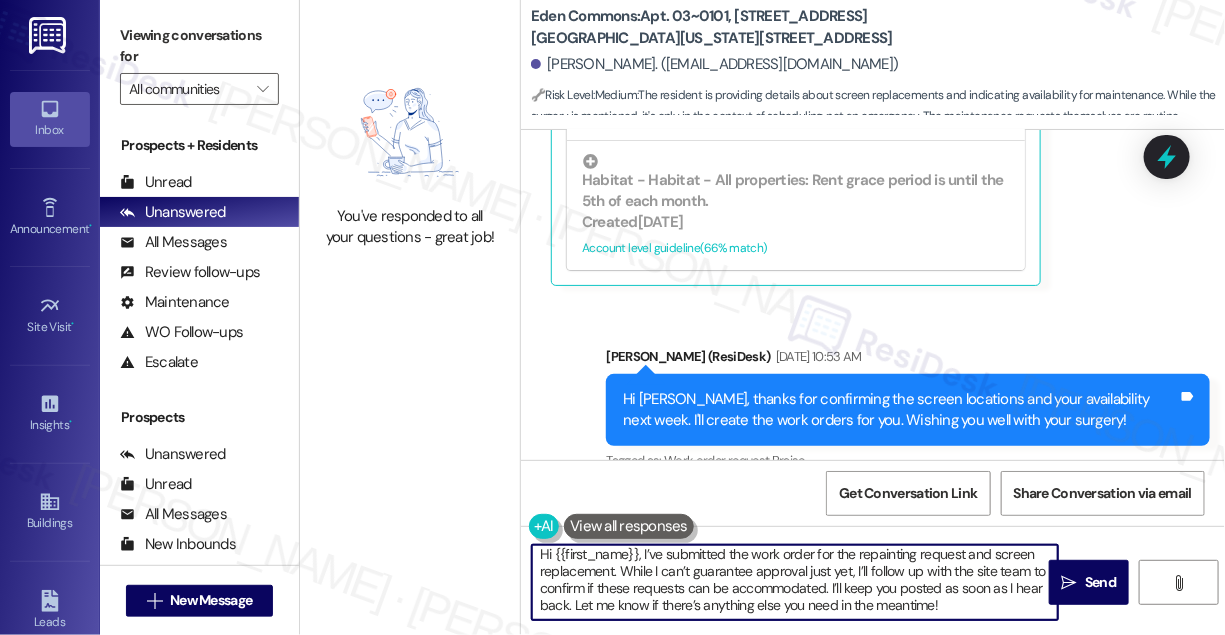 click on "Hi {{first_name}}, I’ve submitted the work order for the repainting request and screen replacement. While I can’t guarantee approval just yet, I’ll follow up with the site team to confirm if these requests can be accommodated. I’ll keep you posted as soon as I hear back. Let me know if there’s anything else you need in the meantime!" at bounding box center [795, 582] 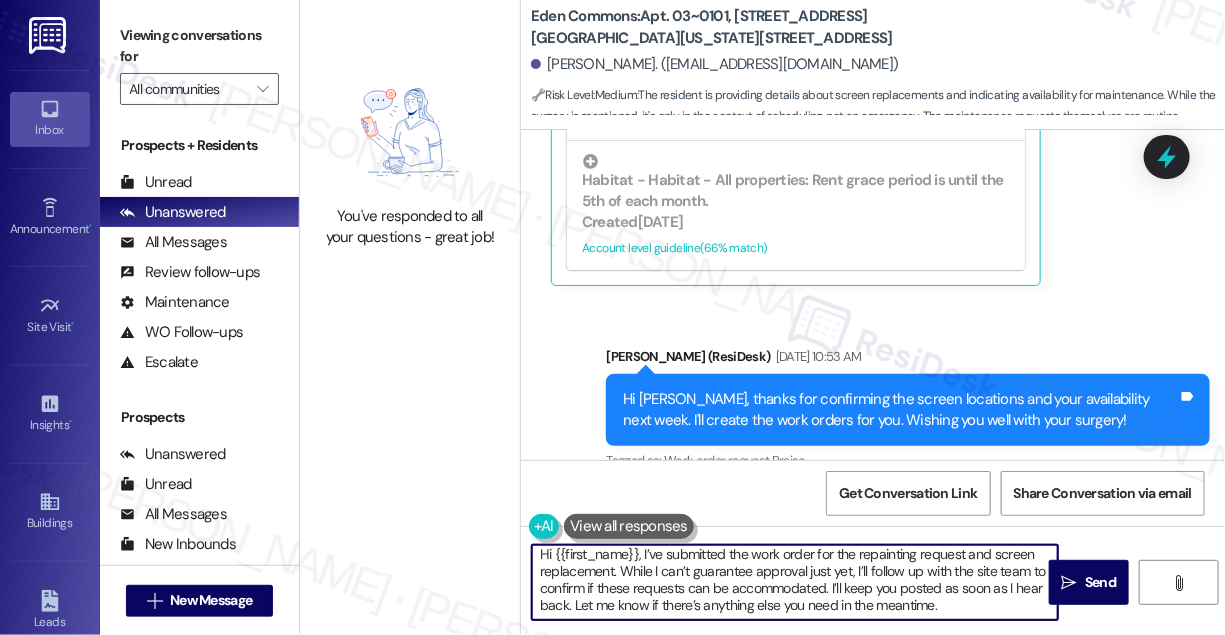 scroll, scrollTop: 0, scrollLeft: 0, axis: both 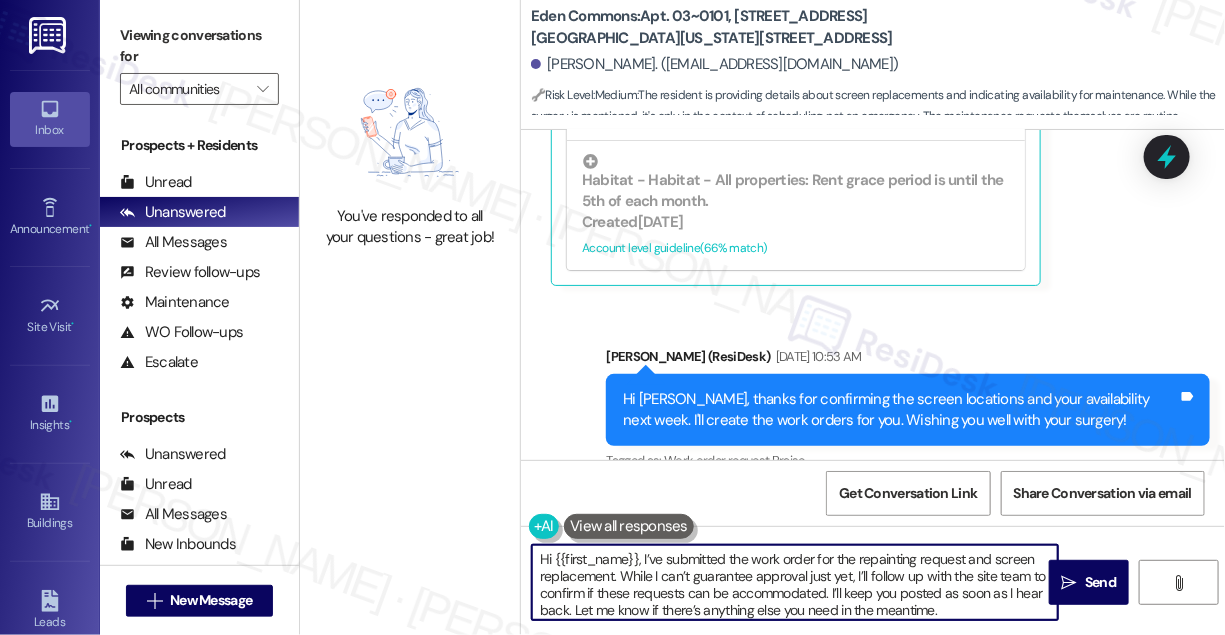 click on "Hi {{first_name}}, I’ve submitted the work order for the repainting request and screen replacement. While I can’t guarantee approval just yet, I’ll follow up with the site team to confirm if these requests can be accommodated. I’ll keep you posted as soon as I hear back. Let me know if there’s anything else you need in the meantime." at bounding box center [795, 582] 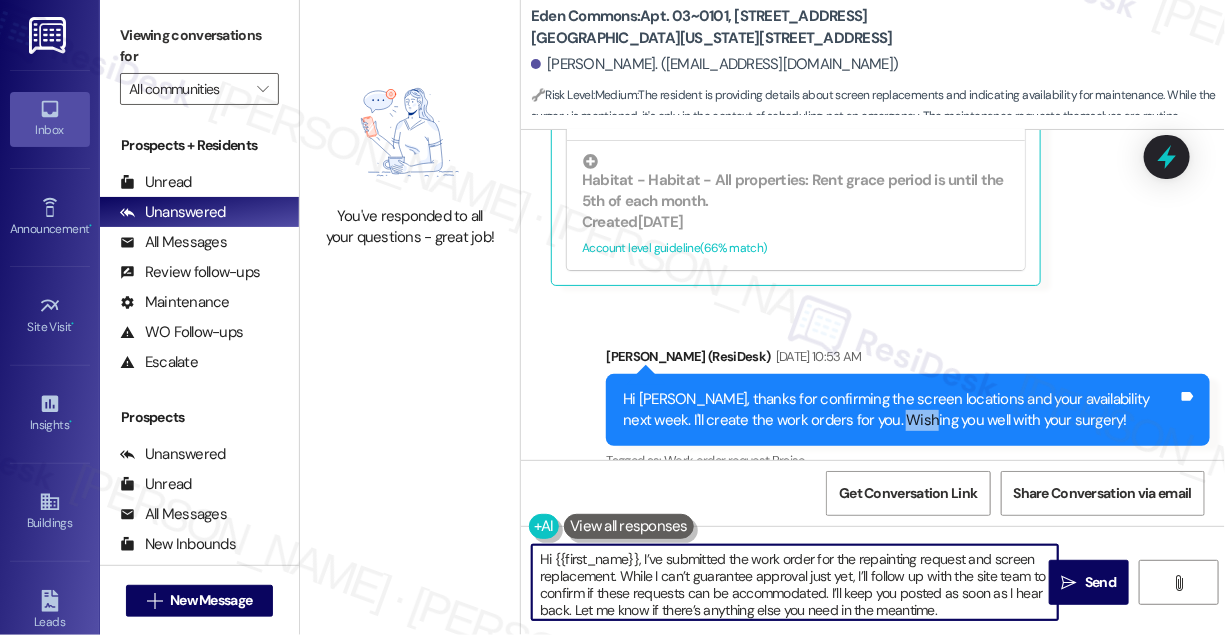 click on "Hi [PERSON_NAME], thanks for confirming the screen locations and your availability next week. I'll create the work orders for you. Wishing you well with your surgery!" at bounding box center [900, 410] 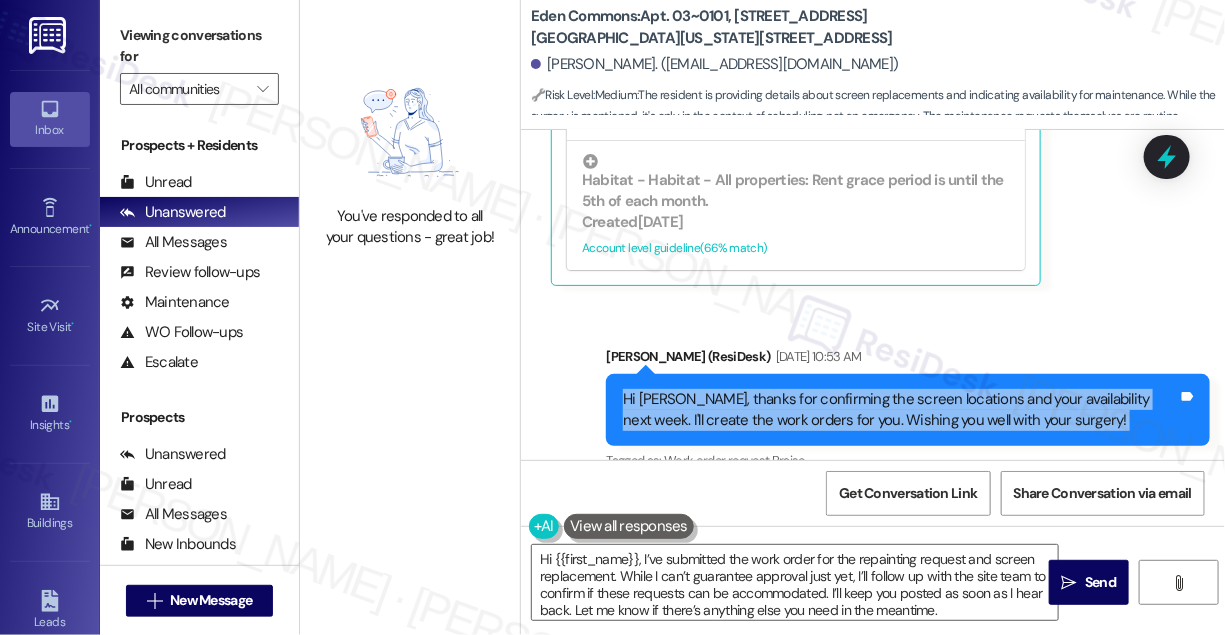 click on "Hi [PERSON_NAME], thanks for confirming the screen locations and your availability next week. I'll create the work orders for you. Wishing you well with your surgery!" at bounding box center (900, 410) 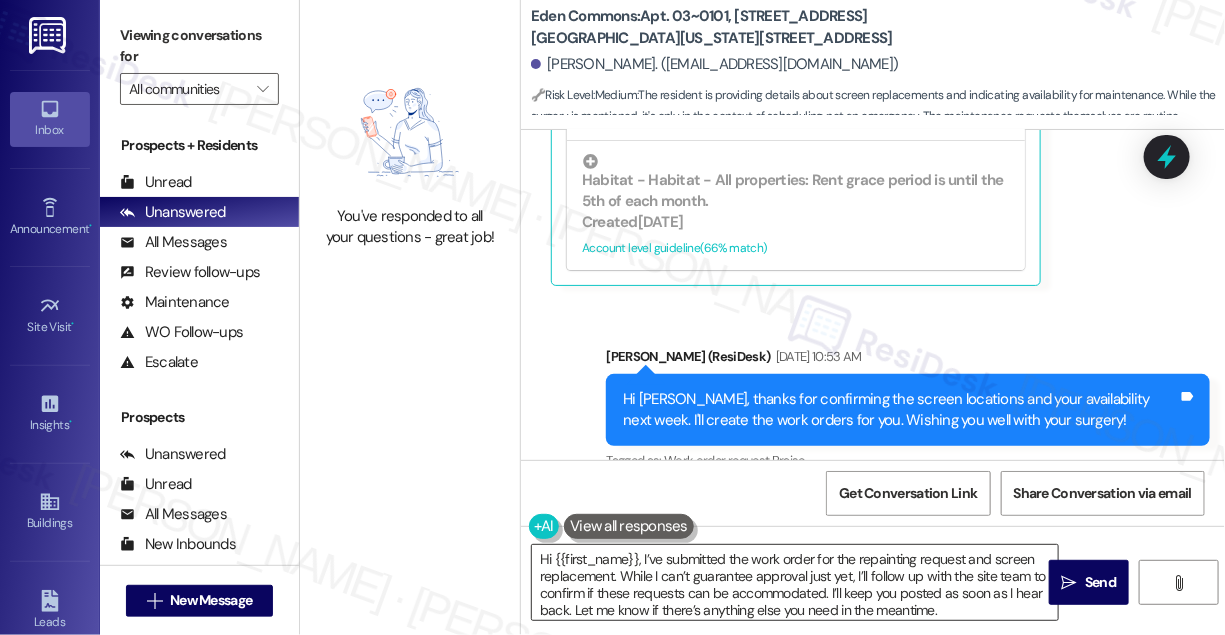 click on "Hi {{first_name}}, I’ve submitted the work order for the repainting request and screen replacement. While I can’t guarantee approval just yet, I’ll follow up with the site team to confirm if these requests can be accommodated. I’ll keep you posted as soon as I hear back. Let me know if there’s anything else you need in the meantime." at bounding box center (795, 582) 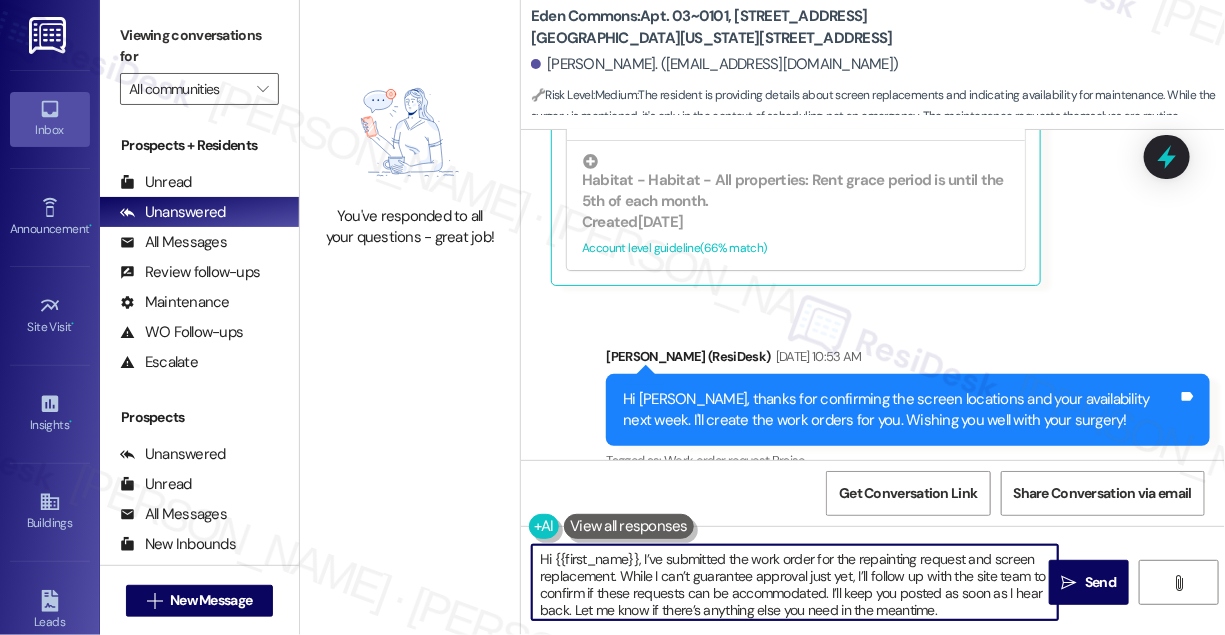 click on "Hi {{first_name}}, I’ve submitted the work order for the repainting request and screen replacement. While I can’t guarantee approval just yet, I’ll follow up with the site team to confirm if these requests can be accommodated. I’ll keep you posted as soon as I hear back. Let me know if there’s anything else you need in the meantime." at bounding box center (795, 582) 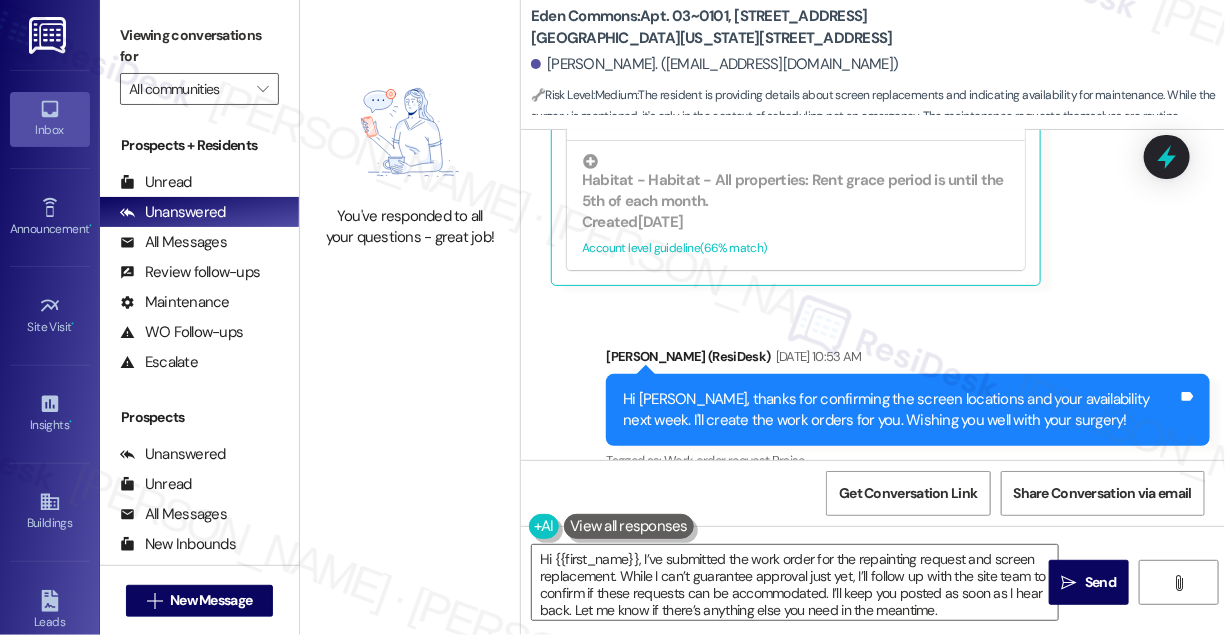 click on "Hi [PERSON_NAME], thanks for confirming the screen locations and your availability next week. I'll create the work orders for you. Wishing you well with your surgery!" at bounding box center (900, 410) 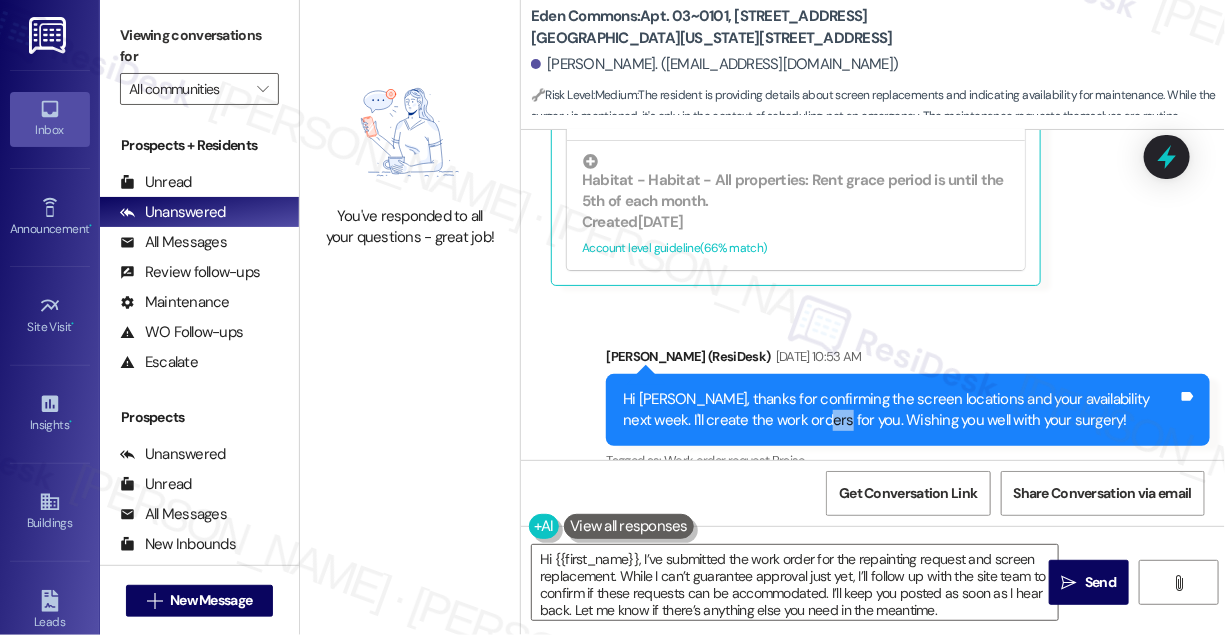 click on "Hi [PERSON_NAME], thanks for confirming the screen locations and your availability next week. I'll create the work orders for you. Wishing you well with your surgery!" at bounding box center [900, 410] 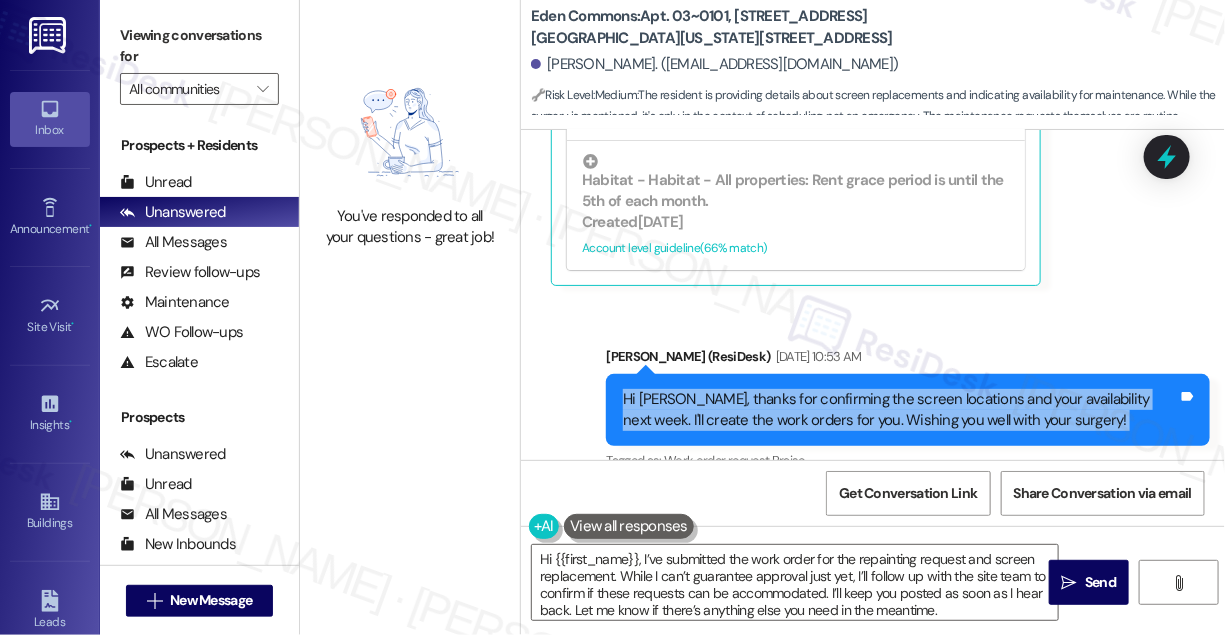 click on "Hi [PERSON_NAME], thanks for confirming the screen locations and your availability next week. I'll create the work orders for you. Wishing you well with your surgery!" at bounding box center [900, 410] 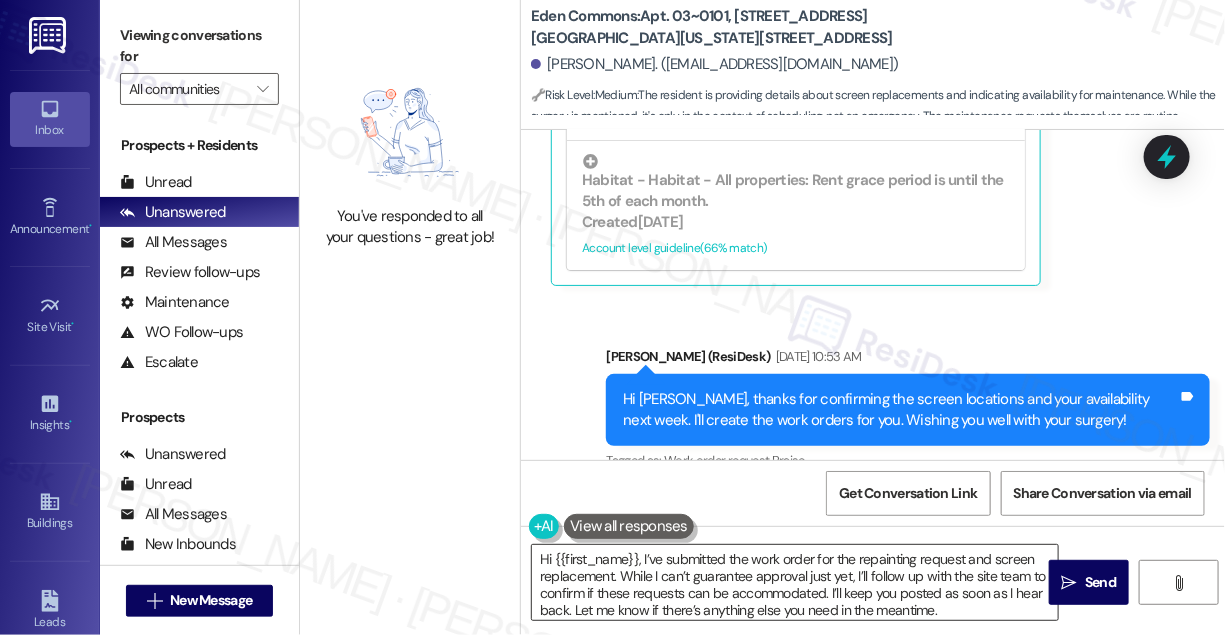 click on "Hi {{first_name}}, I’ve submitted the work order for the repainting request and screen replacement. While I can’t guarantee approval just yet, I’ll follow up with the site team to confirm if these requests can be accommodated. I’ll keep you posted as soon as I hear back. Let me know if there’s anything else you need in the meantime." at bounding box center (795, 582) 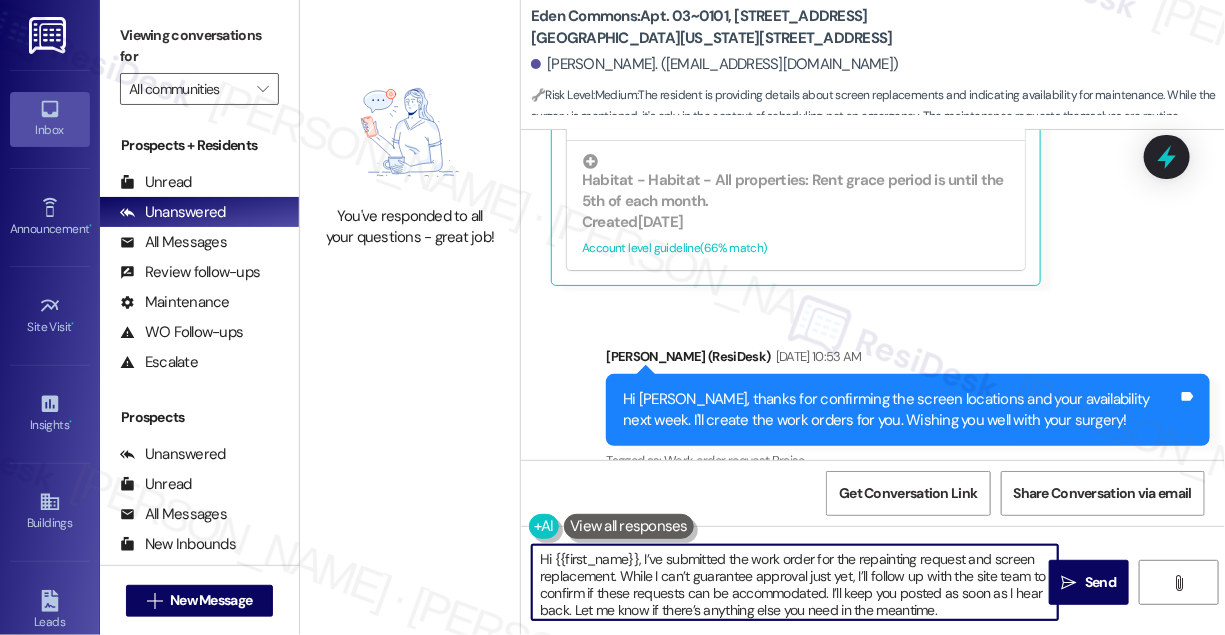 click on "Hi {{first_name}}, I’ve submitted the work order for the repainting request and screen replacement. While I can’t guarantee approval just yet, I’ll follow up with the site team to confirm if these requests can be accommodated. I’ll keep you posted as soon as I hear back. Let me know if there’s anything else you need in the meantime." at bounding box center (795, 582) 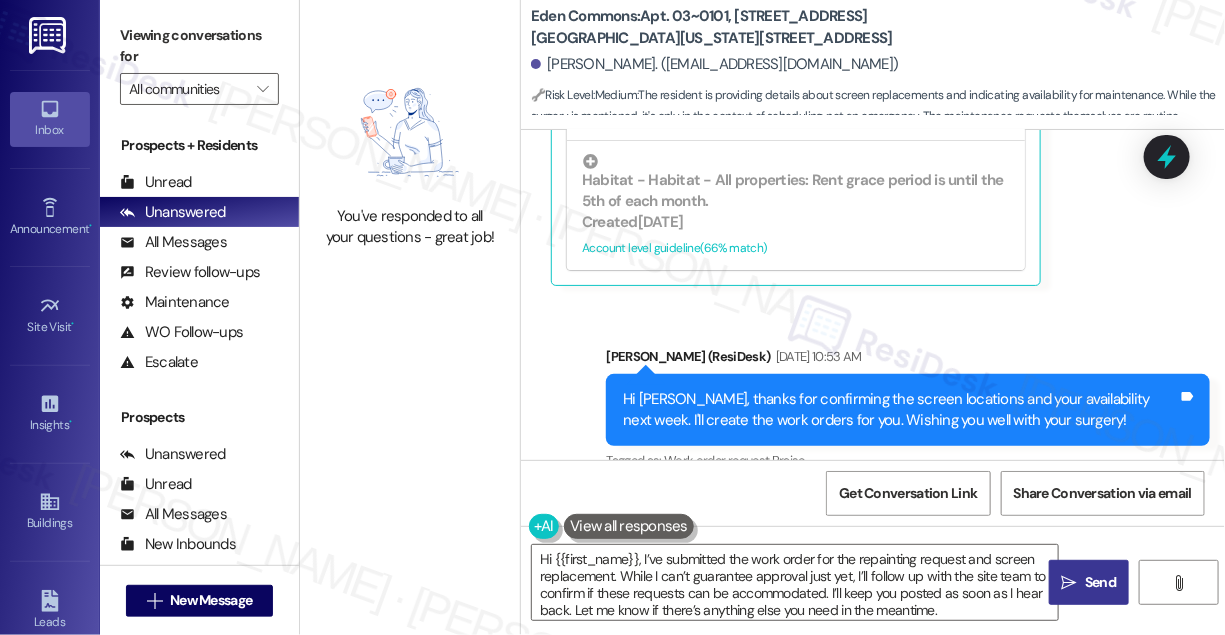 click on "Send" at bounding box center [1100, 582] 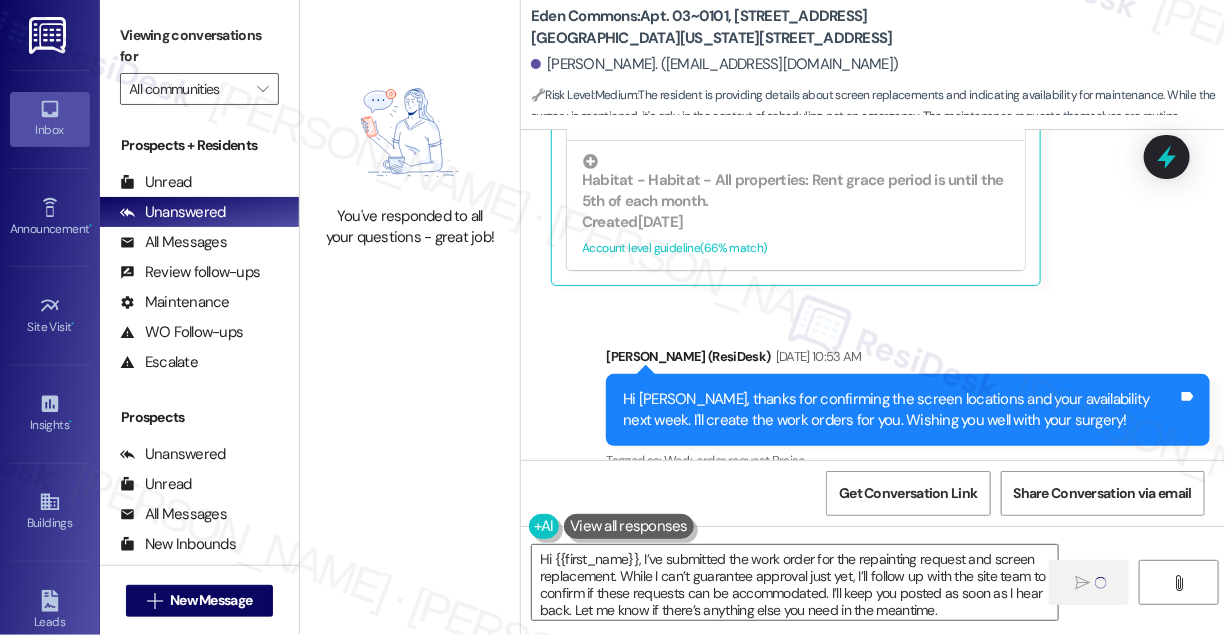 type 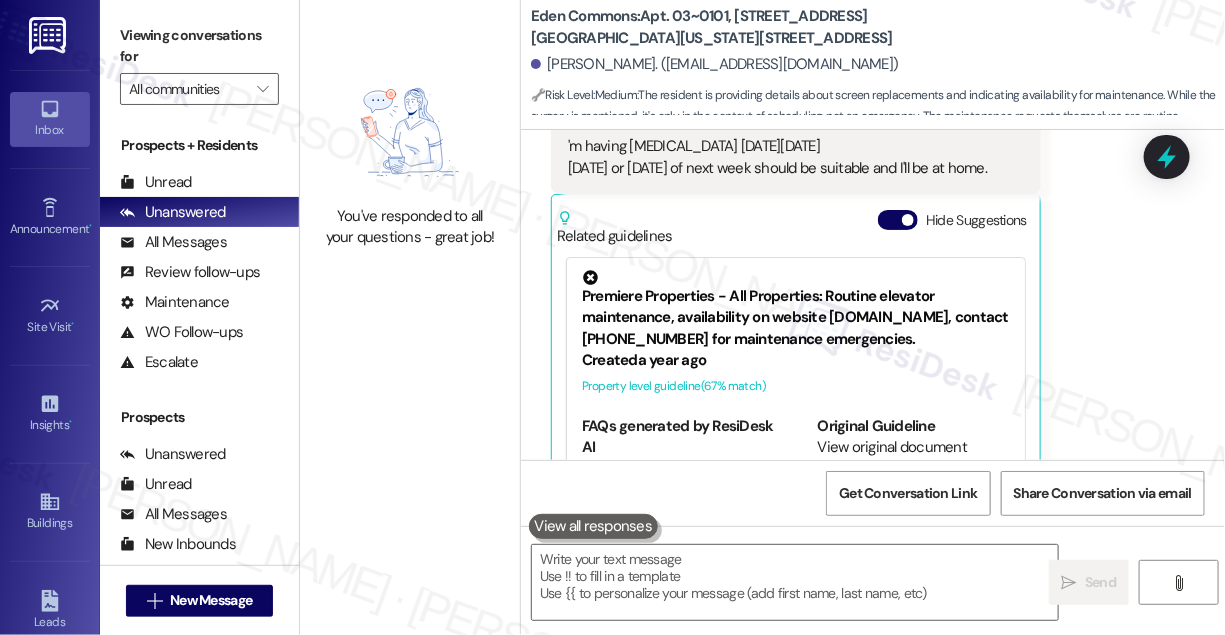 scroll, scrollTop: 20840, scrollLeft: 0, axis: vertical 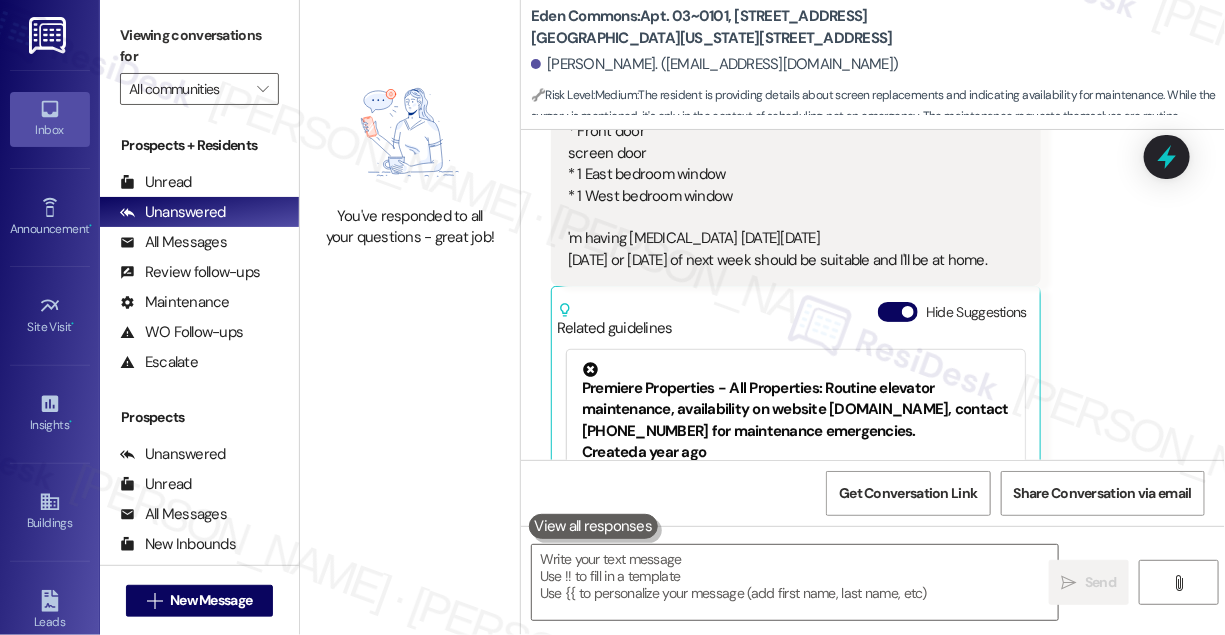 click on "Received via SMS [PERSON_NAME] [DATE] 2:28 PM * Patio door
Screen
* Front door
screen door
* 1 East bedroom window
* 1 West bedroom window
'm having [MEDICAL_DATA] [DATE] [DATE] or [DATE] of next week should be suitable and I'll be at home. Tags and notes  Related guidelines Hide Suggestions Premiere Properties - All Properties: Routine elevator maintenance, availability on website [DOMAIN_NAME], contact [PHONE_NUMBER] for maintenance emergencies. Created  a year ago Property level guideline  ( 67 % match) FAQs generated by ResiDesk AI What is the routine maintenance for? The routine maintenance is performed to help prevent service disruption in the elevators. Can the routine maintenance prevent elevator breakdowns? Unfortunately, routine maintenance cannot prevent when a part goes out as elevators have several components. Where can I find accurate unit availability? You can find accurate unit availability on our website at [DOMAIN_NAME]. Created   ( 66" at bounding box center [873, 303] 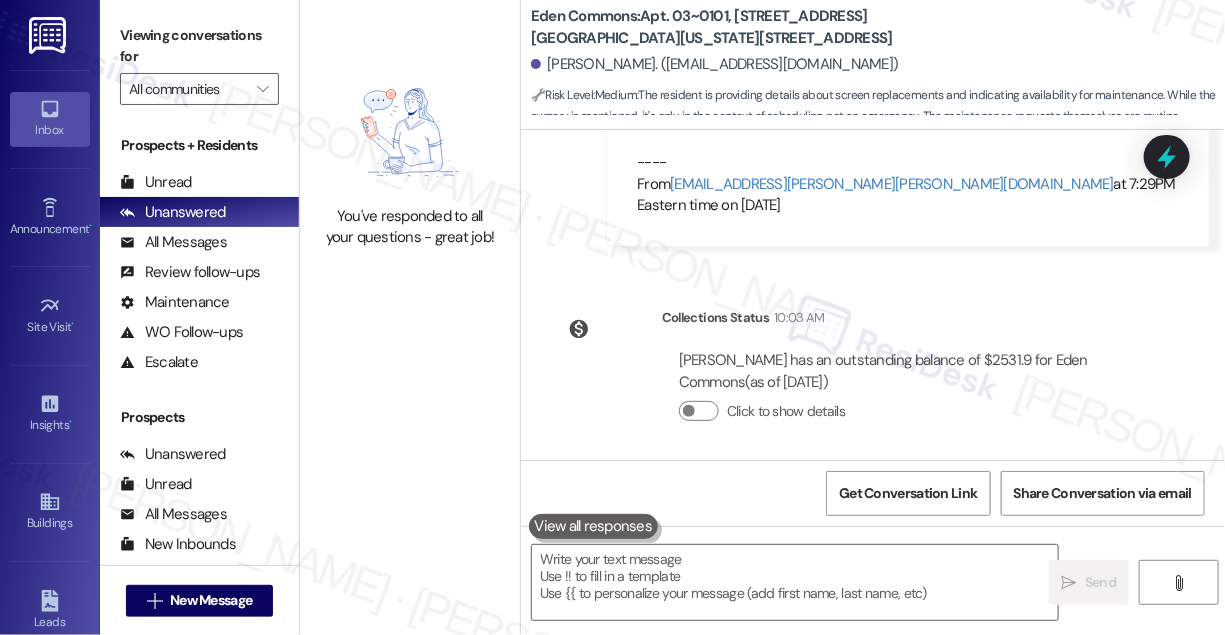 scroll, scrollTop: 21630, scrollLeft: 0, axis: vertical 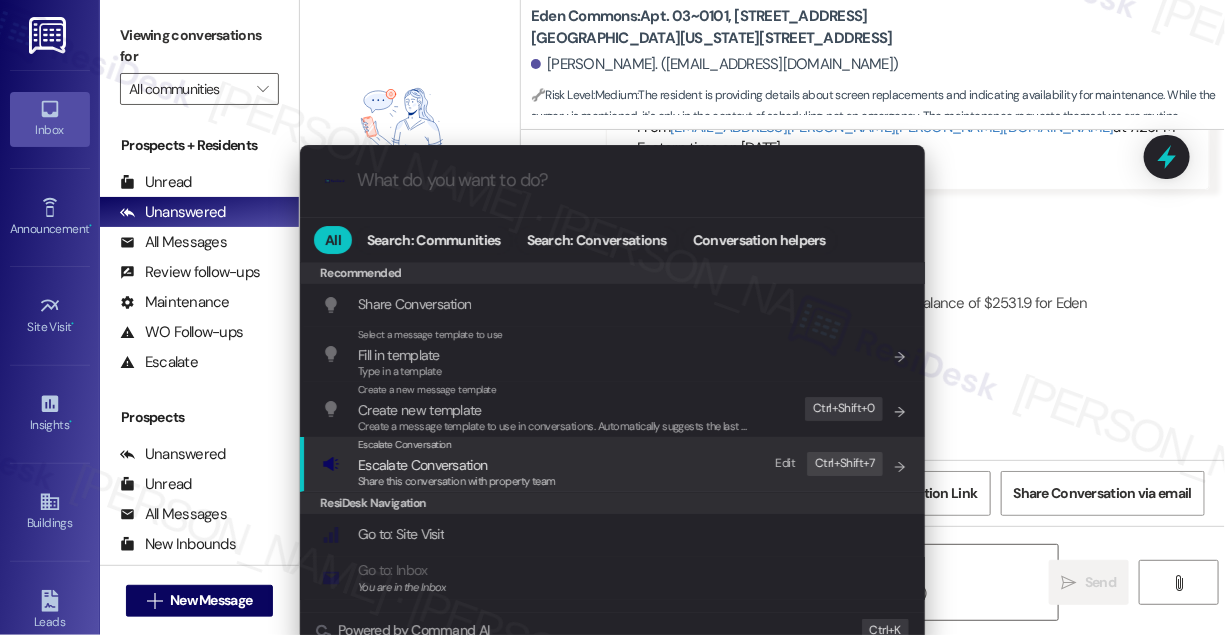click on "Escalate Conversation Escalate Conversation Share this conversation with property team Edit Ctrl+ Shift+ 7" at bounding box center [614, 464] 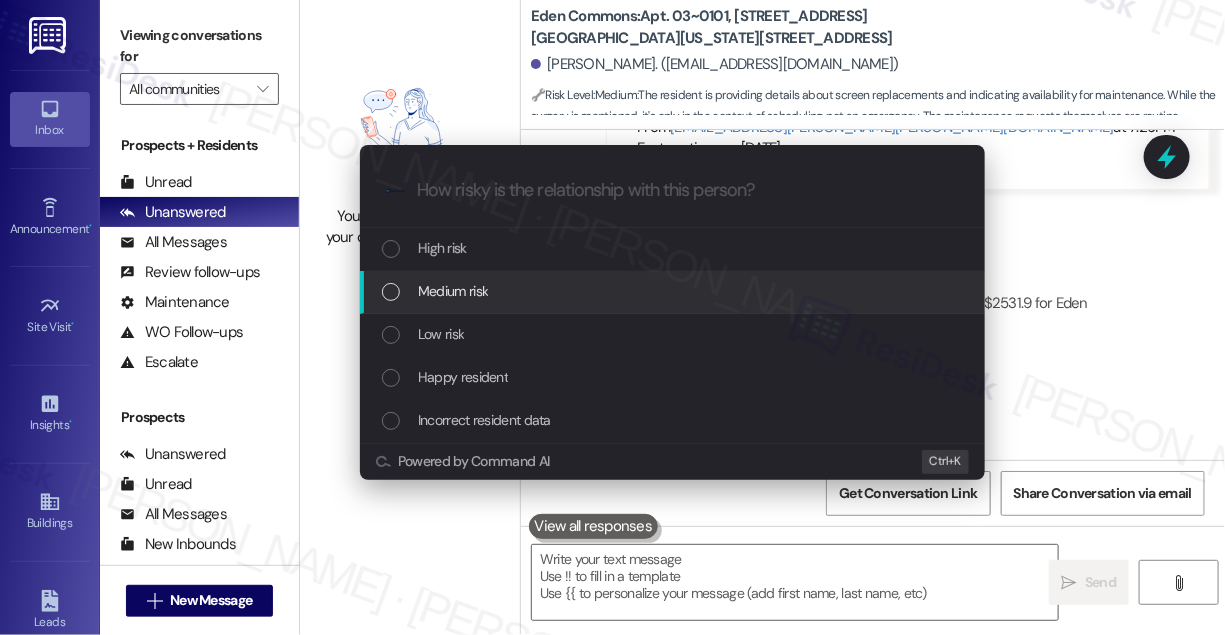 click on "Medium risk" at bounding box center [453, 291] 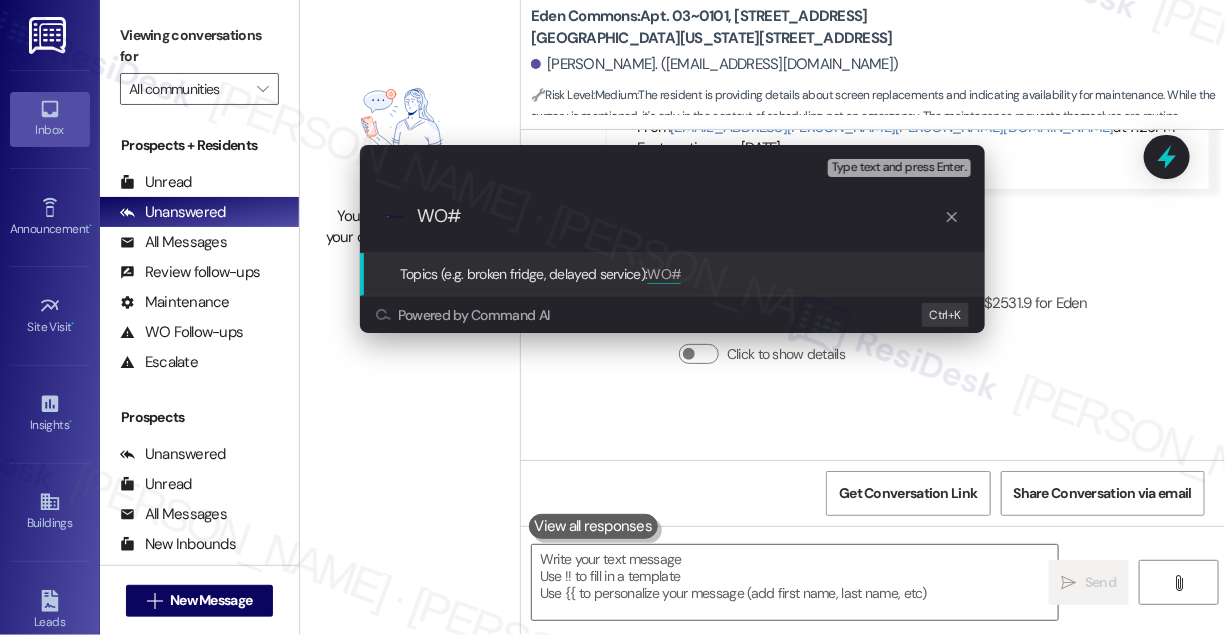 click on "WO#" at bounding box center [680, 216] 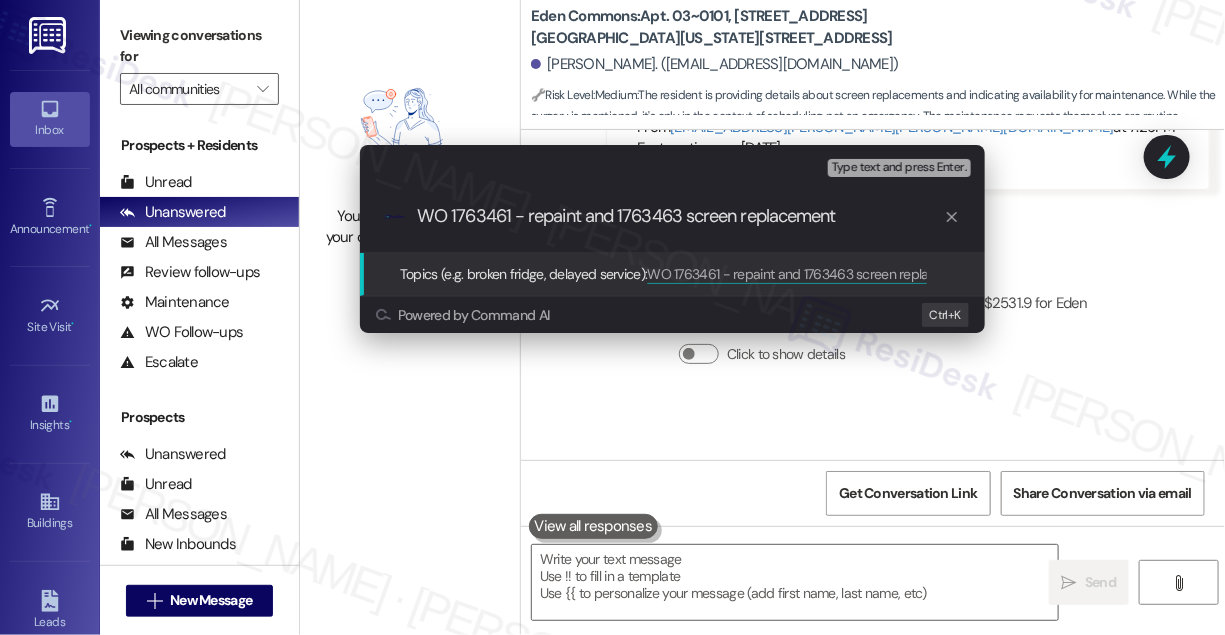 click on "WO 1763461 - repaint and 1763463 screen replacement" at bounding box center [680, 216] 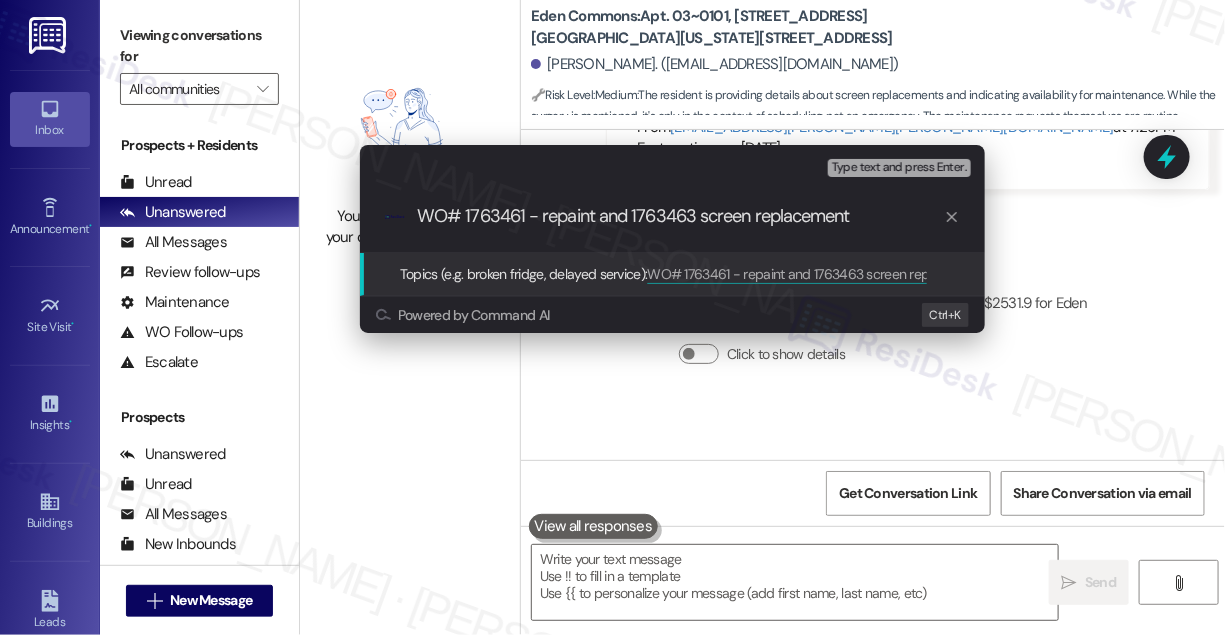 drag, startPoint x: 538, startPoint y: 213, endPoint x: 528, endPoint y: 216, distance: 10.440307 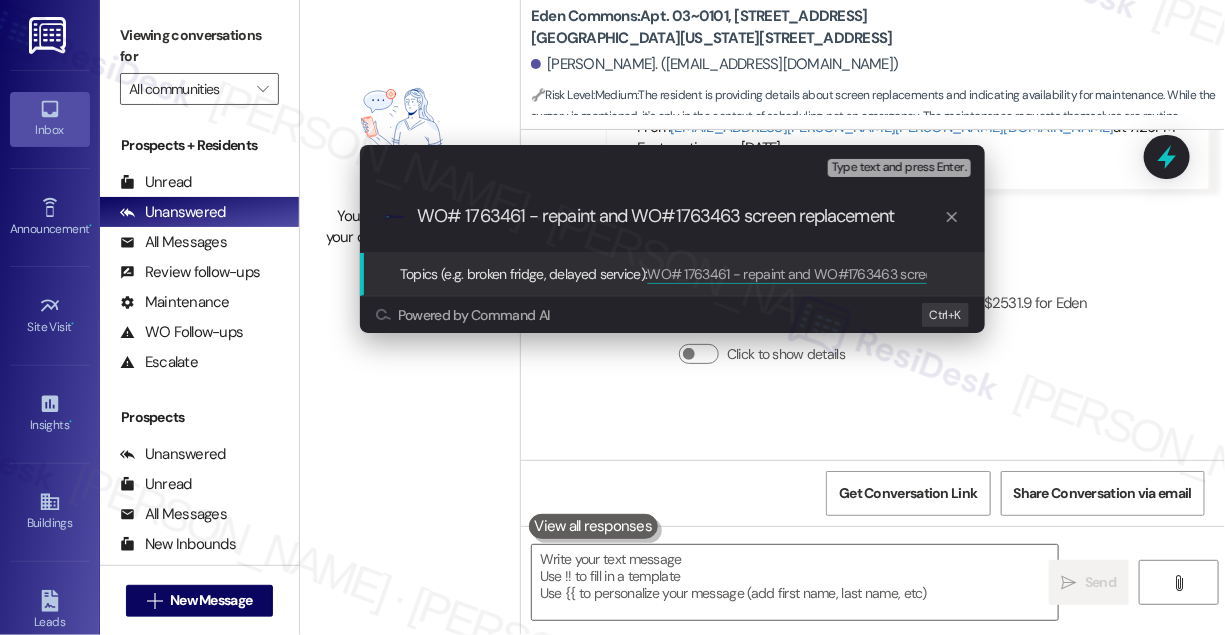 click on "WO# 1763461 - repaint and WO#1763463 screen replacement" at bounding box center [680, 216] 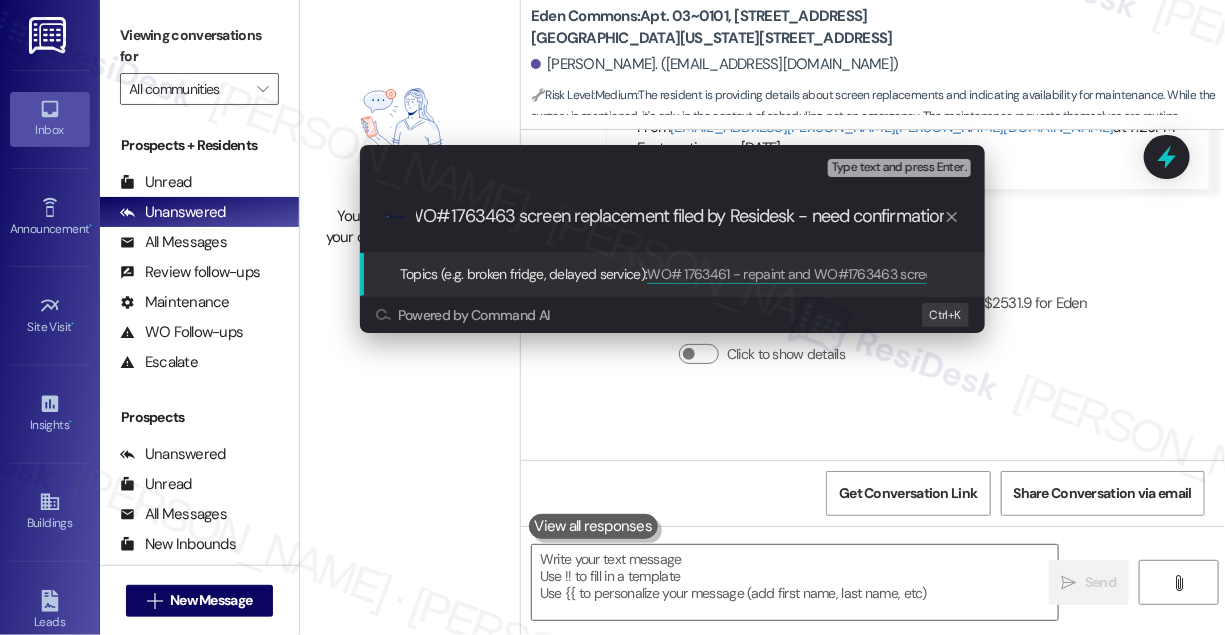 scroll, scrollTop: 0, scrollLeft: 235, axis: horizontal 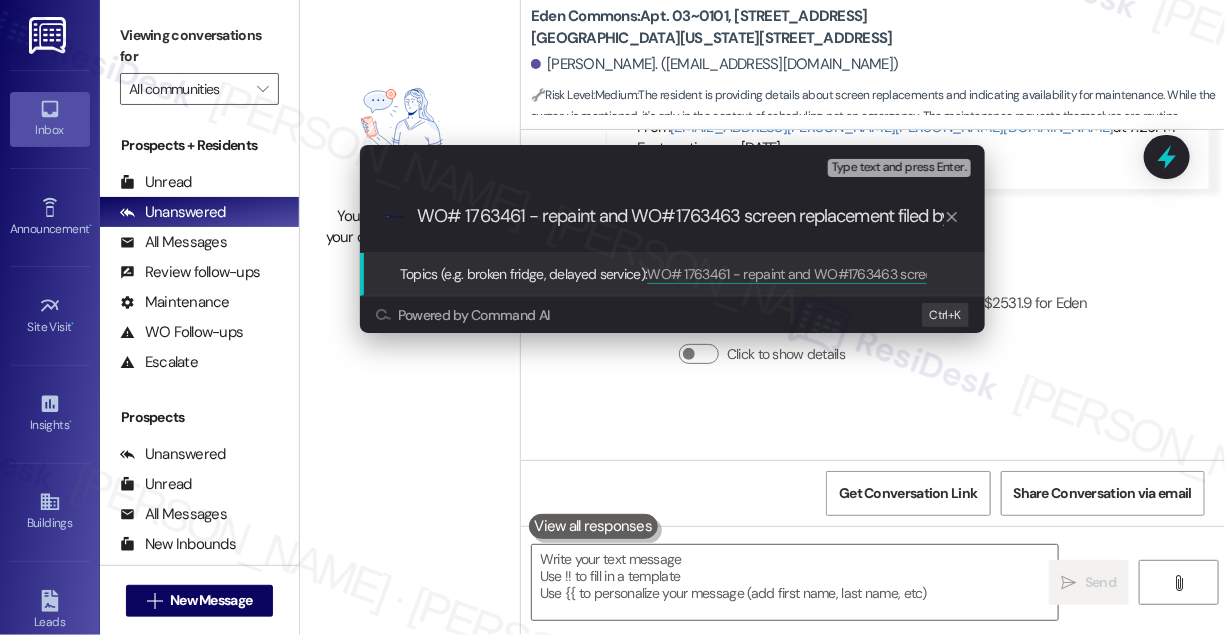 paste on "Confirmation Needed – WO#1763461 (Repaint) & WO#1763463 (Screen Replacement) Filed by Residesk" 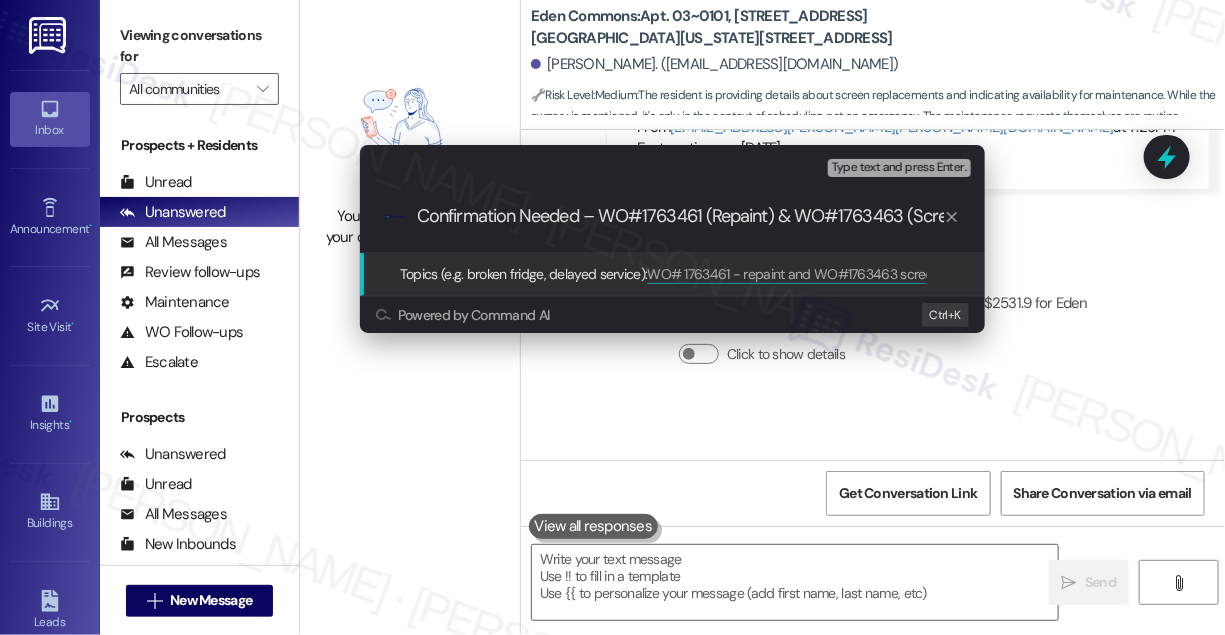 scroll, scrollTop: 0, scrollLeft: 265, axis: horizontal 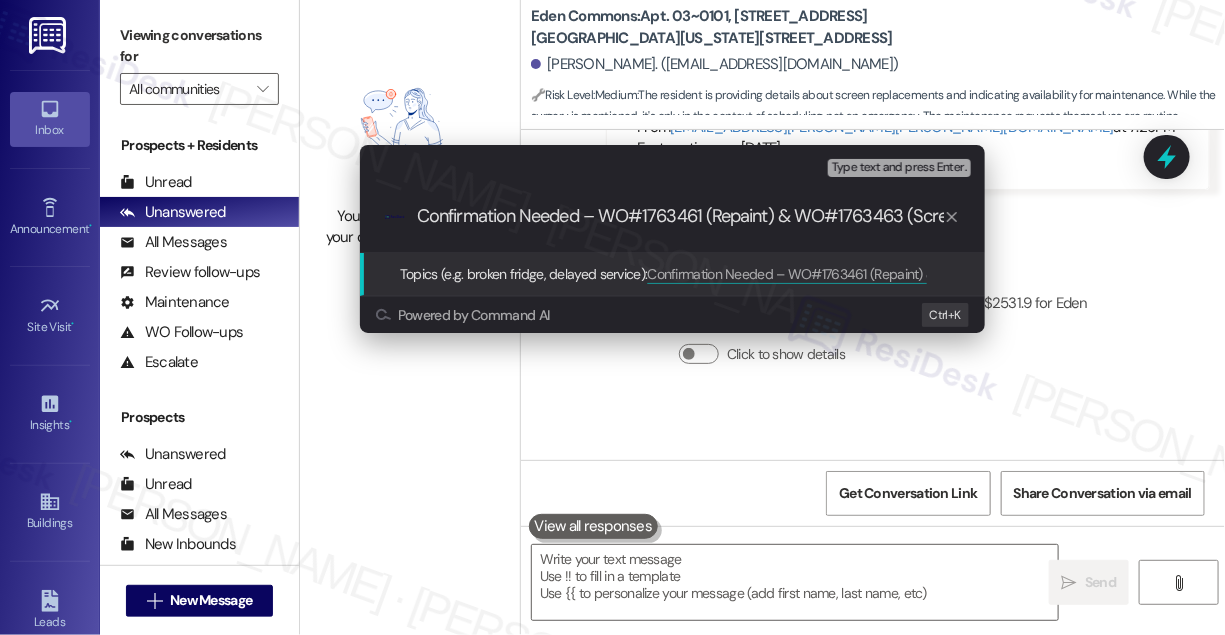 drag, startPoint x: 752, startPoint y: 208, endPoint x: 356, endPoint y: 208, distance: 396 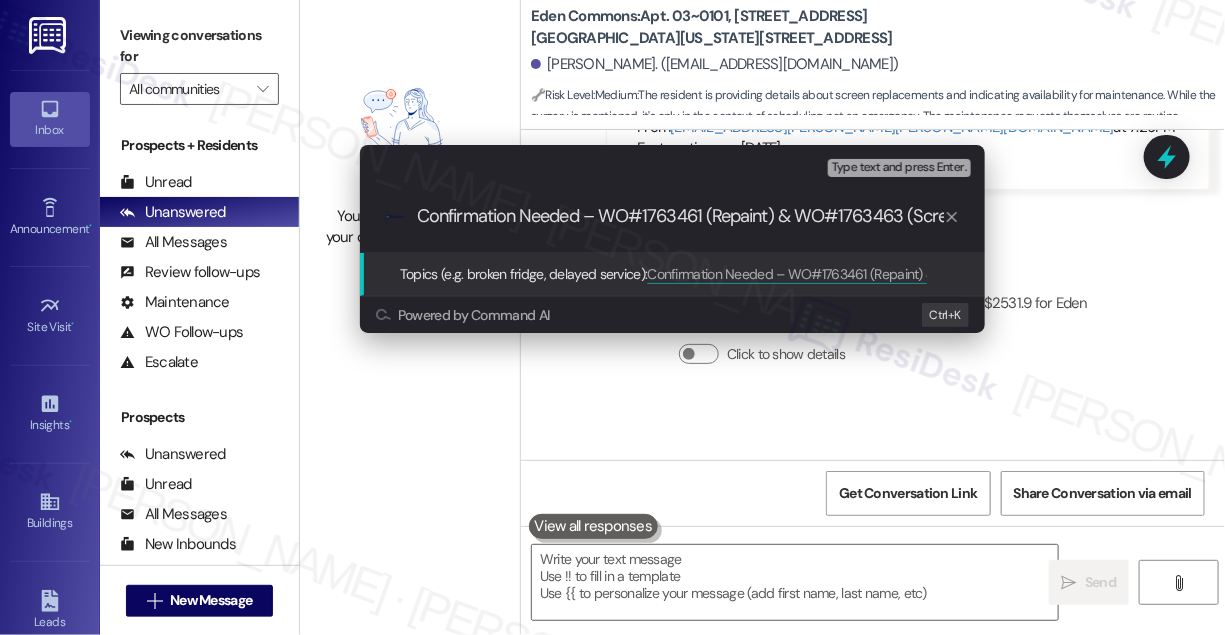 click on "Confirmation Needed – WO#1763461 (Repaint) & WO#1763463 (Screen Replacement) Filed by Residesk" at bounding box center [680, 216] 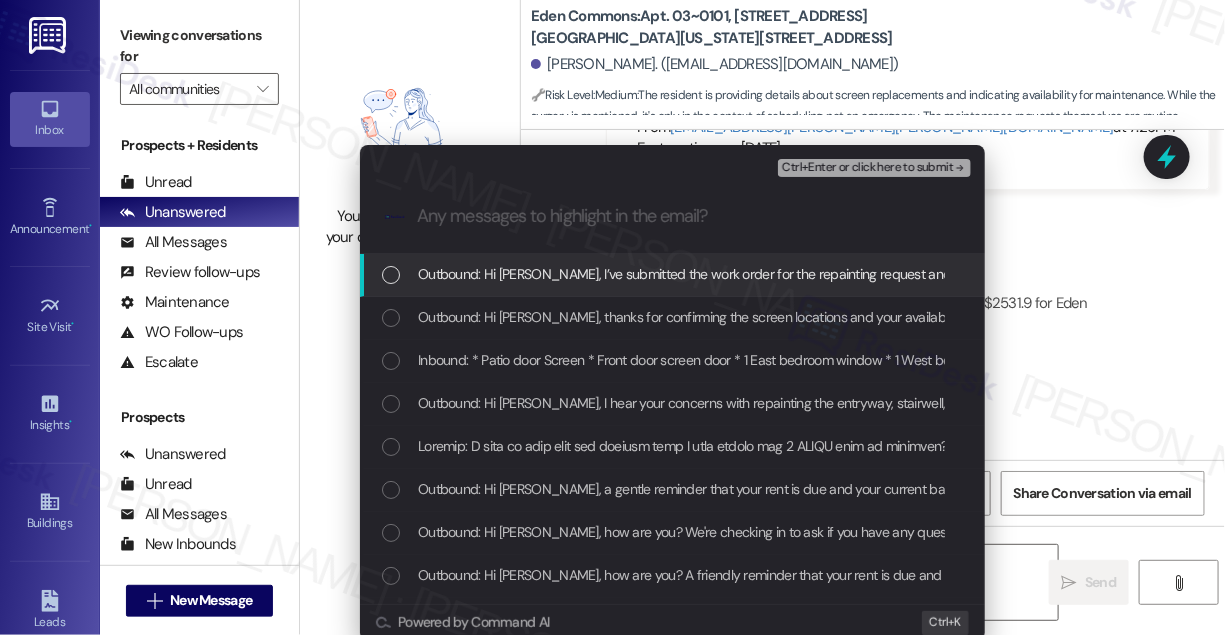 scroll, scrollTop: 0, scrollLeft: 0, axis: both 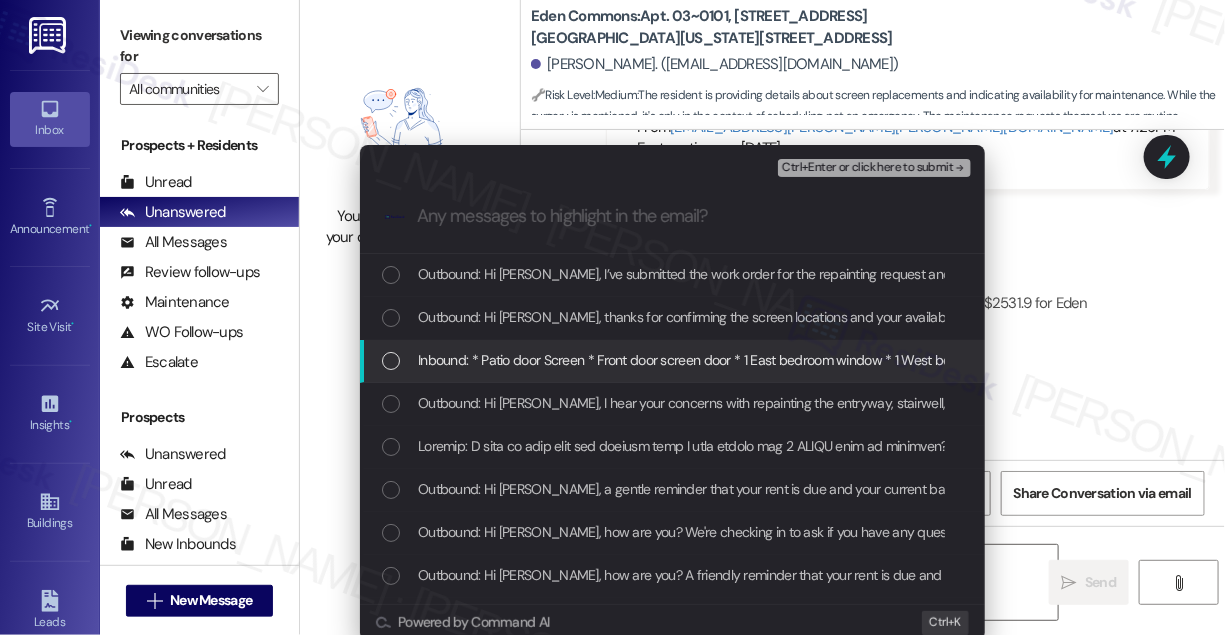 click on "Inbound: * Patio door
Screen
* Front door
screen door
* 1 East bedroom window
* 1 West bedroom window
'm having [MEDICAL_DATA] [DATE] [DATE] or [DATE] of next week should be suitable and I'll be at home." at bounding box center (672, 361) 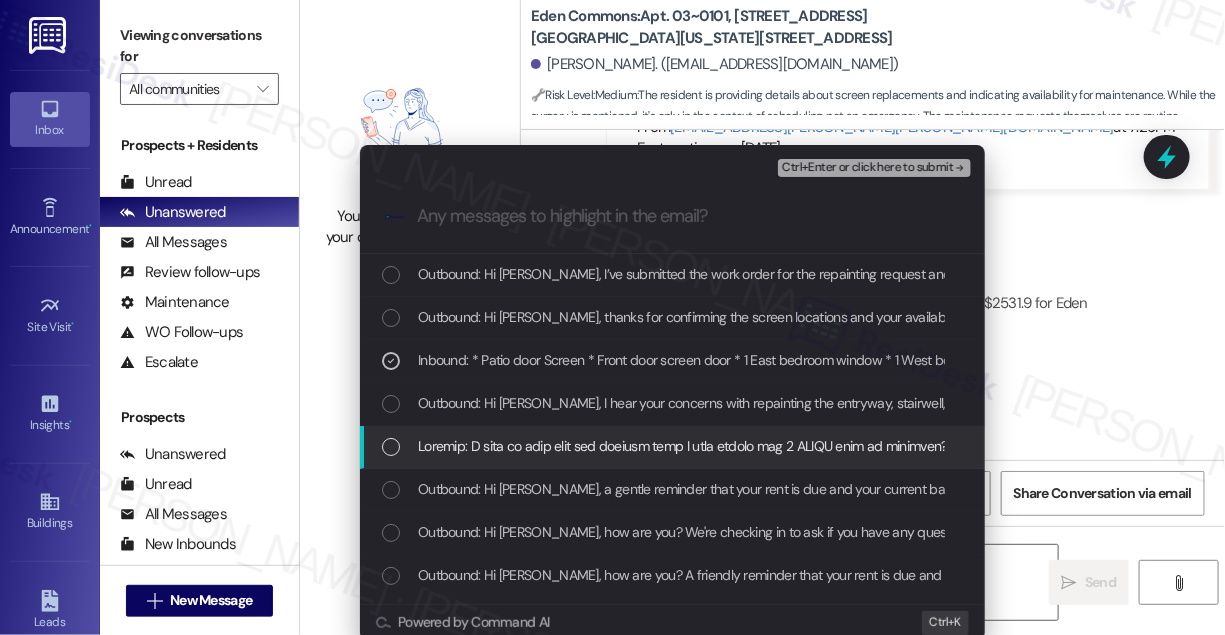 click at bounding box center [4097, 446] 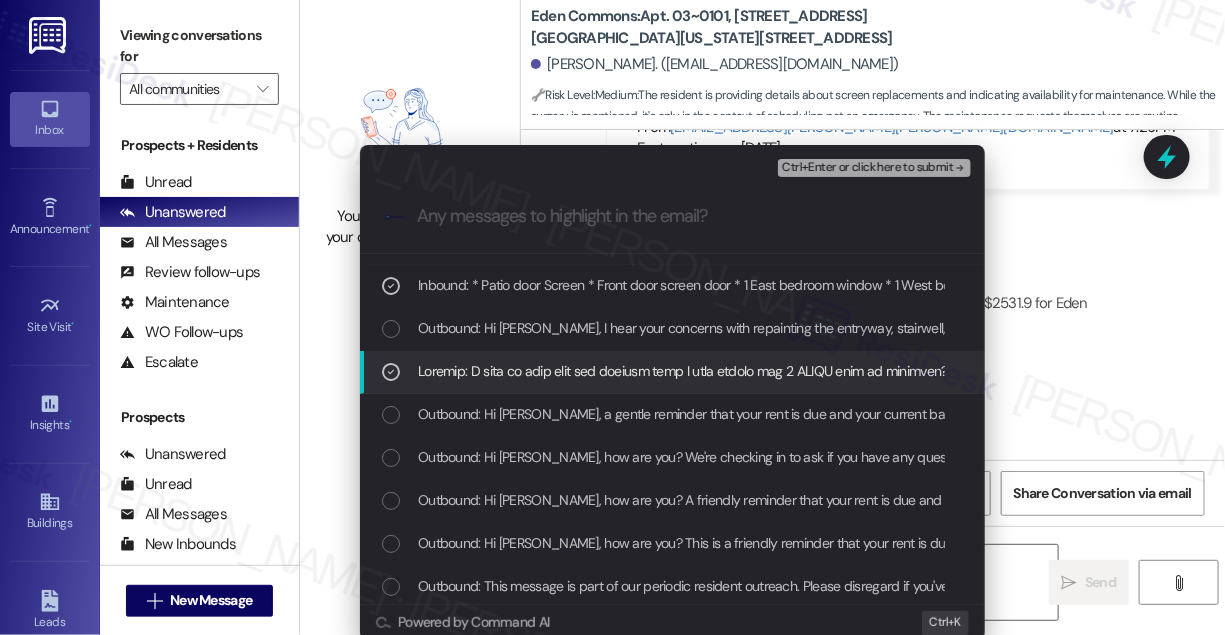 scroll, scrollTop: 0, scrollLeft: 0, axis: both 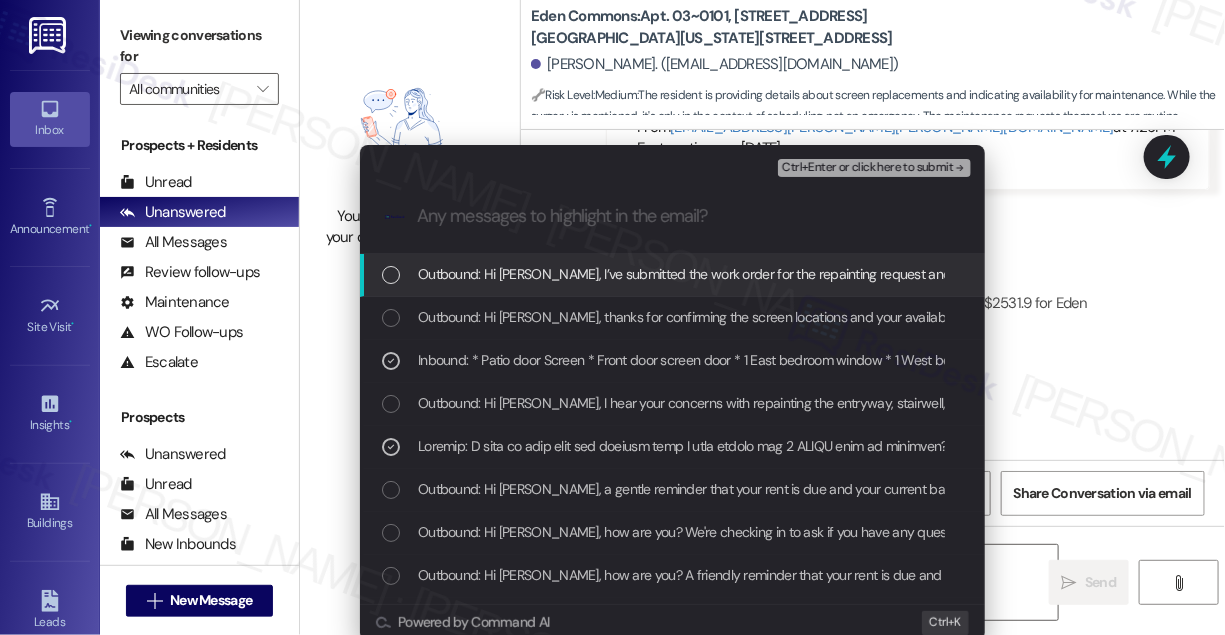 click on "Ctrl+Enter or click here to submit" at bounding box center (867, 168) 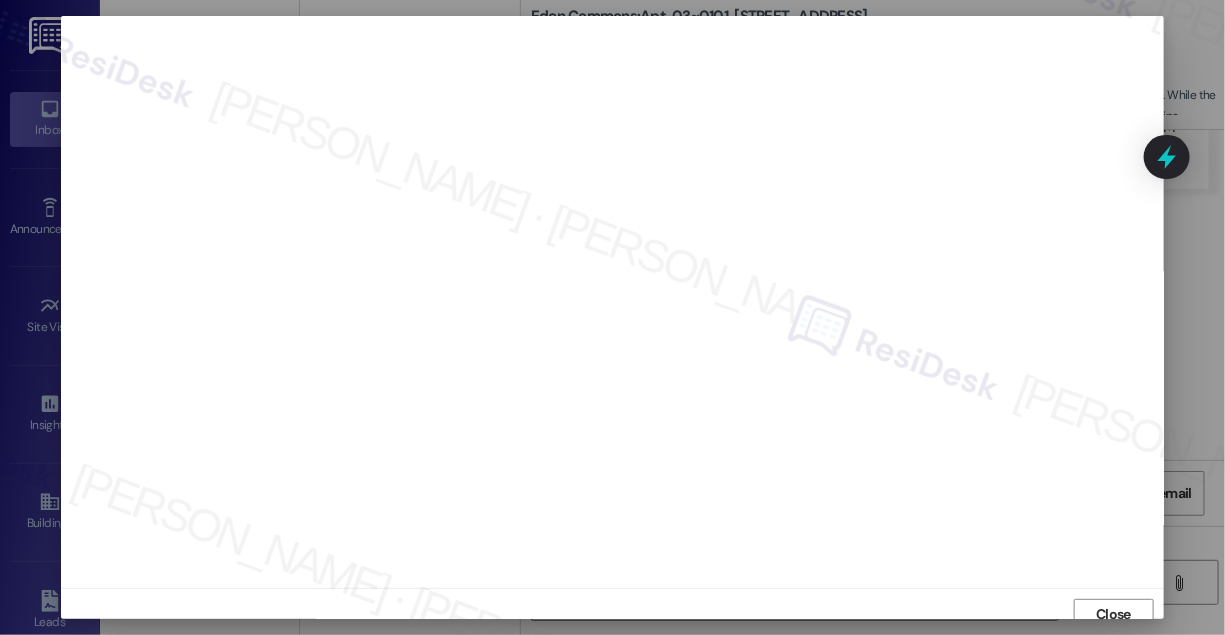 scroll, scrollTop: 10, scrollLeft: 0, axis: vertical 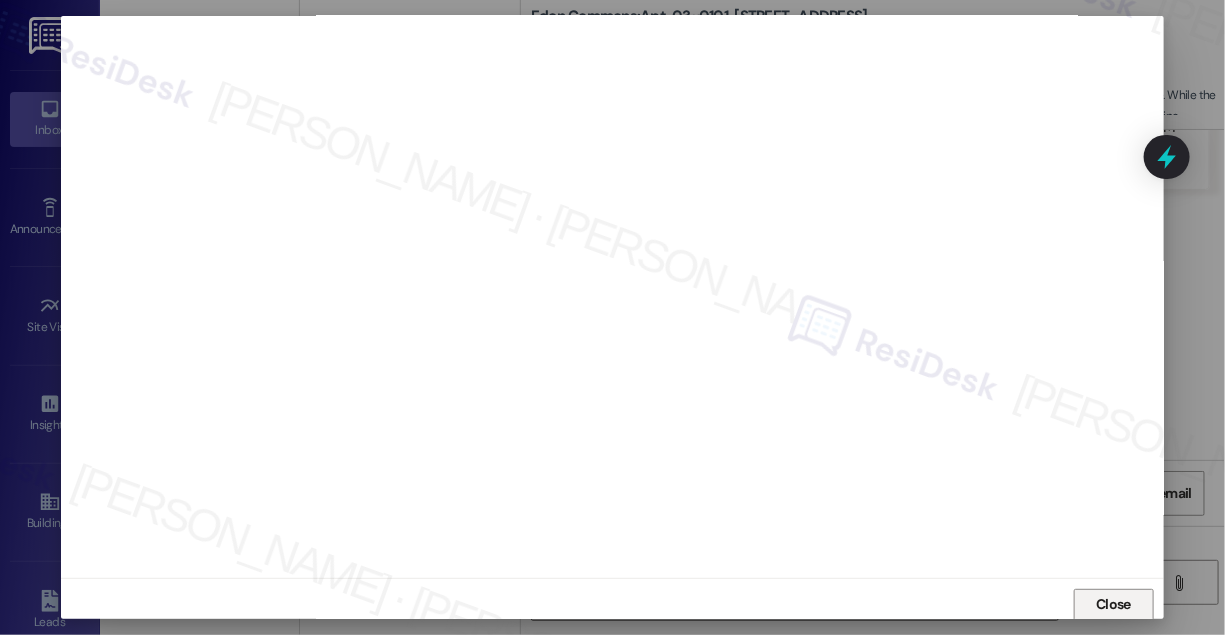 click on "Close" at bounding box center (1114, 605) 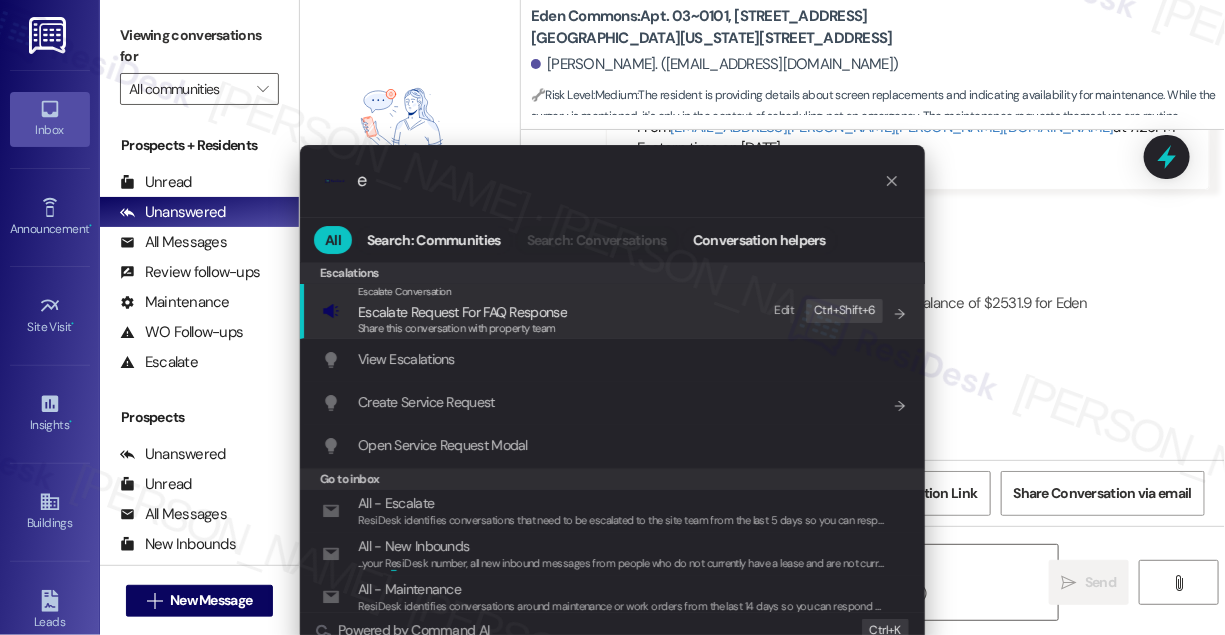 type on "e" 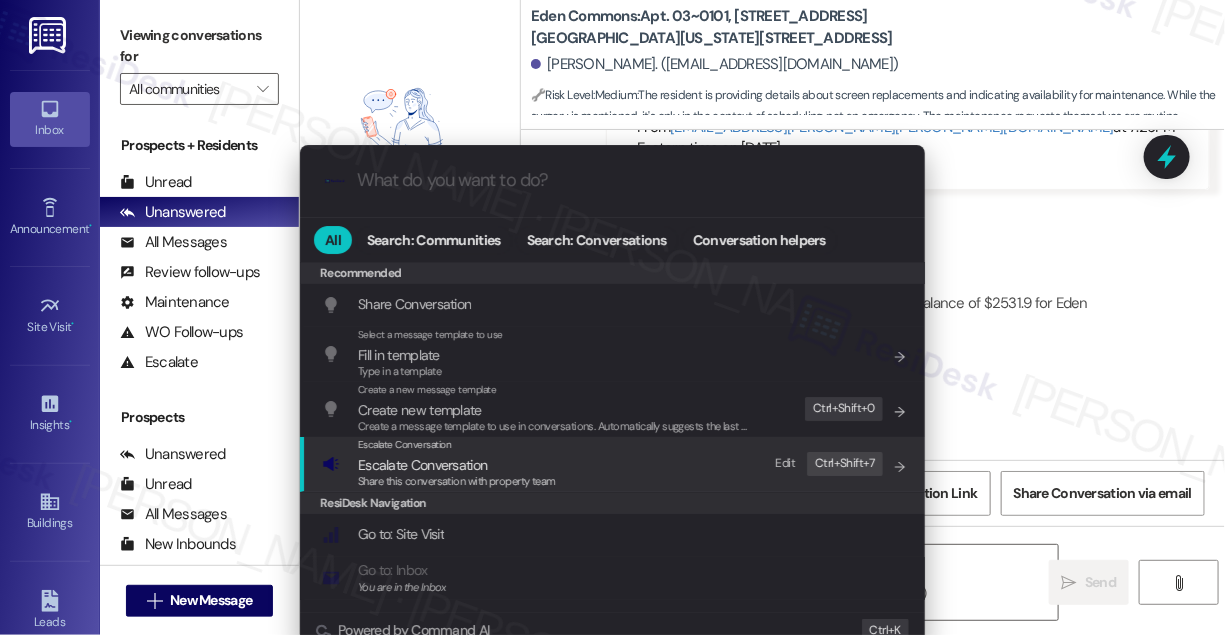 click on "Escalate Conversation" at bounding box center [422, 465] 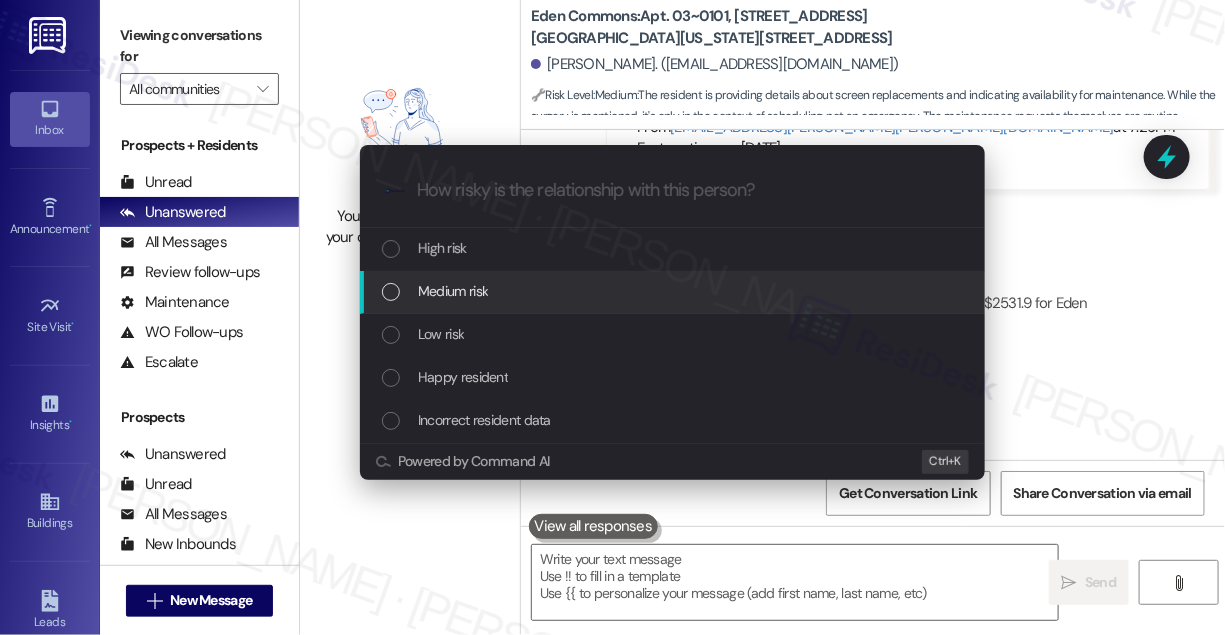 click on "Medium risk" at bounding box center (453, 291) 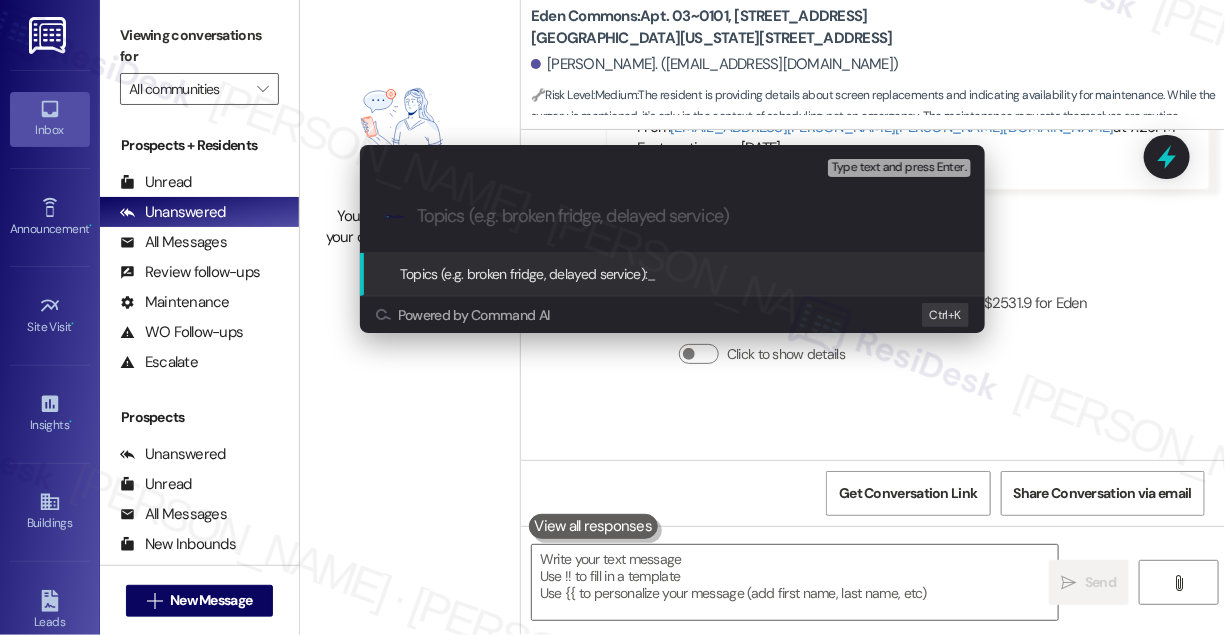 paste on "Confirmation Needed – WO#1763461 (Repaint) & WO#1763463 (Screen Replacement) Filed by Residesk" 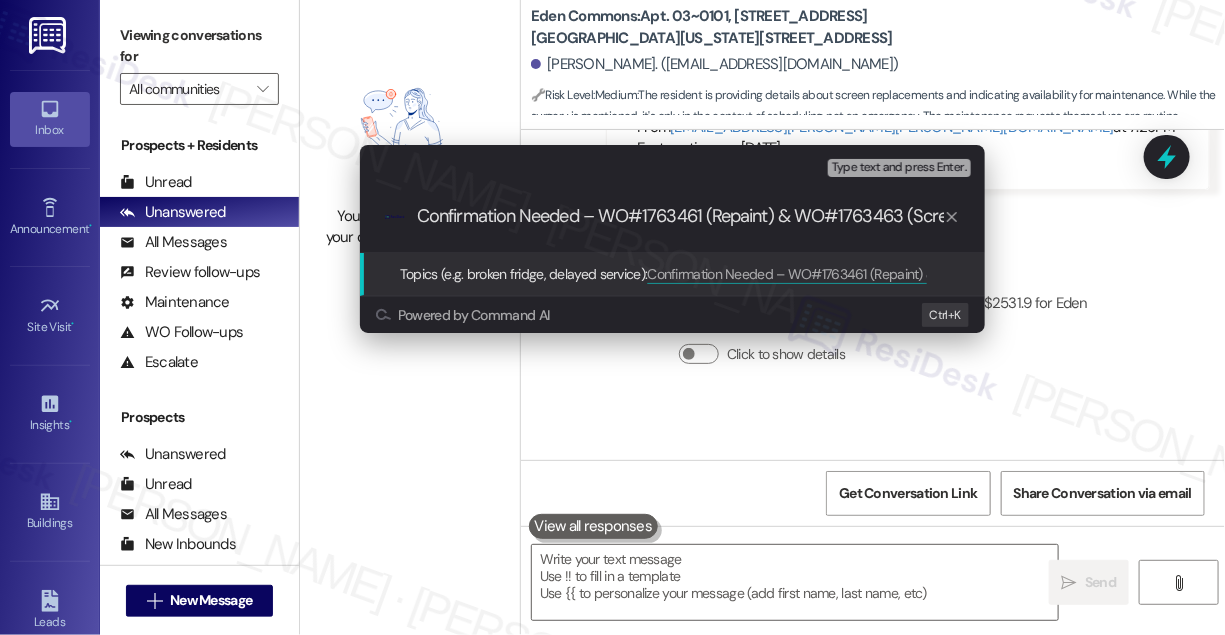 scroll, scrollTop: 0, scrollLeft: 265, axis: horizontal 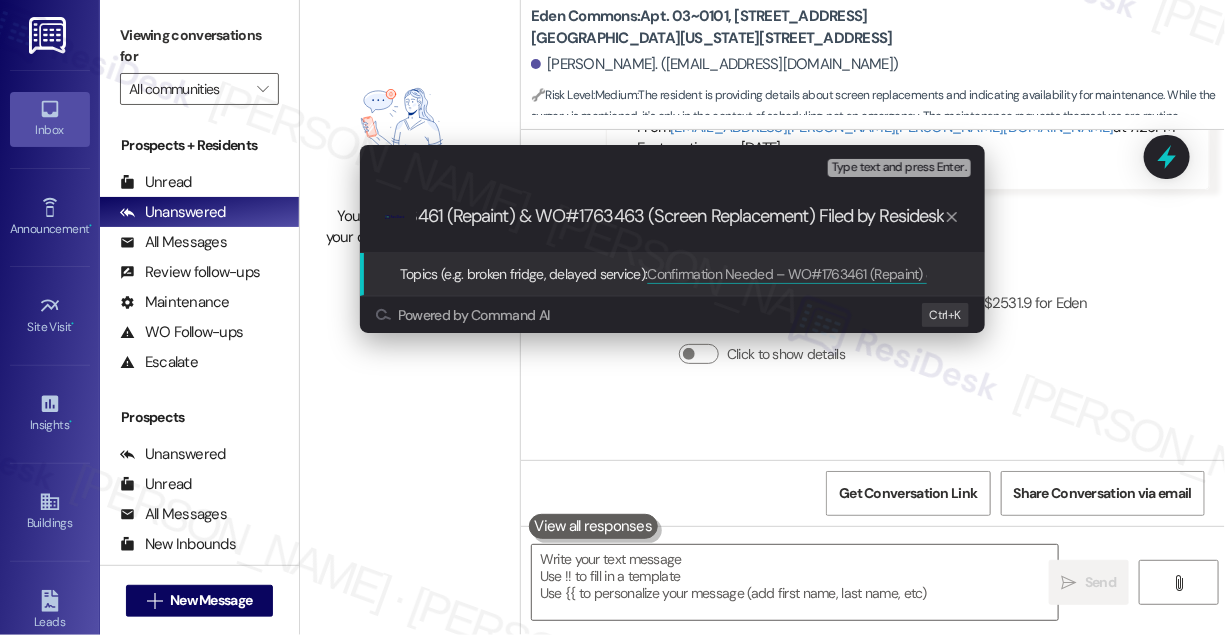 type 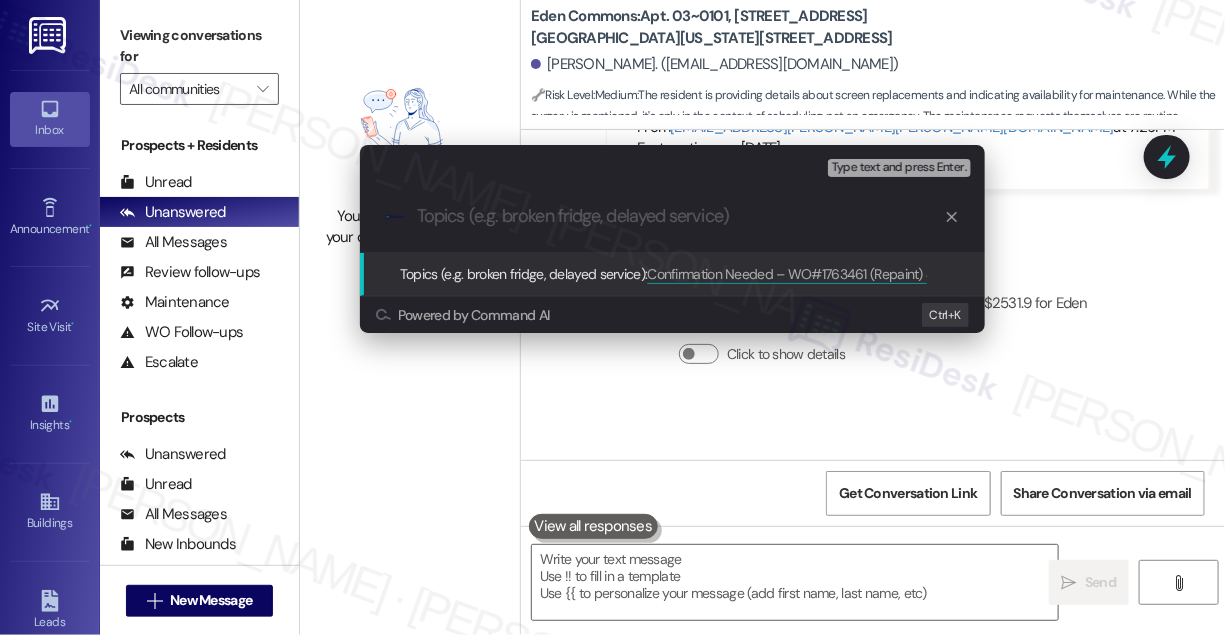 scroll, scrollTop: 0, scrollLeft: 0, axis: both 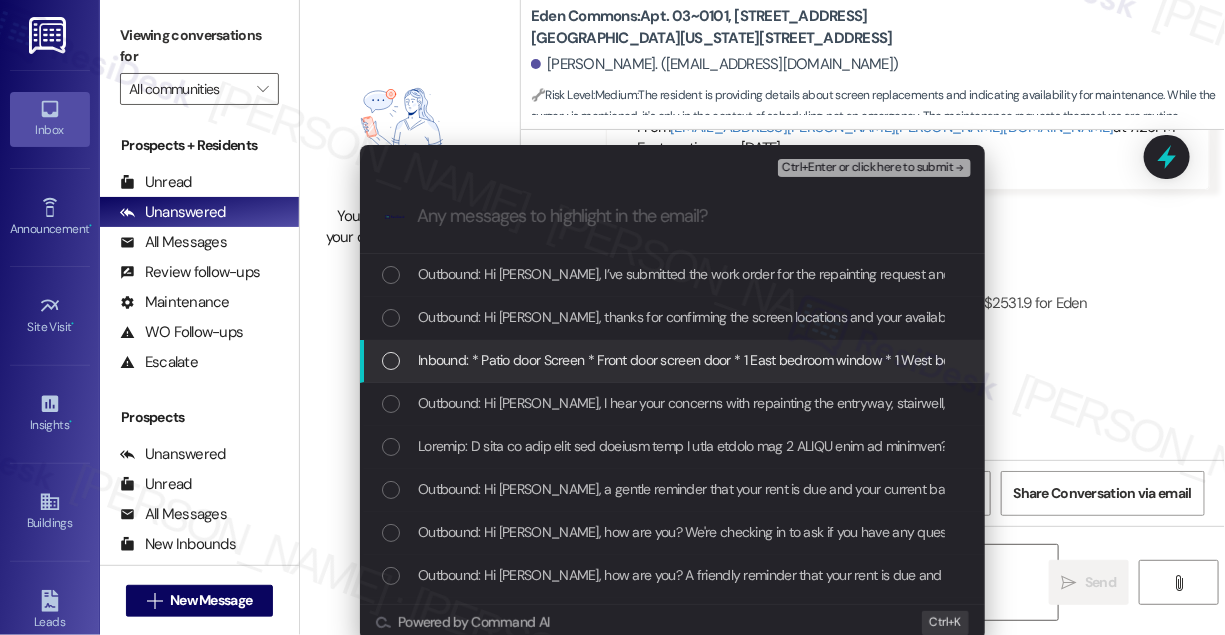 click on "Inbound: * Patio door
Screen
* Front door
screen door
* 1 East bedroom window
* 1 West bedroom window
'm having [MEDICAL_DATA] [DATE] [DATE] or [DATE] of next week should be suitable and I'll be at home." at bounding box center [1024, 360] 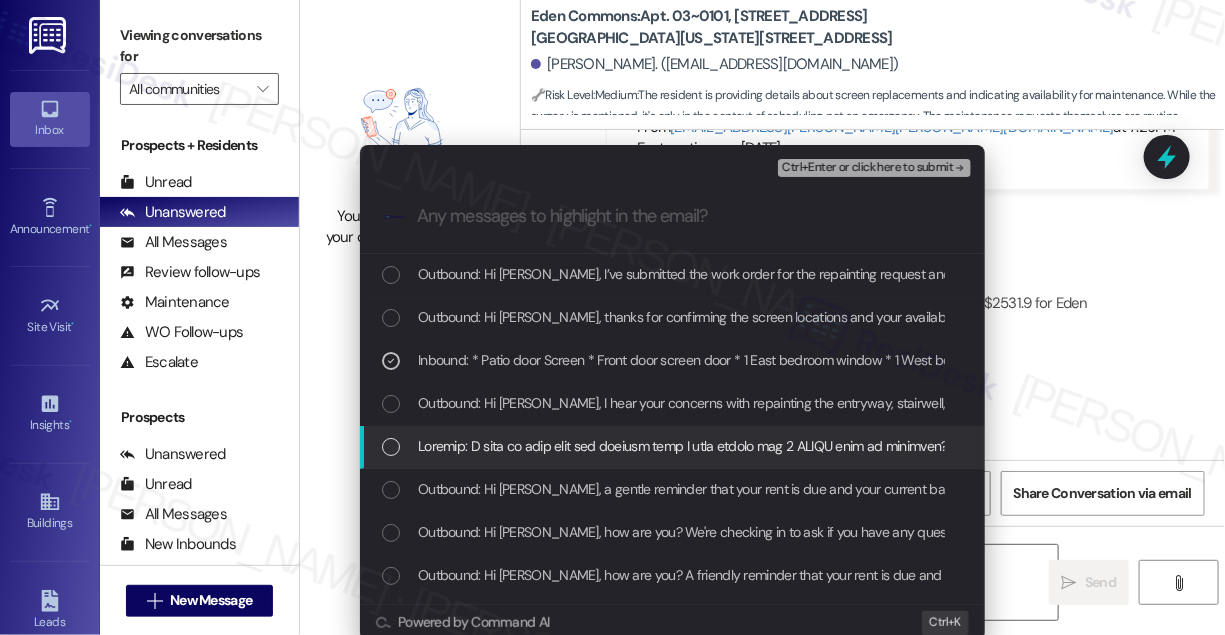 click at bounding box center (4097, 446) 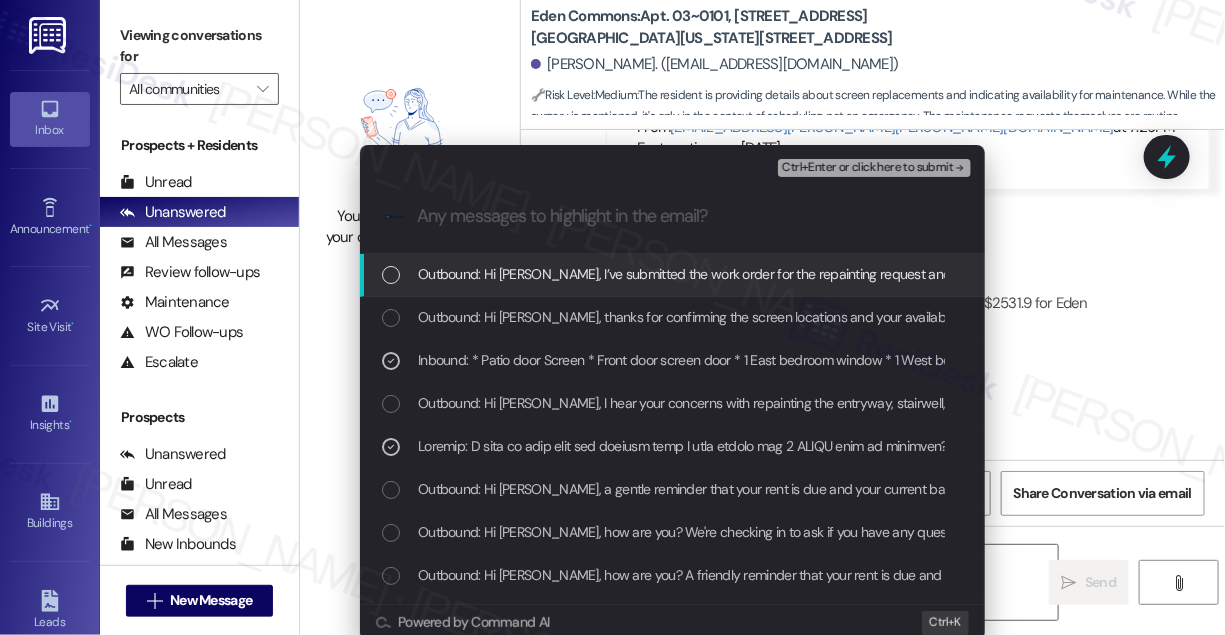 click on "Ctrl+Enter or click here to submit" at bounding box center [876, 168] 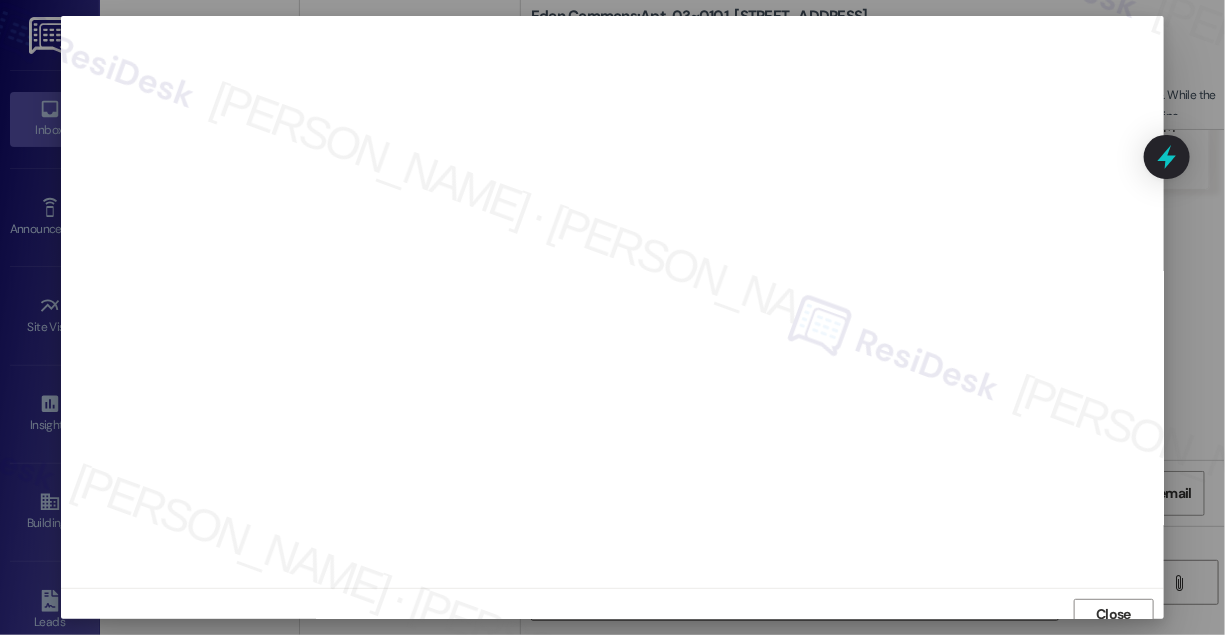 scroll, scrollTop: 10, scrollLeft: 0, axis: vertical 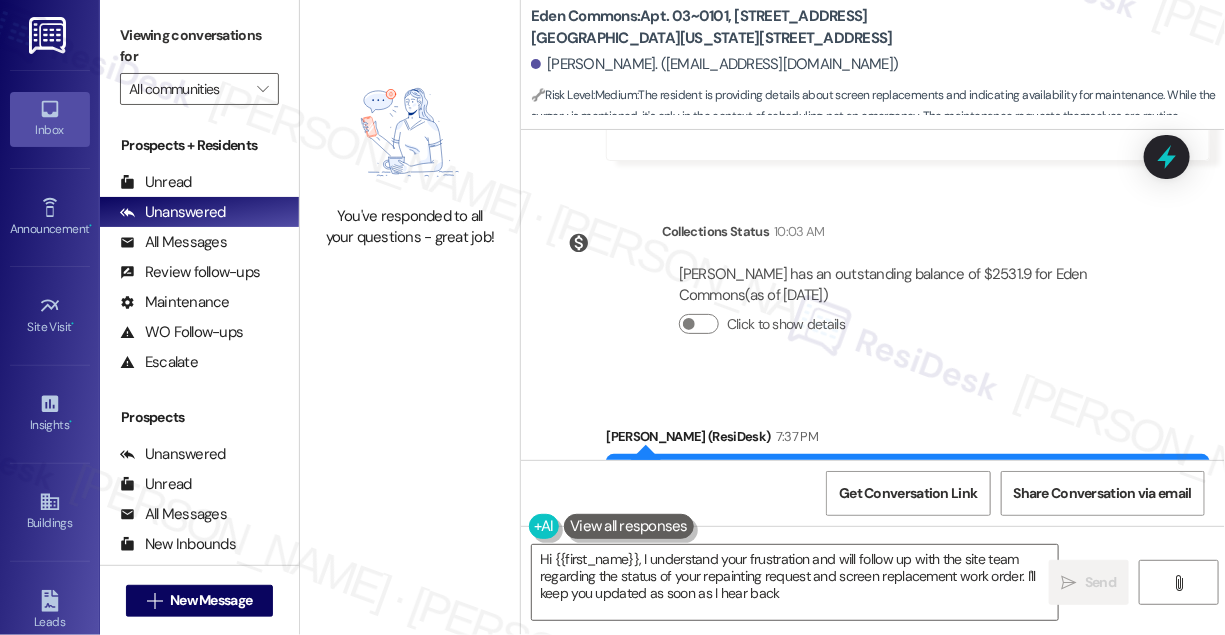 type on "Hi {{first_name}}, I understand your frustration and will follow up with the site team regarding the status of your repainting request and screen replacement work order. I'll keep you updated as soon as I hear back." 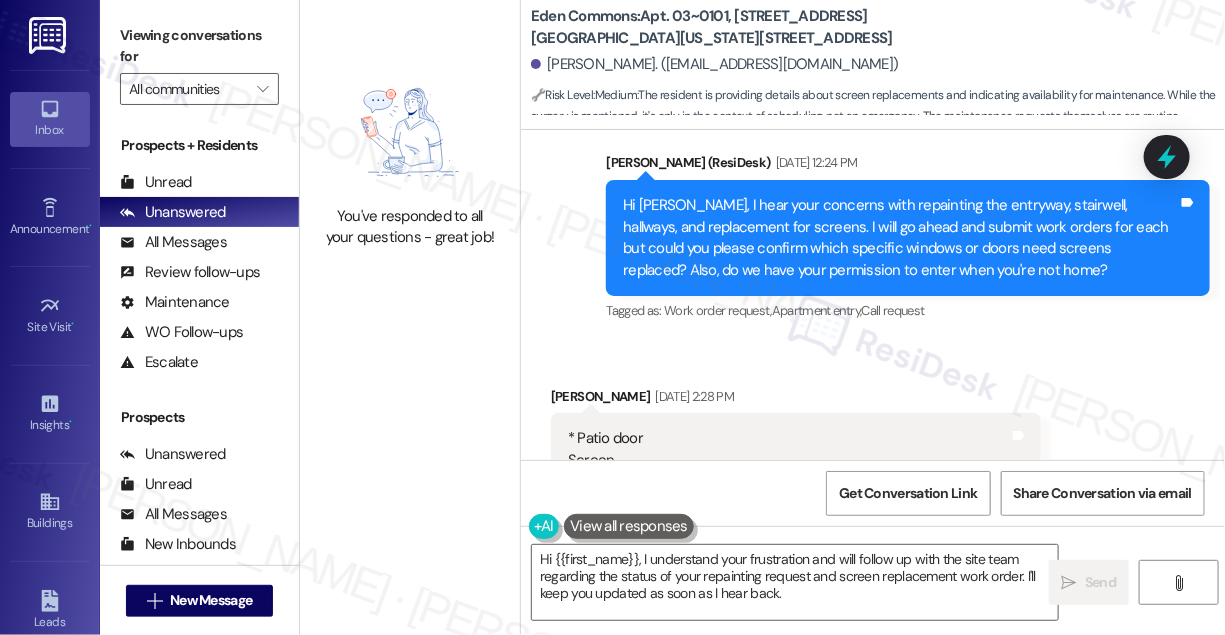 scroll, scrollTop: 20598, scrollLeft: 0, axis: vertical 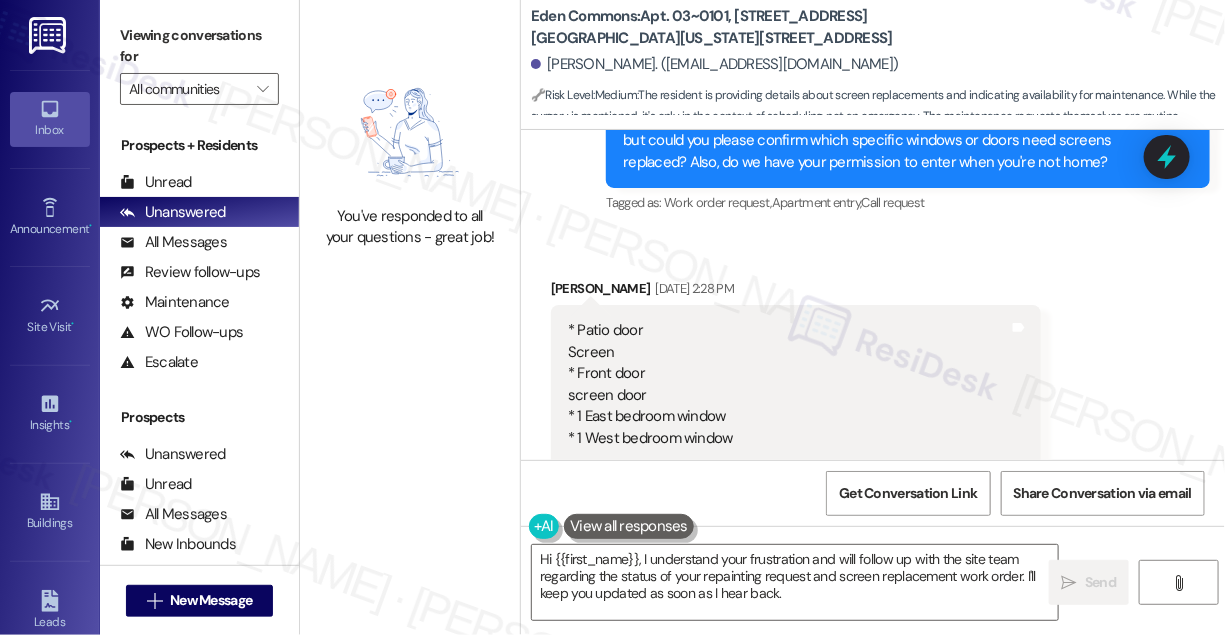 click on "Hide Suggestions" at bounding box center (898, 584) 